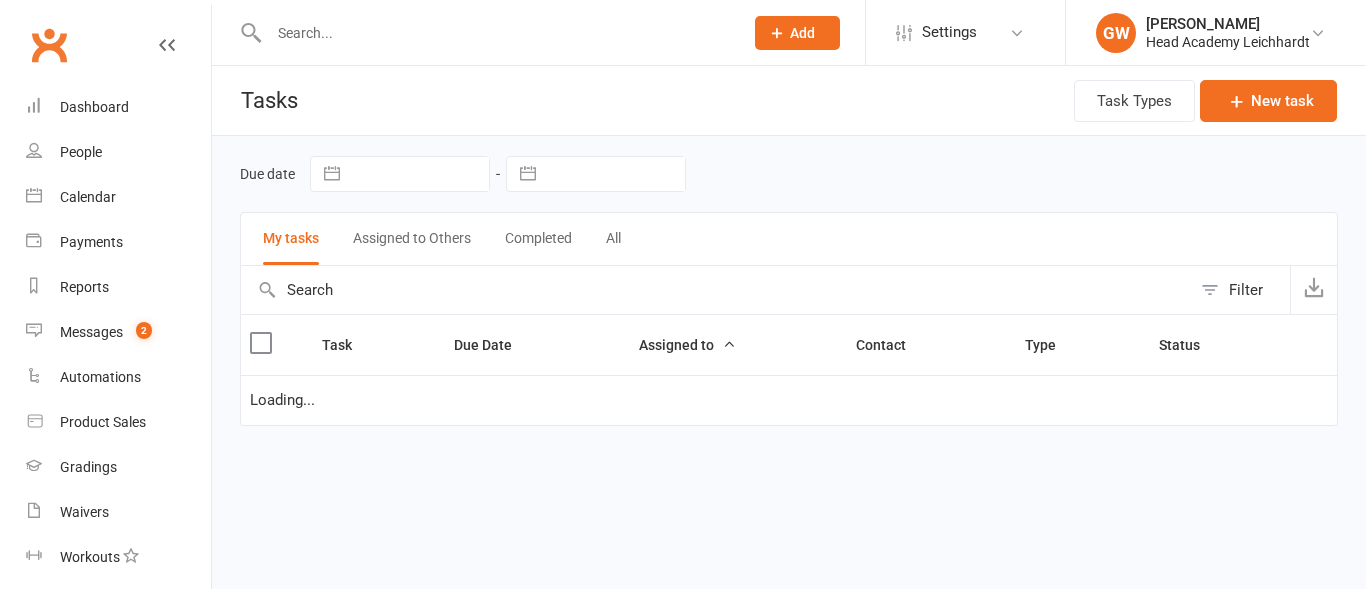 scroll, scrollTop: 0, scrollLeft: 0, axis: both 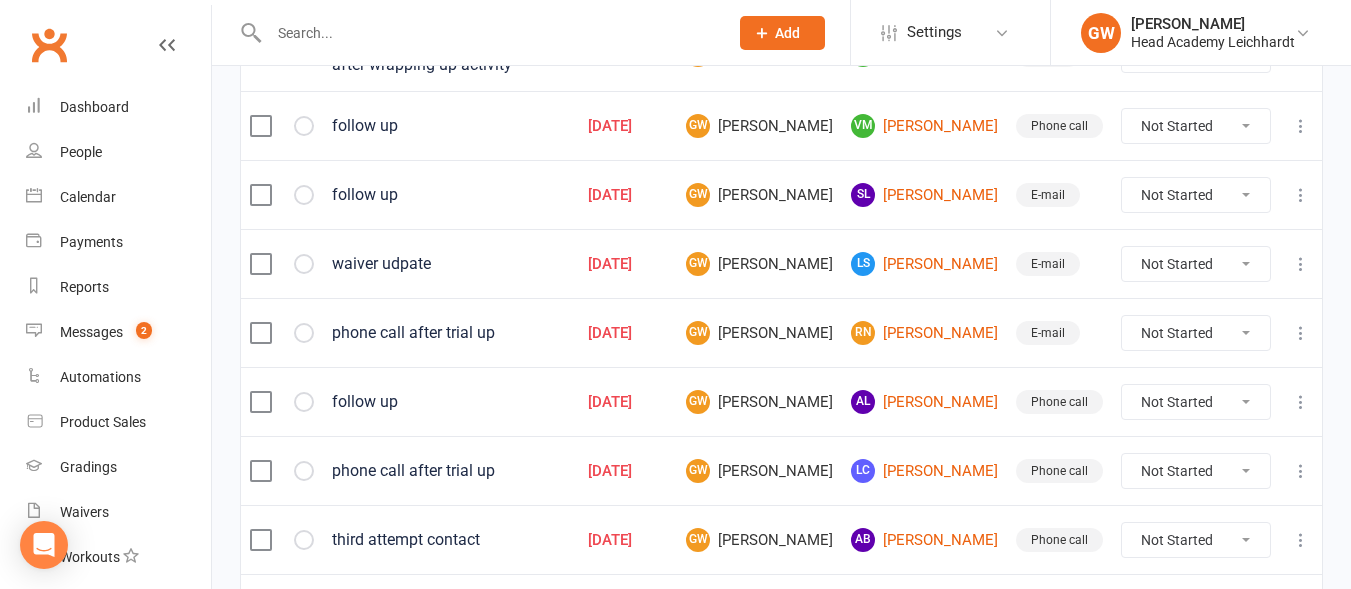 click on "GW [PERSON_NAME]" at bounding box center [759, 402] 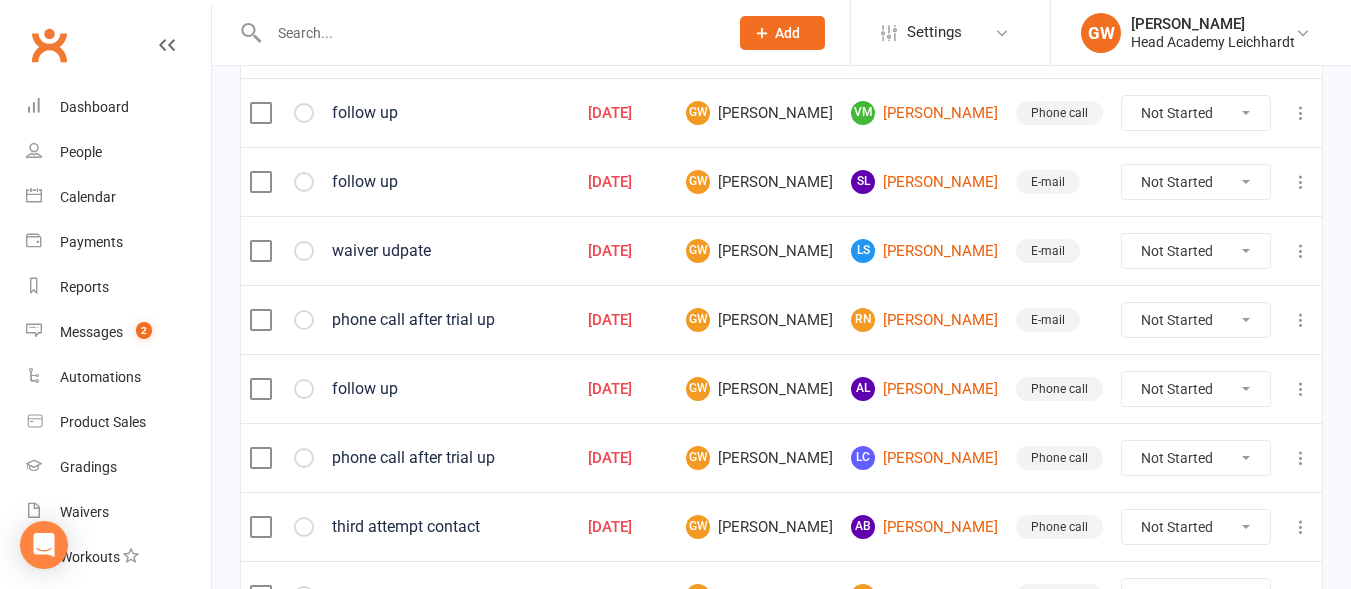 scroll, scrollTop: 652, scrollLeft: 0, axis: vertical 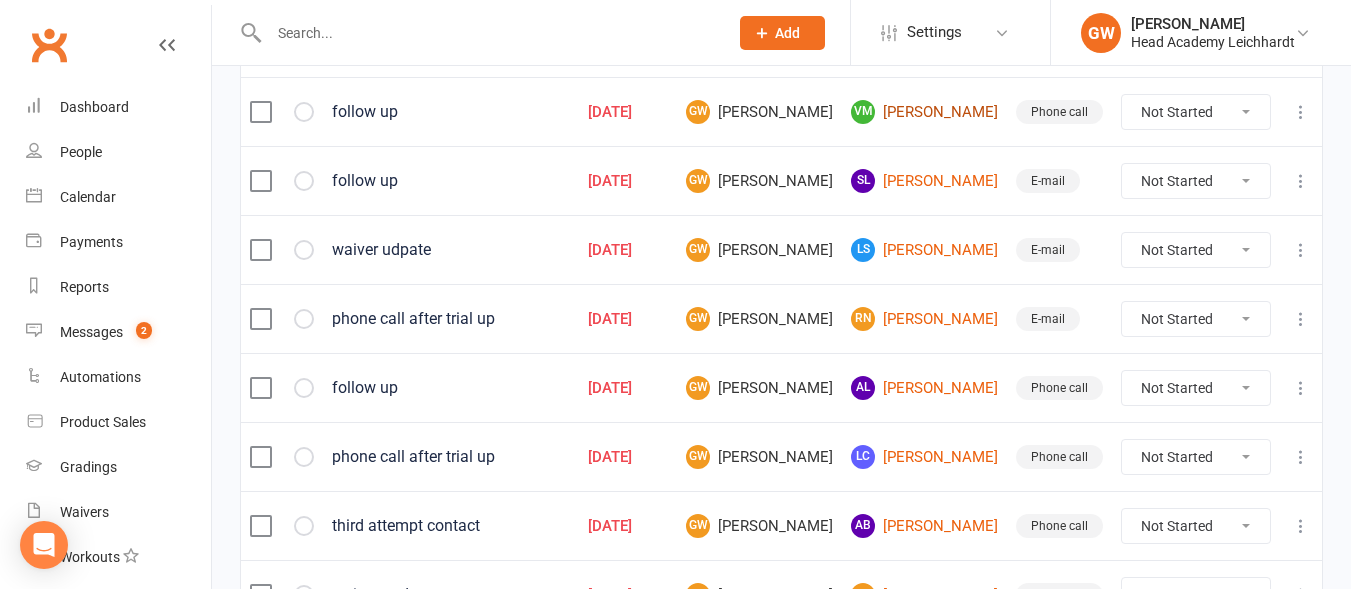 click on "VM [PERSON_NAME]" at bounding box center [924, 112] 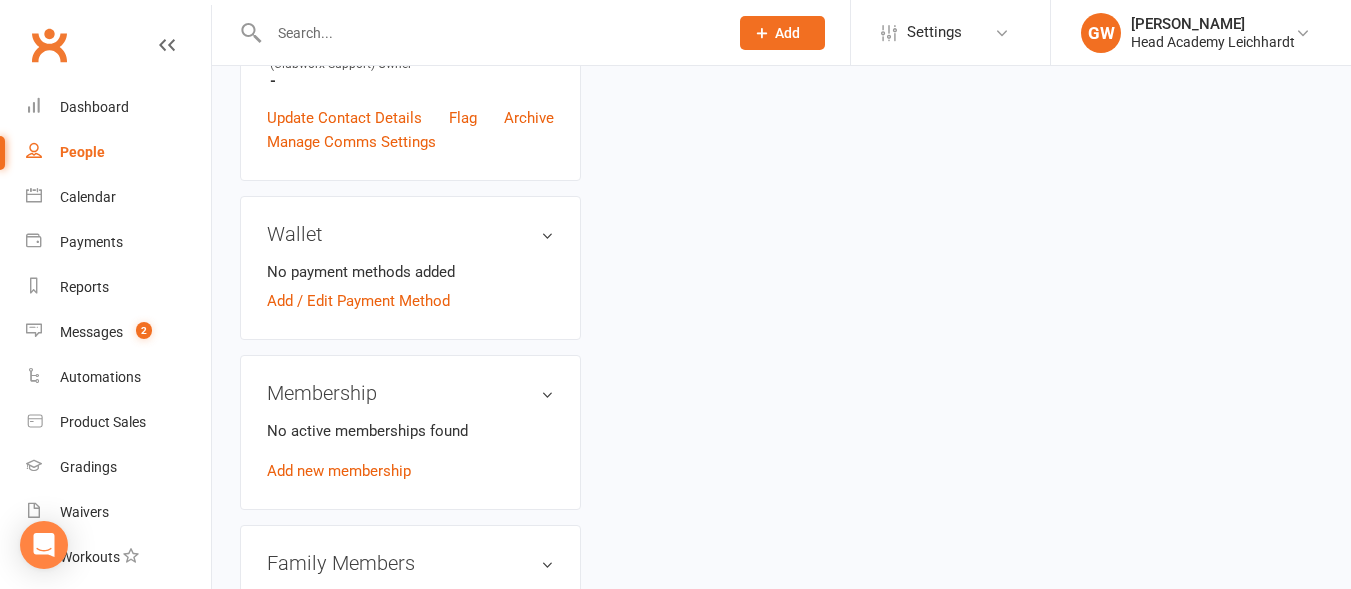 scroll, scrollTop: 0, scrollLeft: 0, axis: both 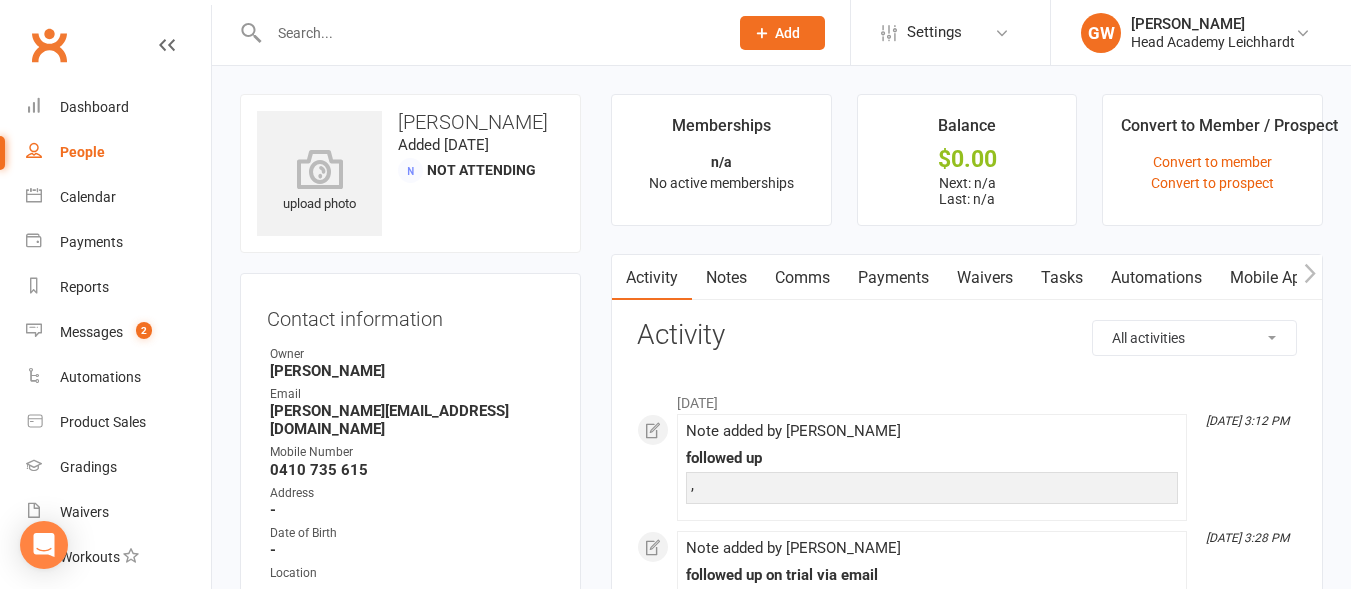 click on "Notes" at bounding box center [726, 278] 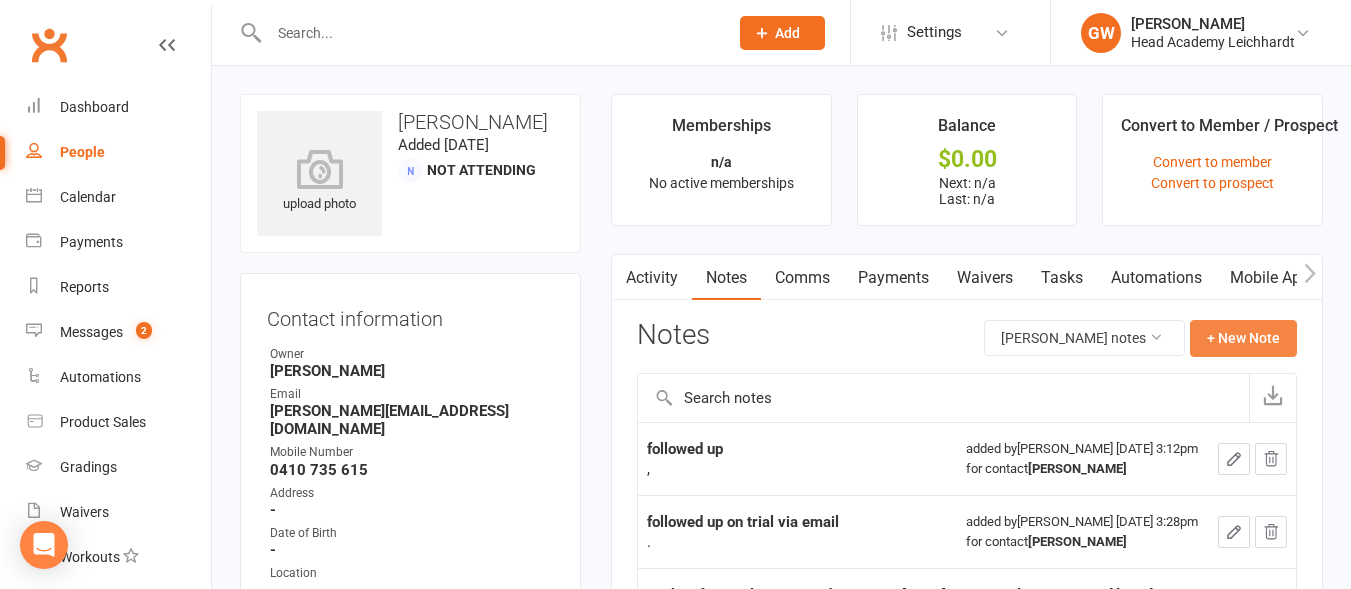 click on "+ New Note" at bounding box center [1243, 338] 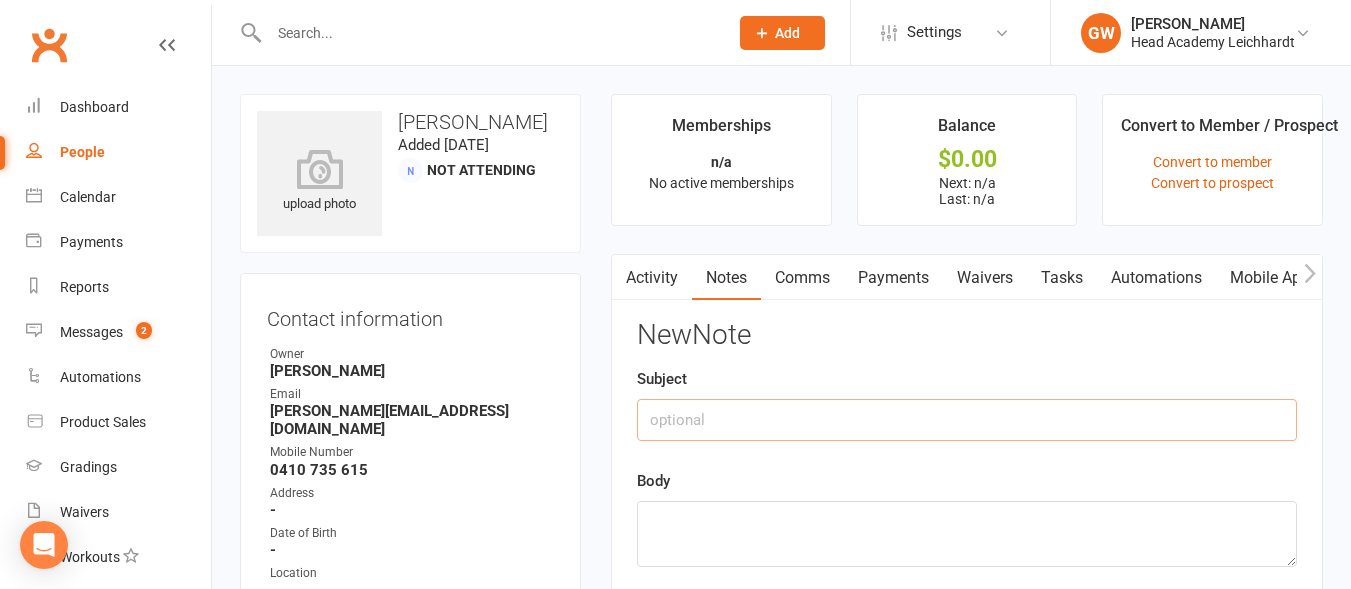 click at bounding box center [967, 420] 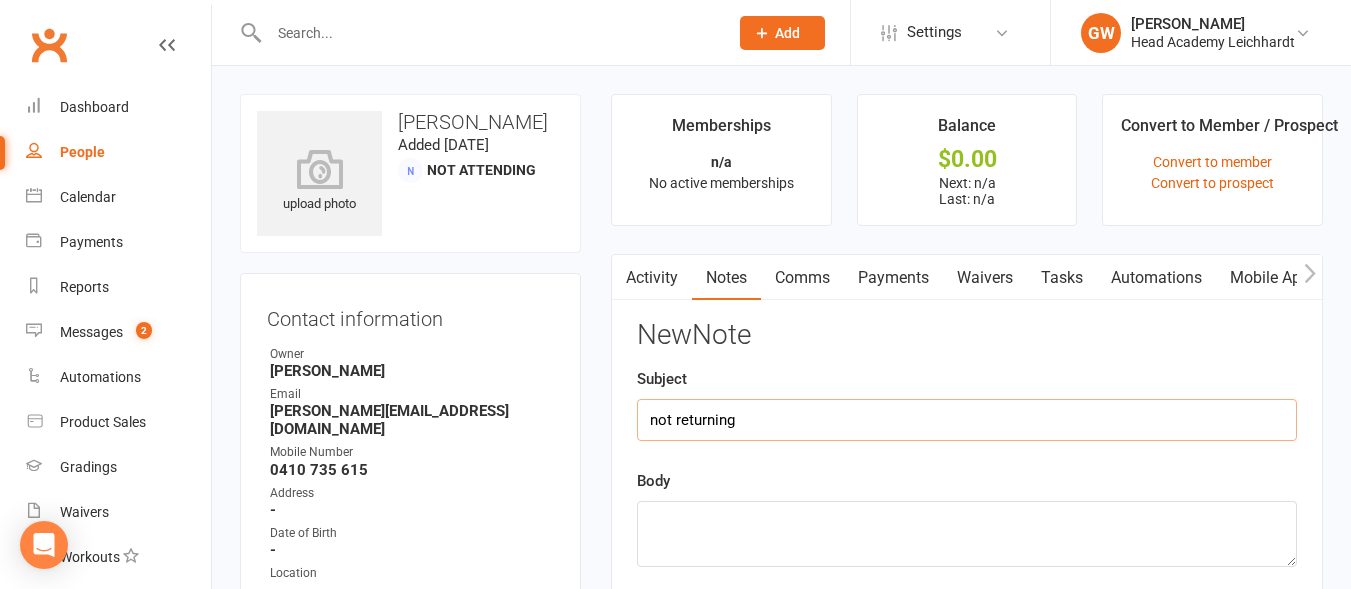 type on "not returning" 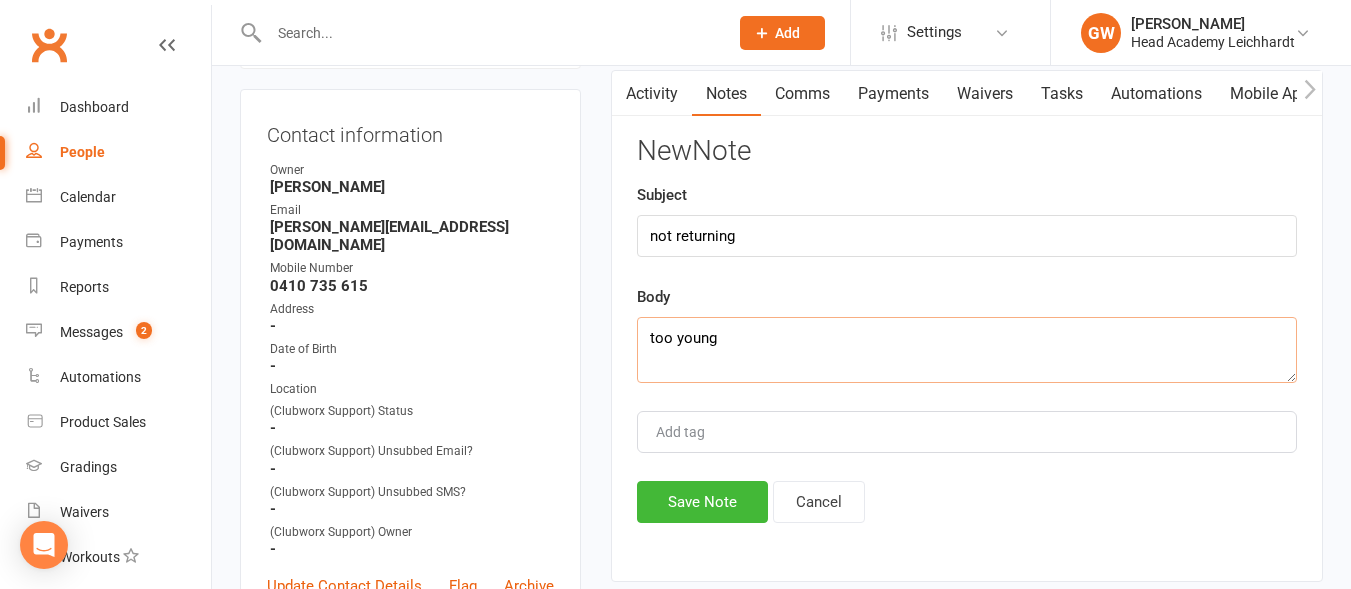 scroll, scrollTop: 185, scrollLeft: 0, axis: vertical 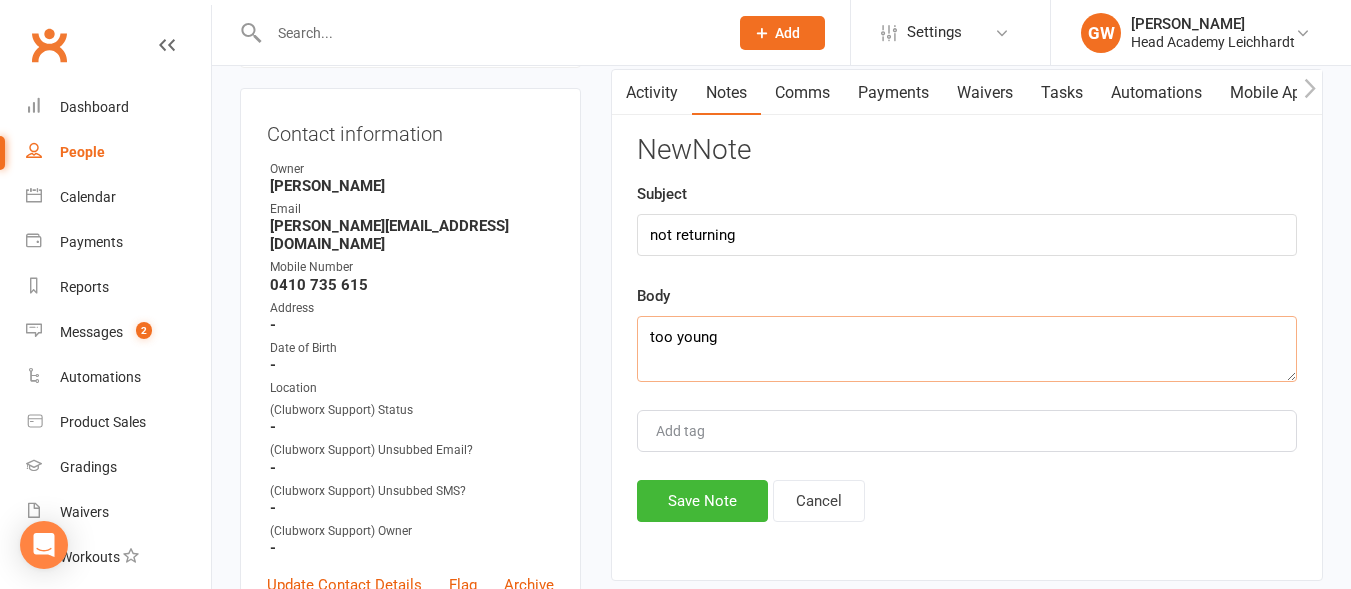 type on "too young" 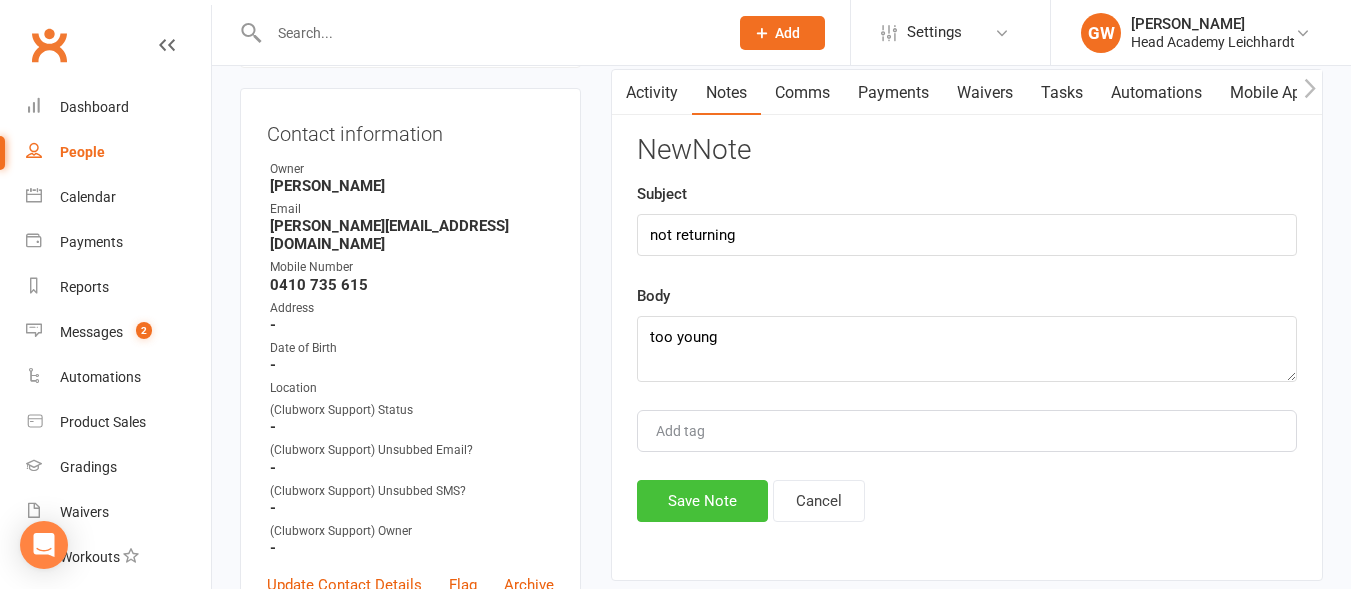 click on "Save Note" at bounding box center [702, 501] 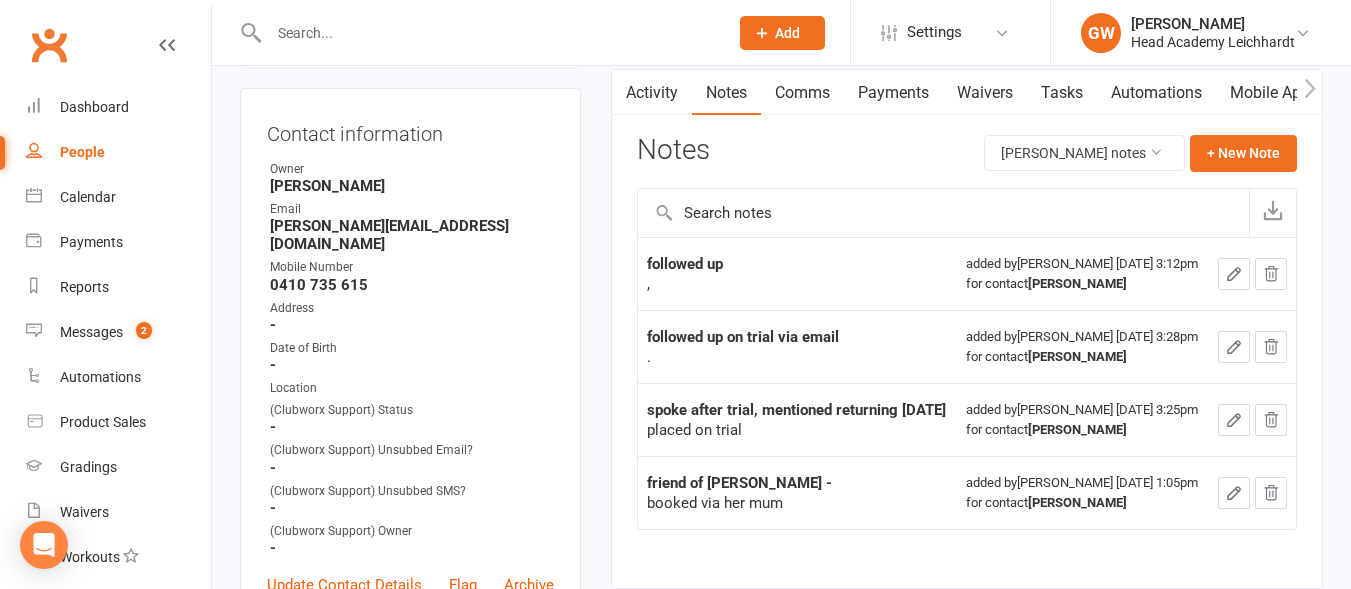 scroll, scrollTop: 0, scrollLeft: 0, axis: both 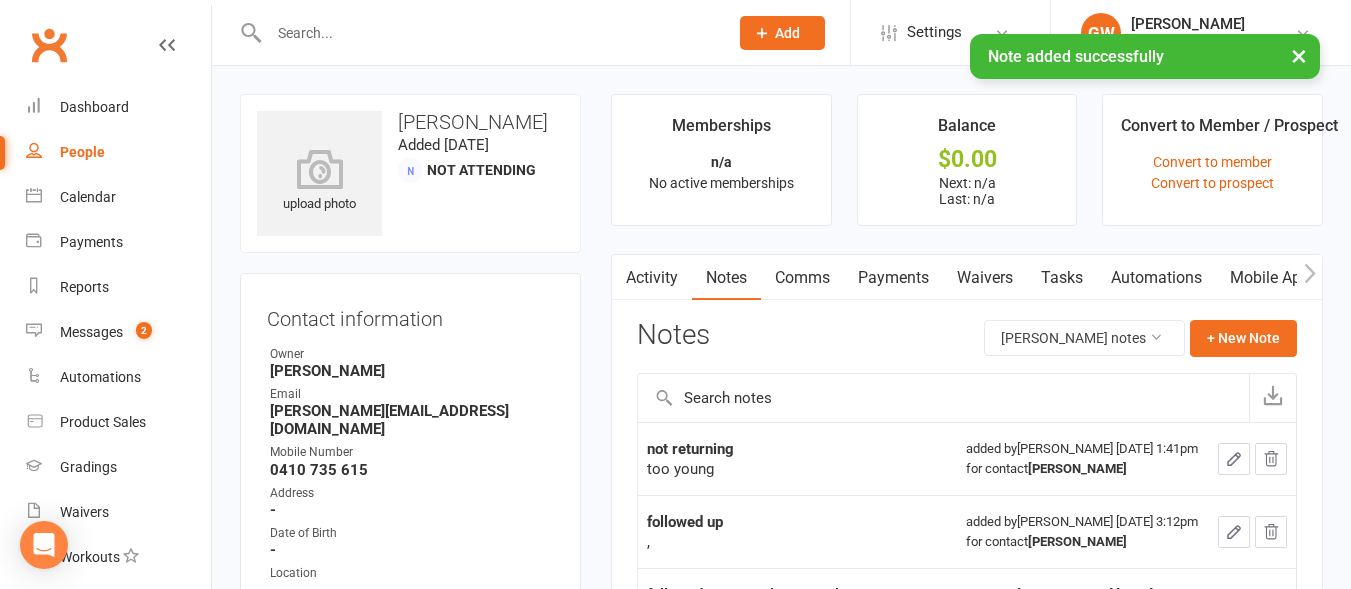 click on "Tasks" at bounding box center (1062, 278) 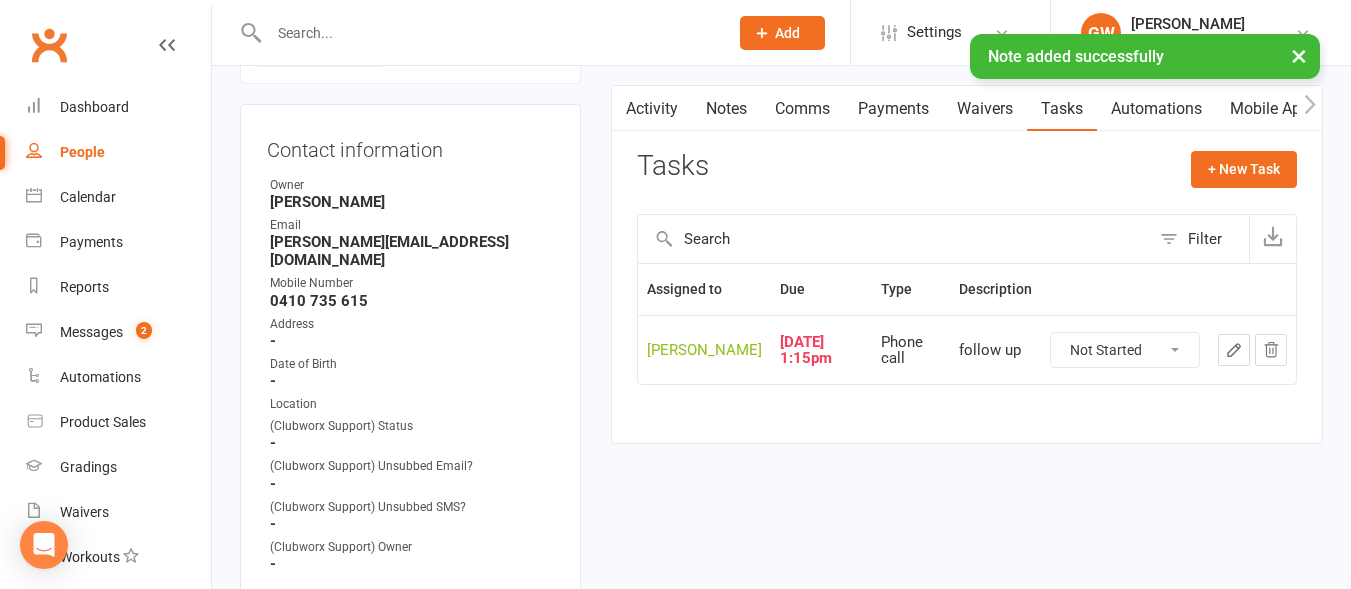 scroll, scrollTop: 170, scrollLeft: 0, axis: vertical 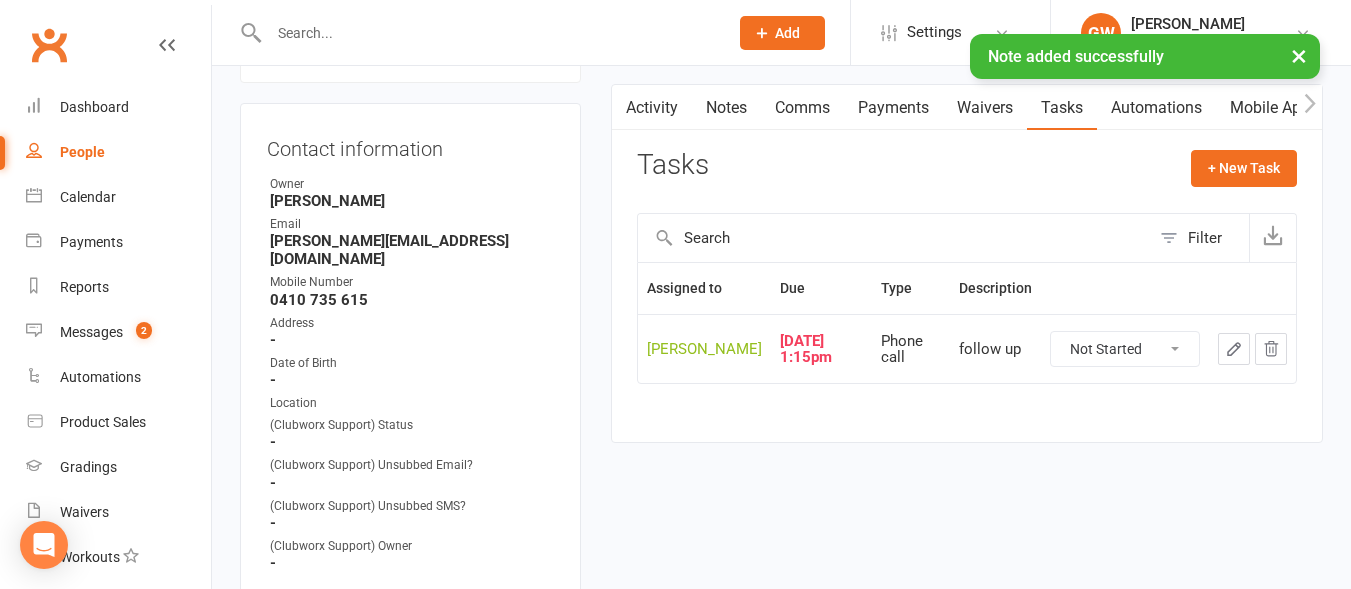 click on "Not Started In Progress Waiting Complete" at bounding box center (1125, 349) 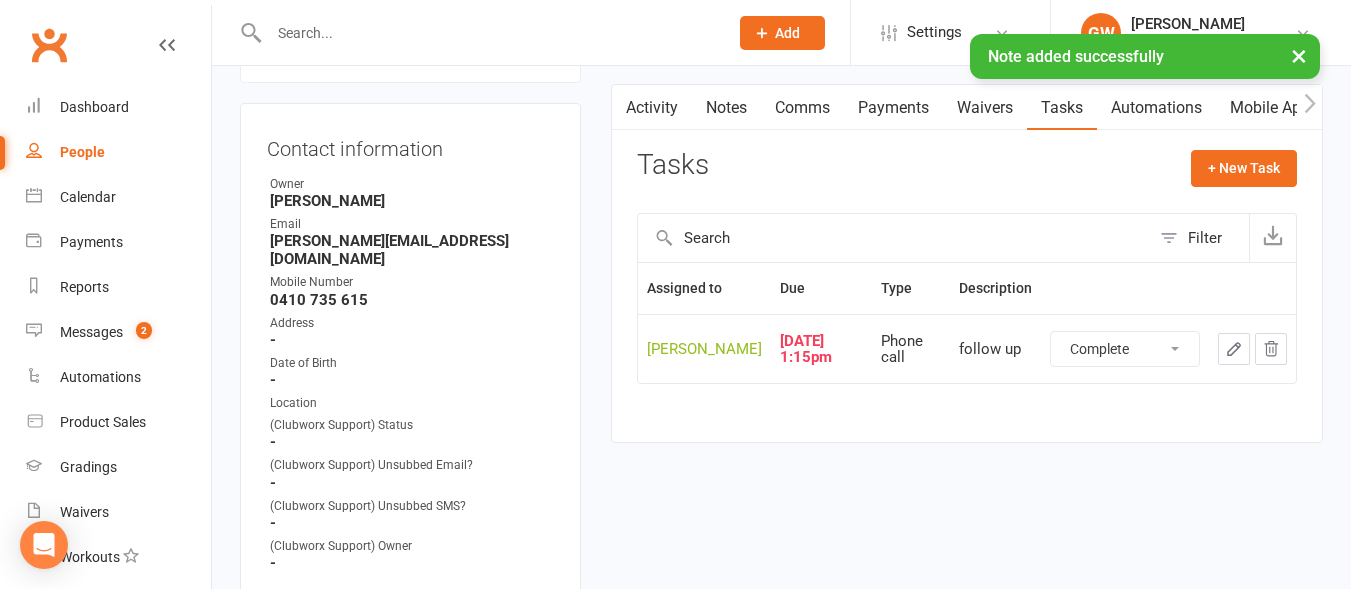 click on "Not Started In Progress Waiting Complete" at bounding box center (1125, 349) 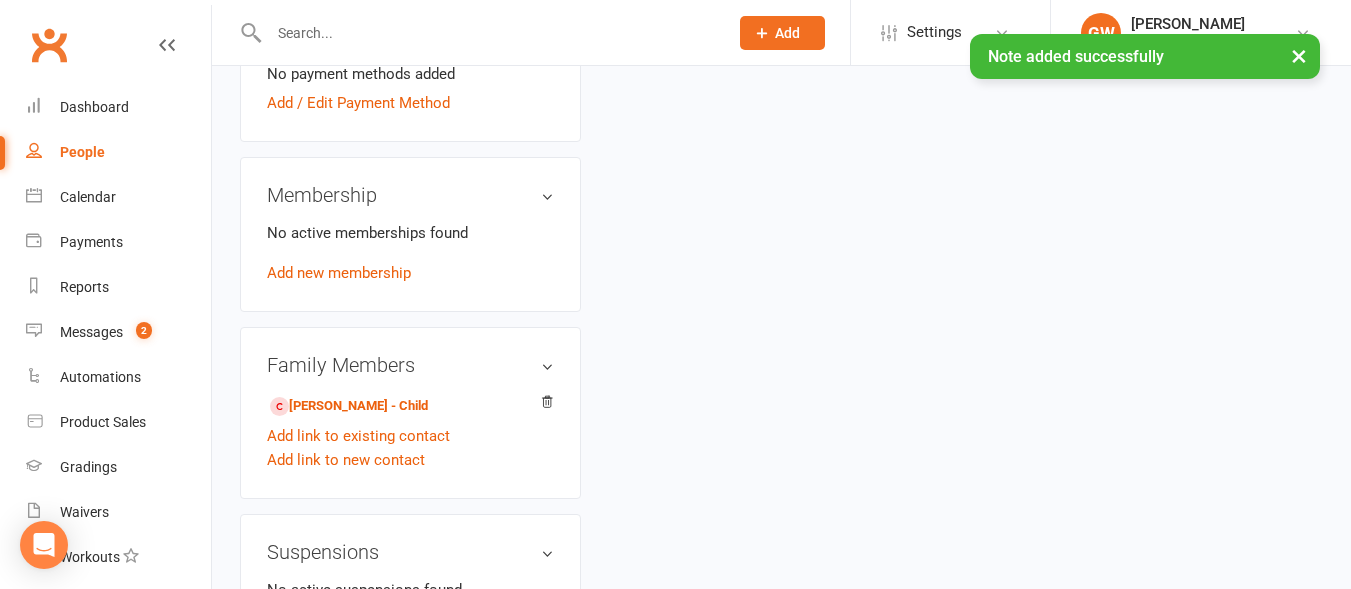 scroll, scrollTop: 871, scrollLeft: 0, axis: vertical 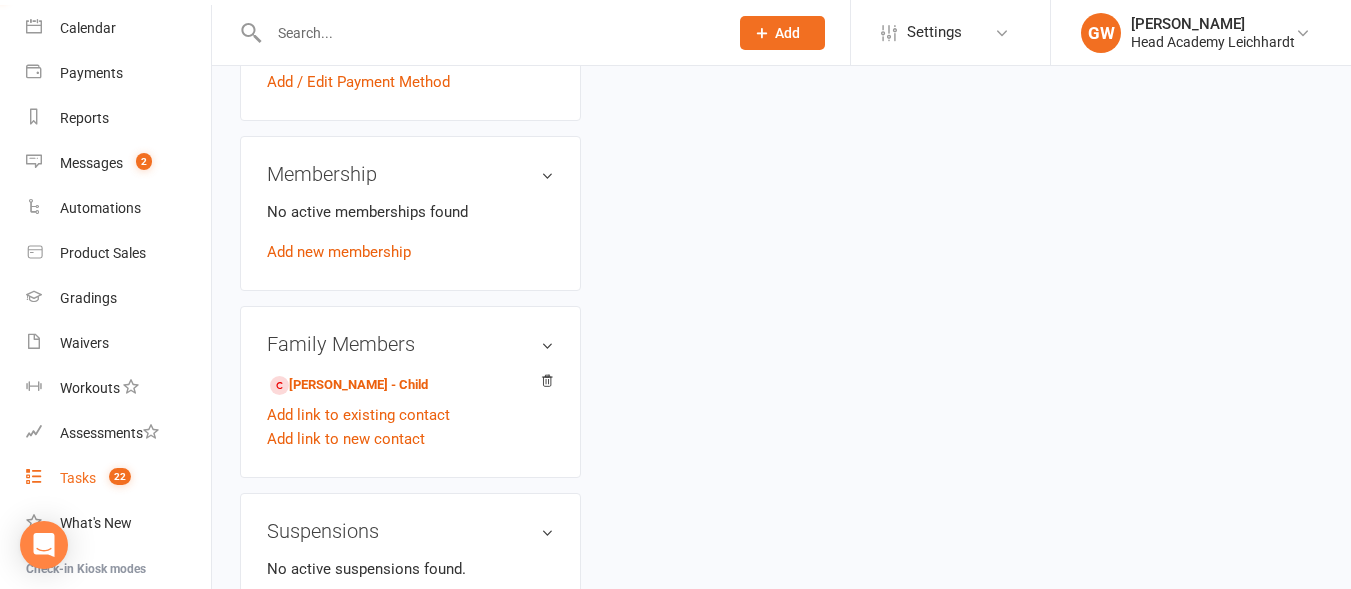click on "Tasks   22" at bounding box center [118, 478] 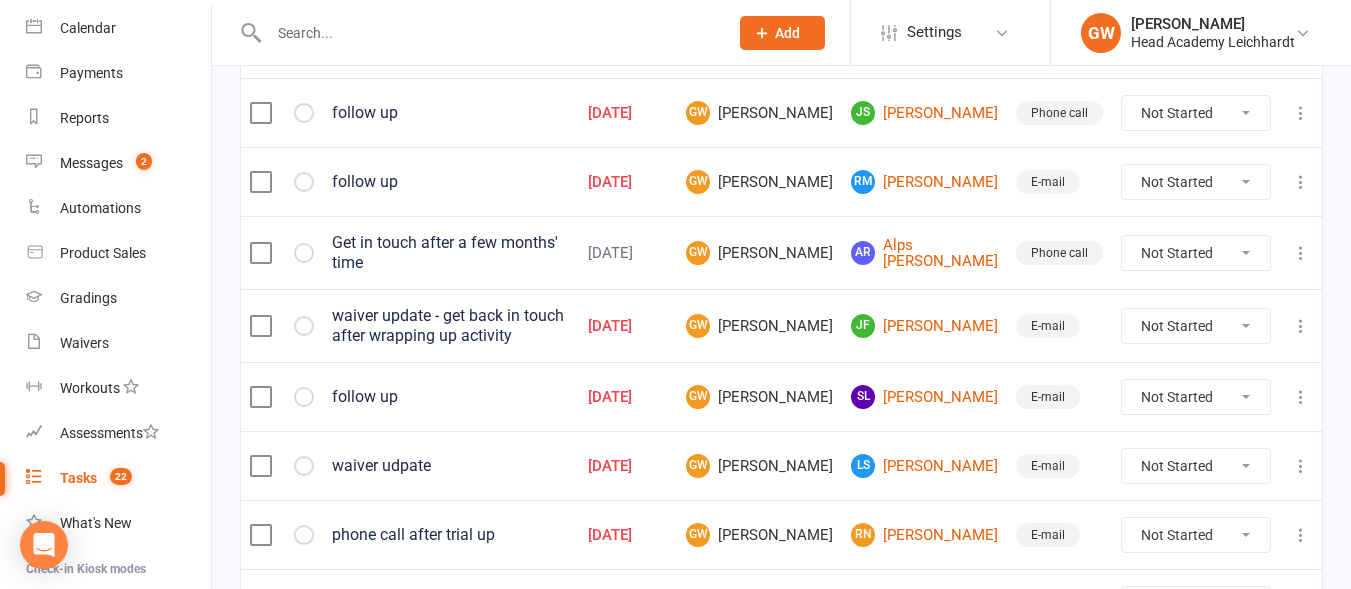 scroll, scrollTop: 426, scrollLeft: 0, axis: vertical 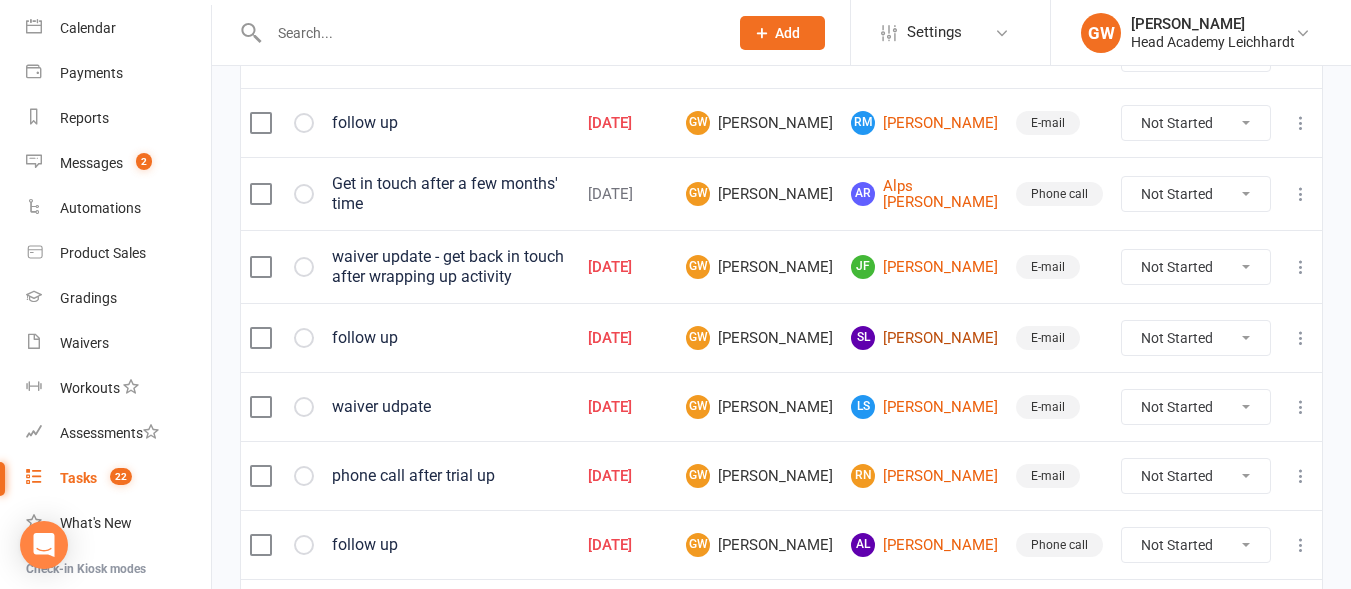 click on "SL [PERSON_NAME]" at bounding box center (924, 338) 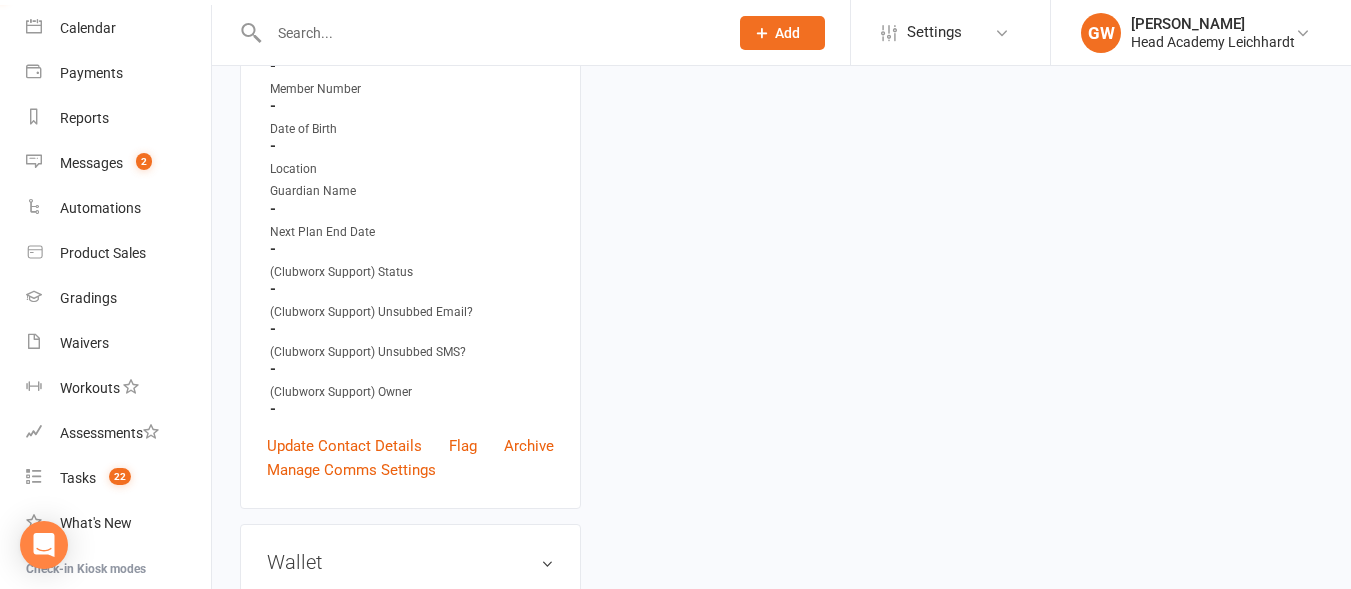 scroll, scrollTop: 0, scrollLeft: 0, axis: both 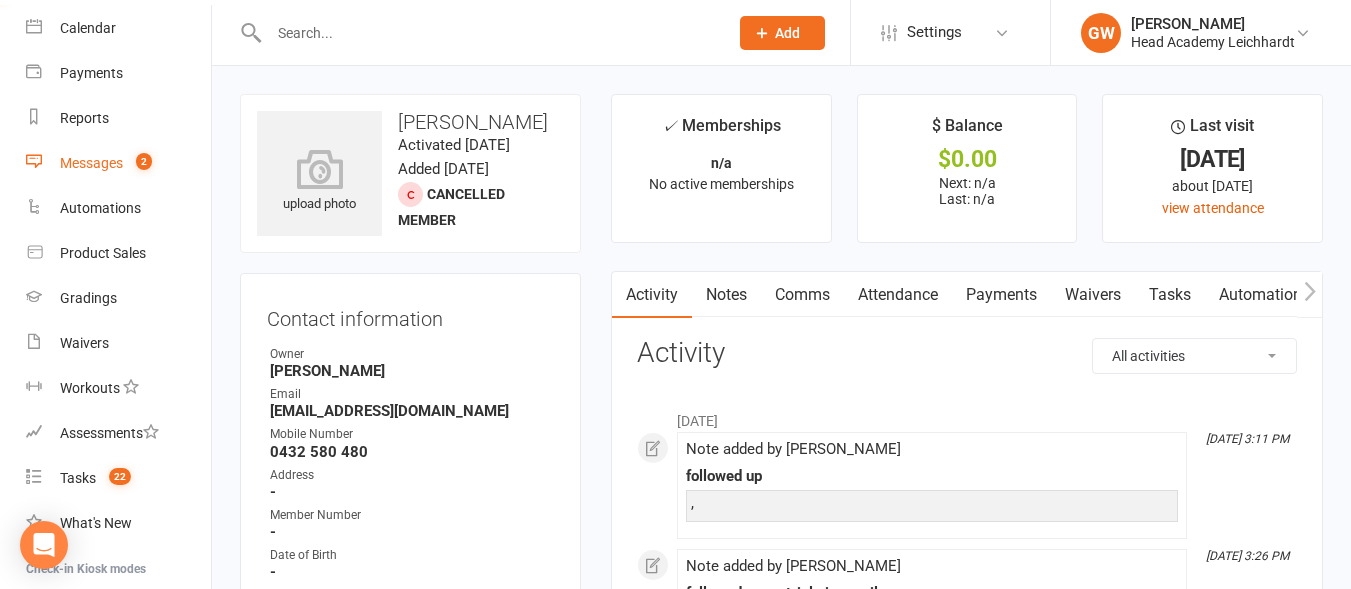 click on "Messages   2" at bounding box center [118, 163] 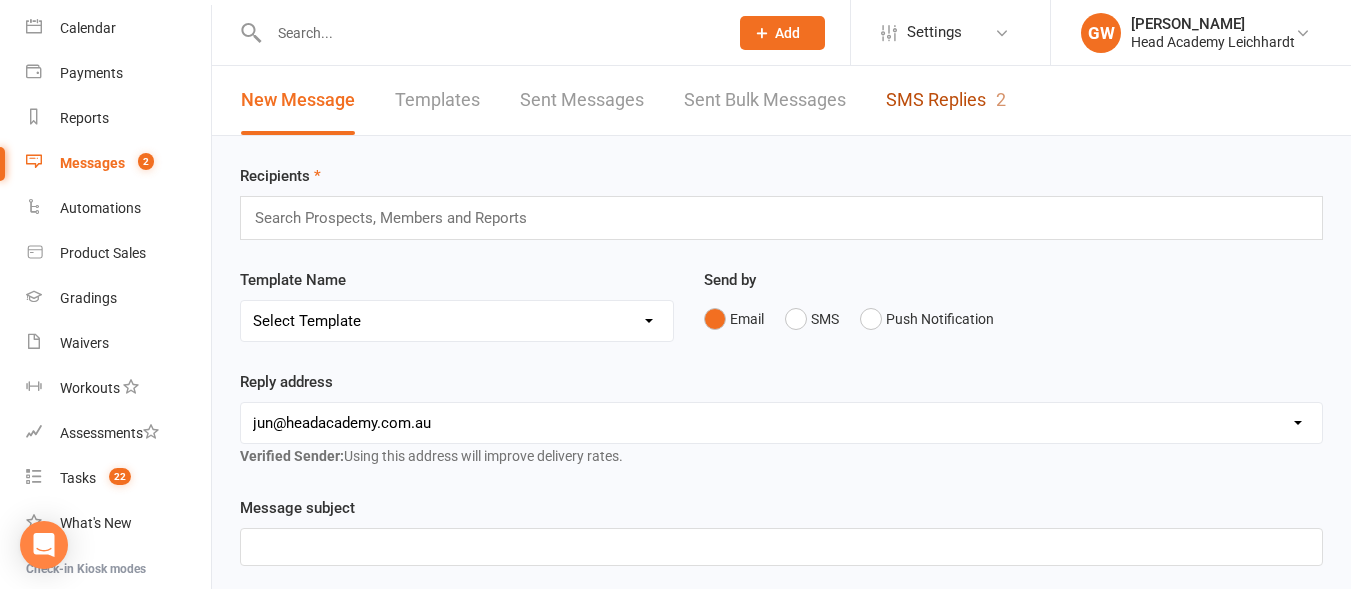 click on "SMS Replies  2" at bounding box center [946, 100] 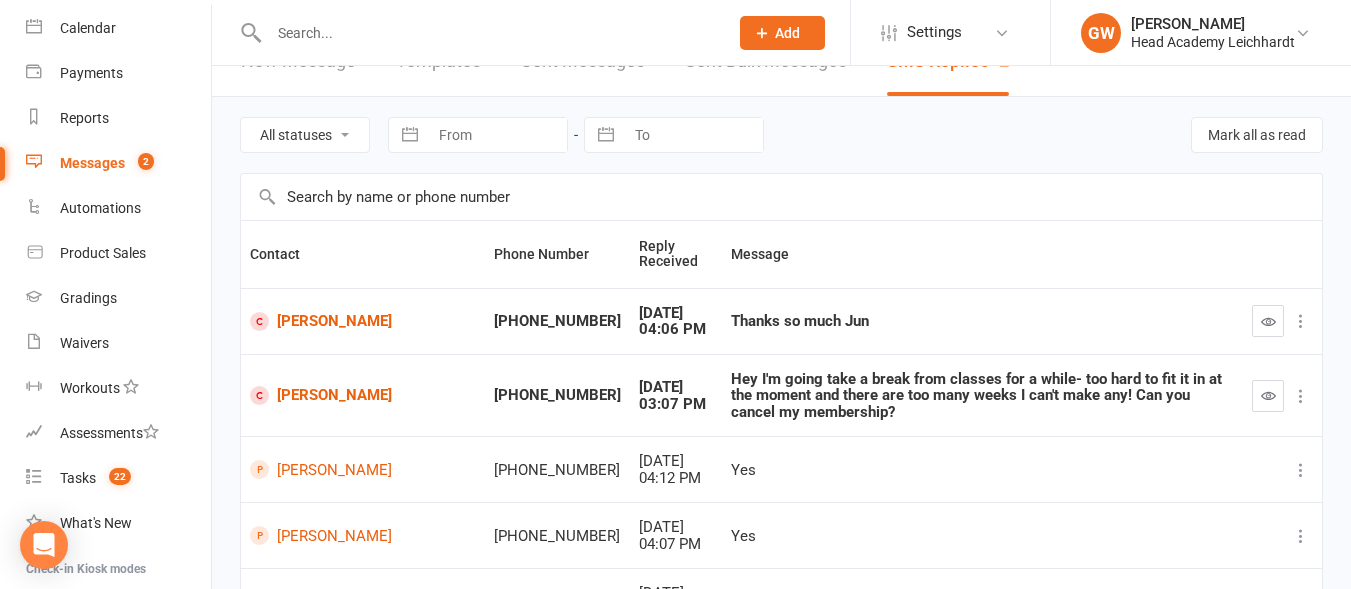 scroll, scrollTop: 40, scrollLeft: 0, axis: vertical 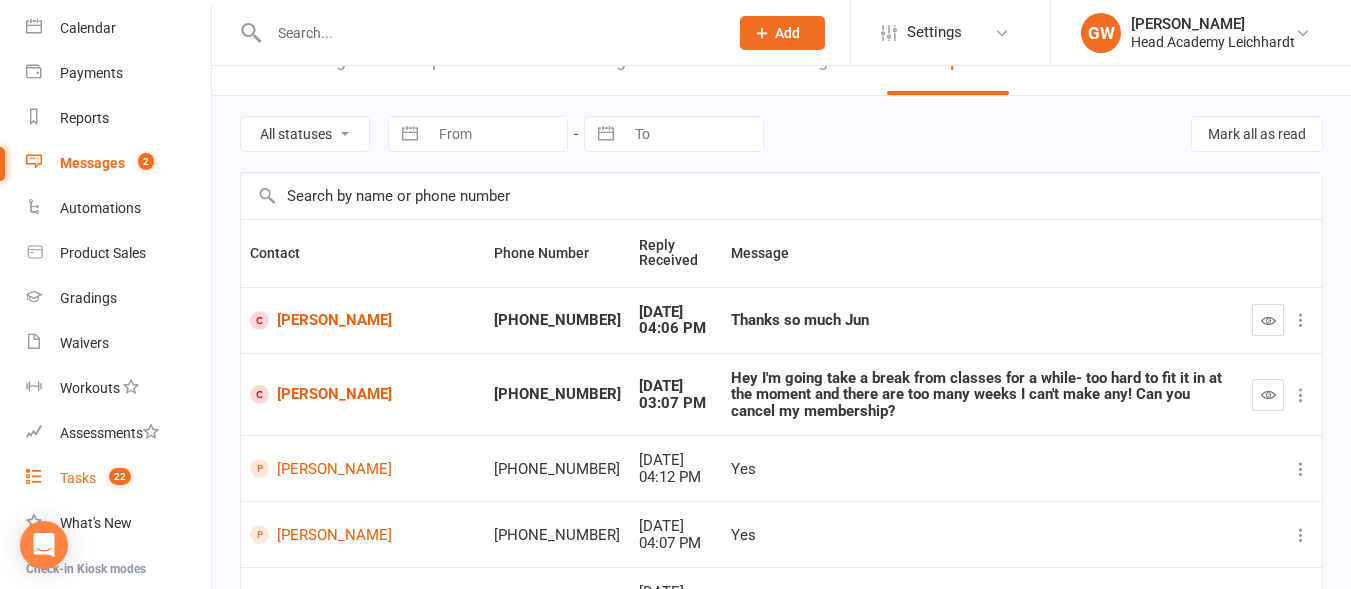 click on "Tasks   22" at bounding box center (118, 478) 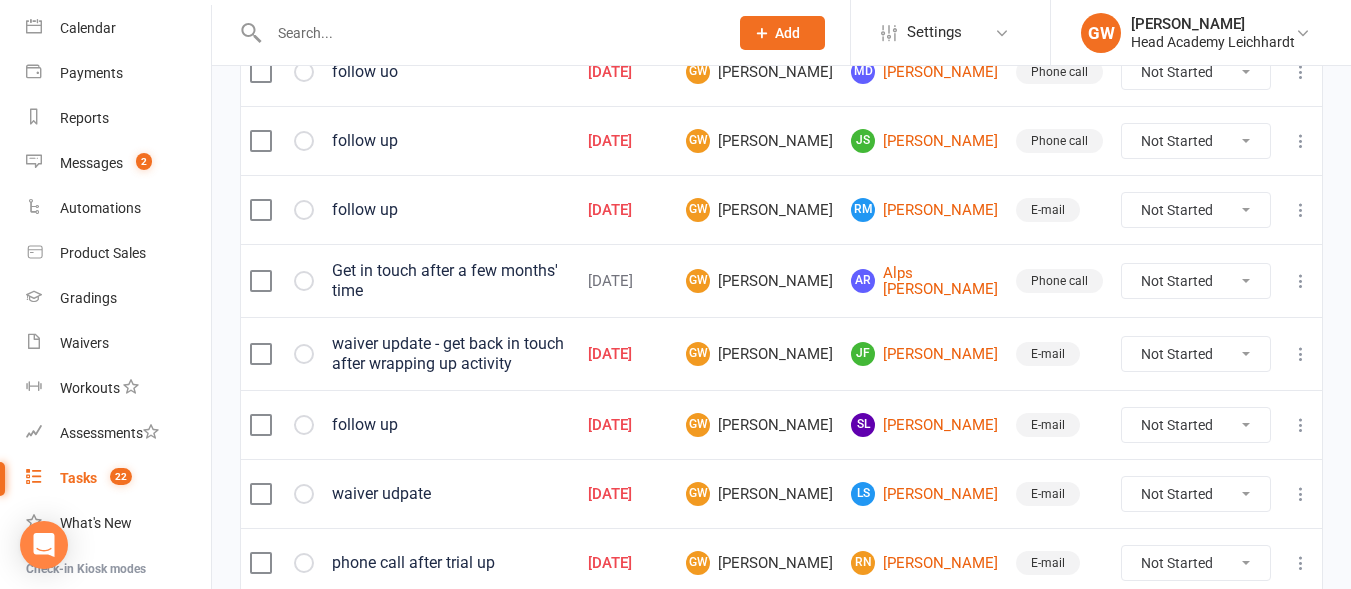 scroll, scrollTop: 358, scrollLeft: 0, axis: vertical 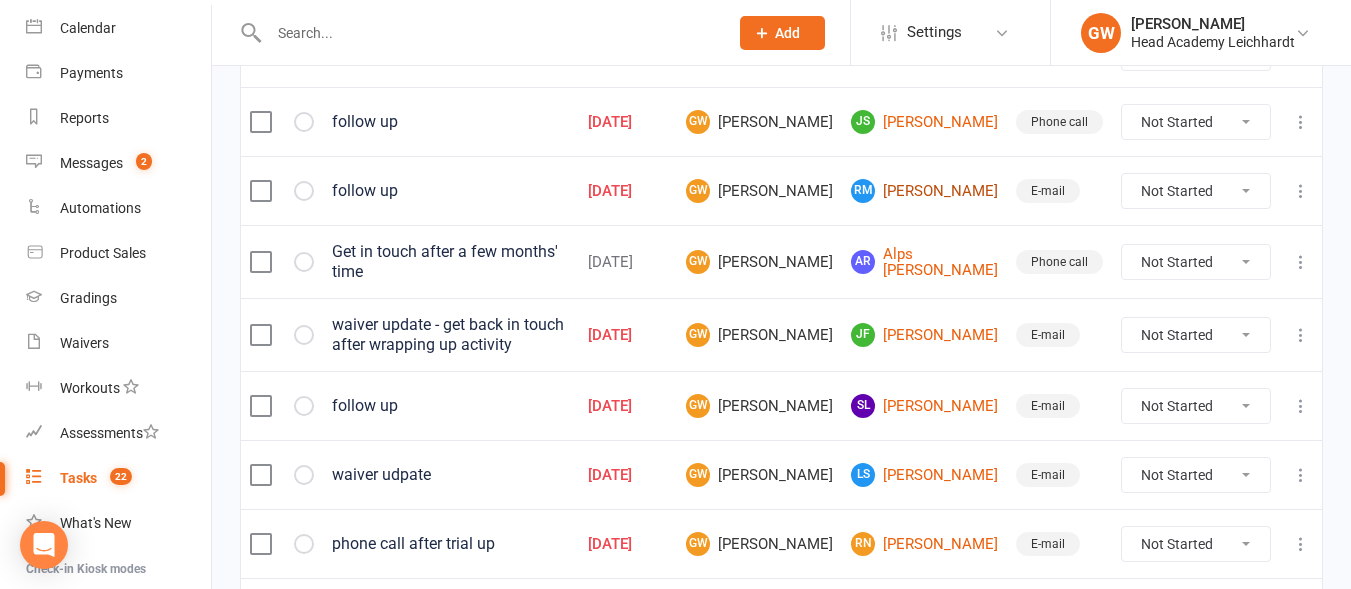 click on "RM [PERSON_NAME]" at bounding box center [924, 191] 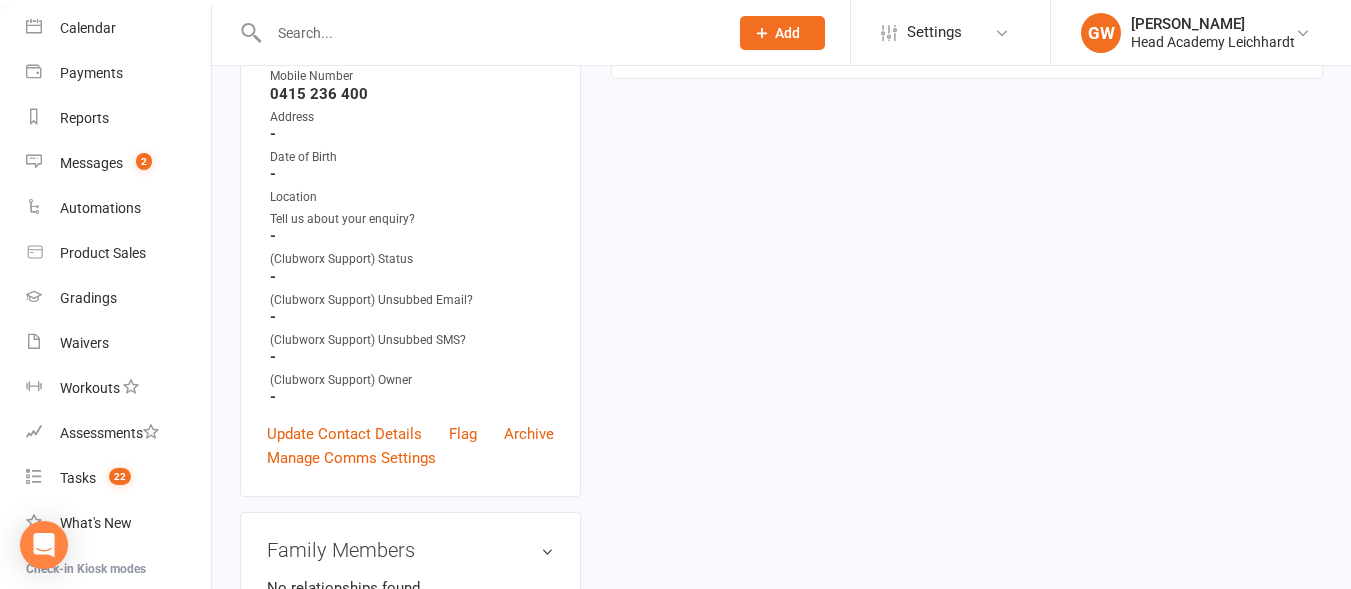 scroll, scrollTop: 0, scrollLeft: 0, axis: both 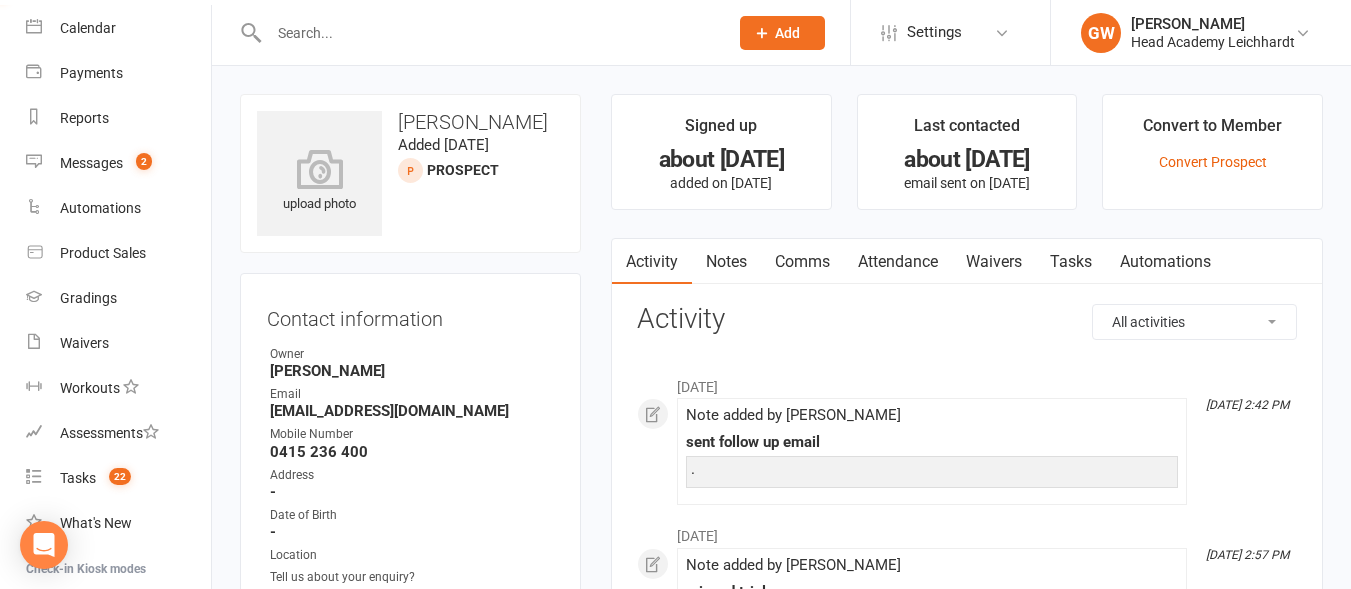 click on "Notes" at bounding box center (726, 262) 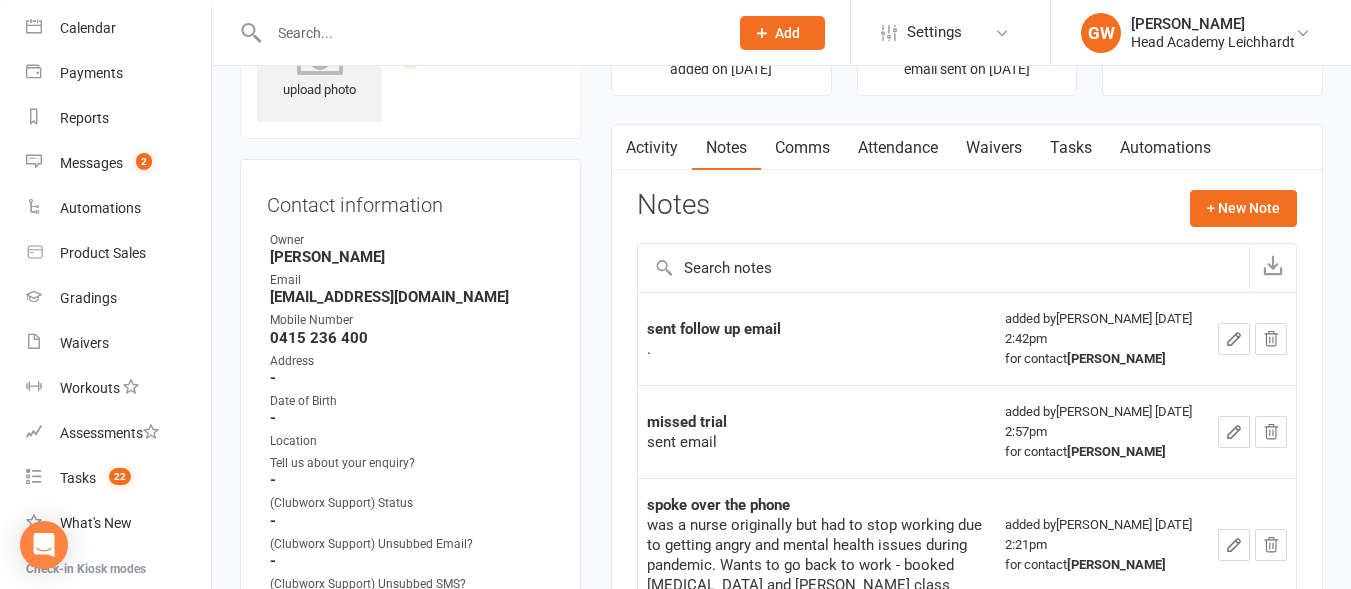 scroll, scrollTop: 0, scrollLeft: 0, axis: both 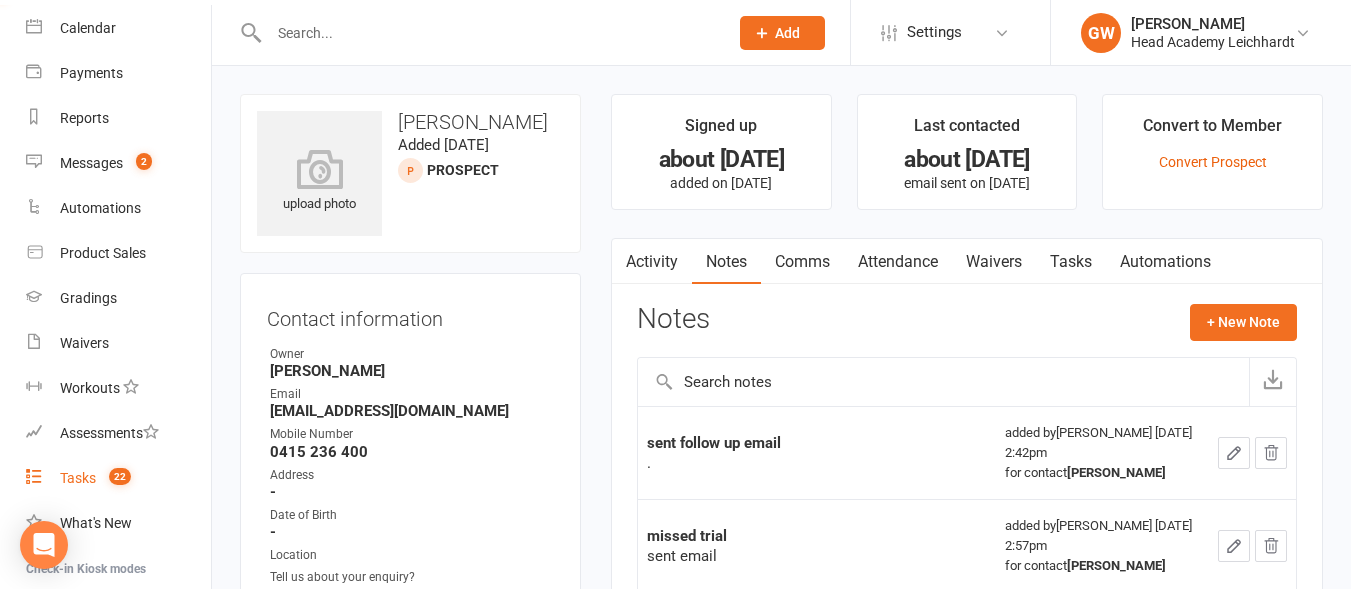 click on "Tasks   22" at bounding box center [118, 478] 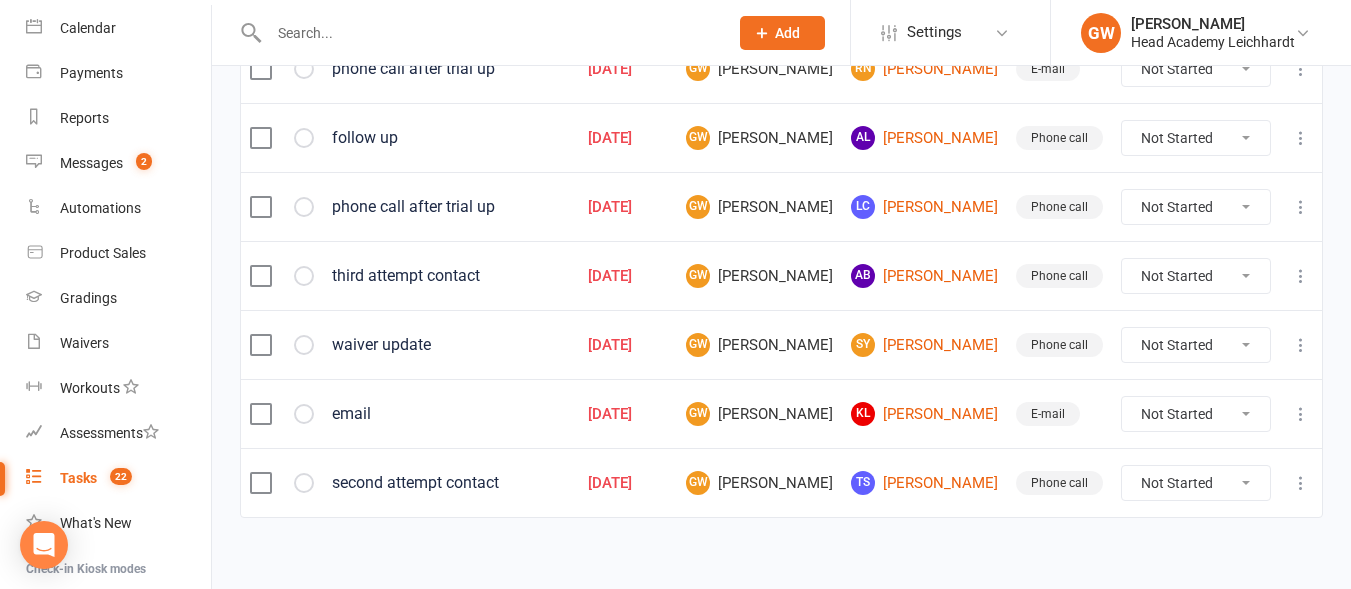 scroll, scrollTop: 842, scrollLeft: 0, axis: vertical 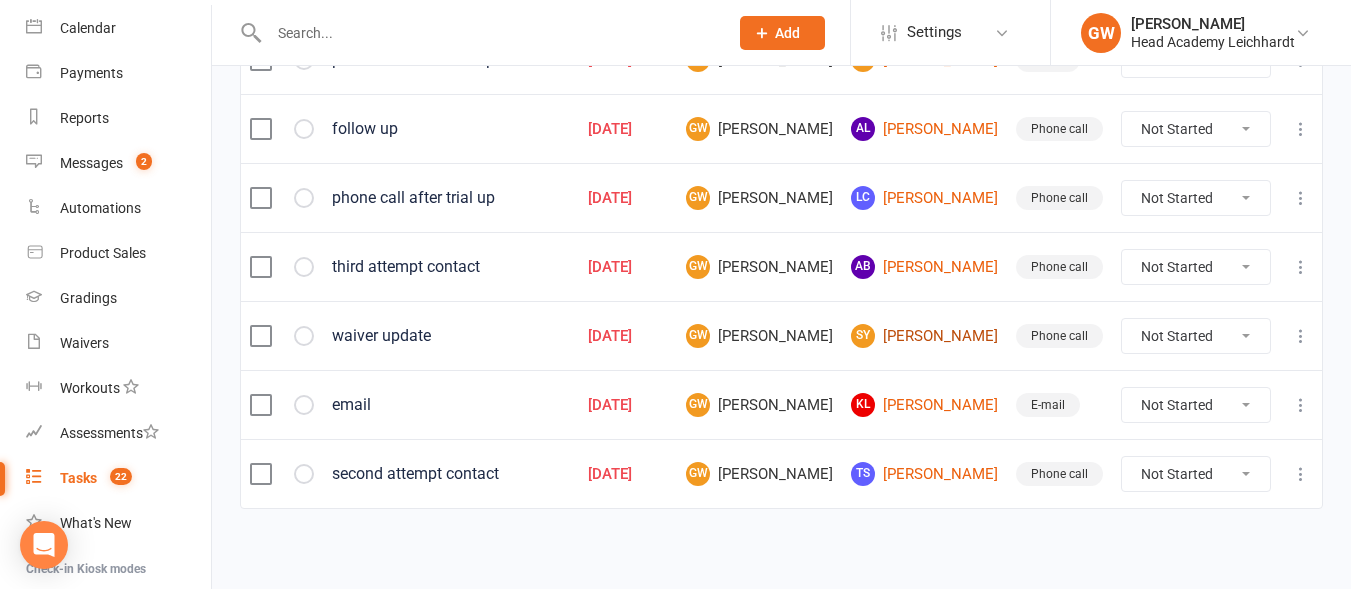 click on "SY [PERSON_NAME]" at bounding box center (924, 336) 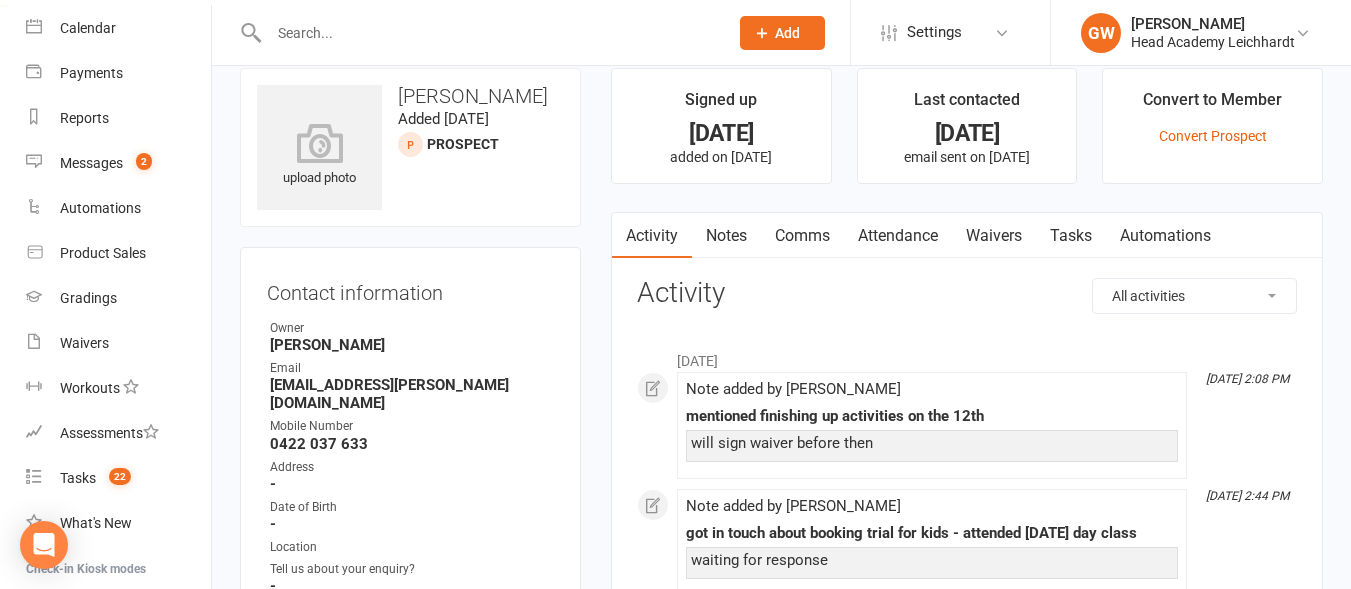 scroll, scrollTop: 0, scrollLeft: 0, axis: both 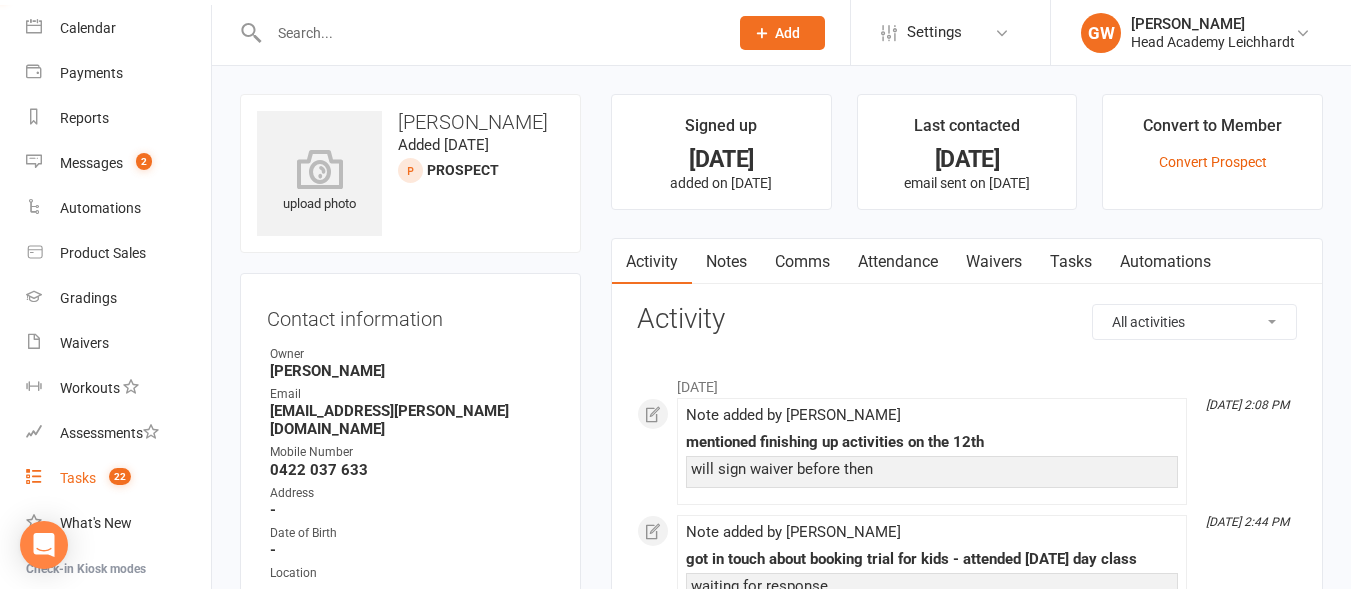 click on "Tasks   22" at bounding box center [118, 478] 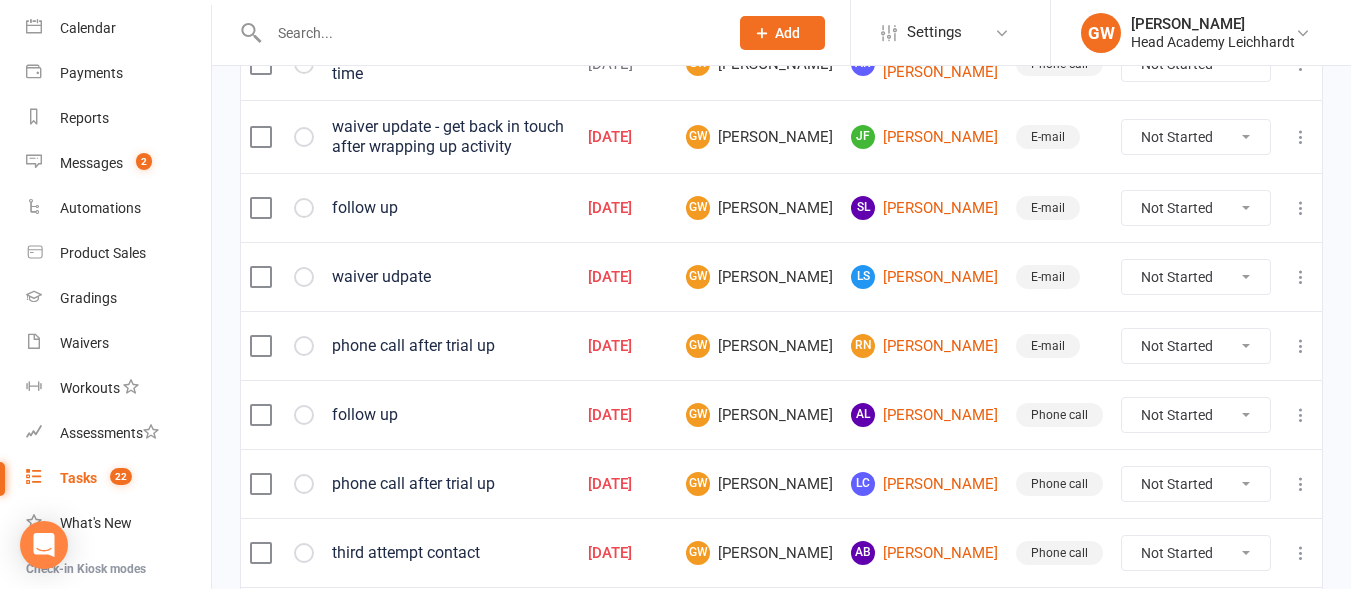 scroll, scrollTop: 557, scrollLeft: 0, axis: vertical 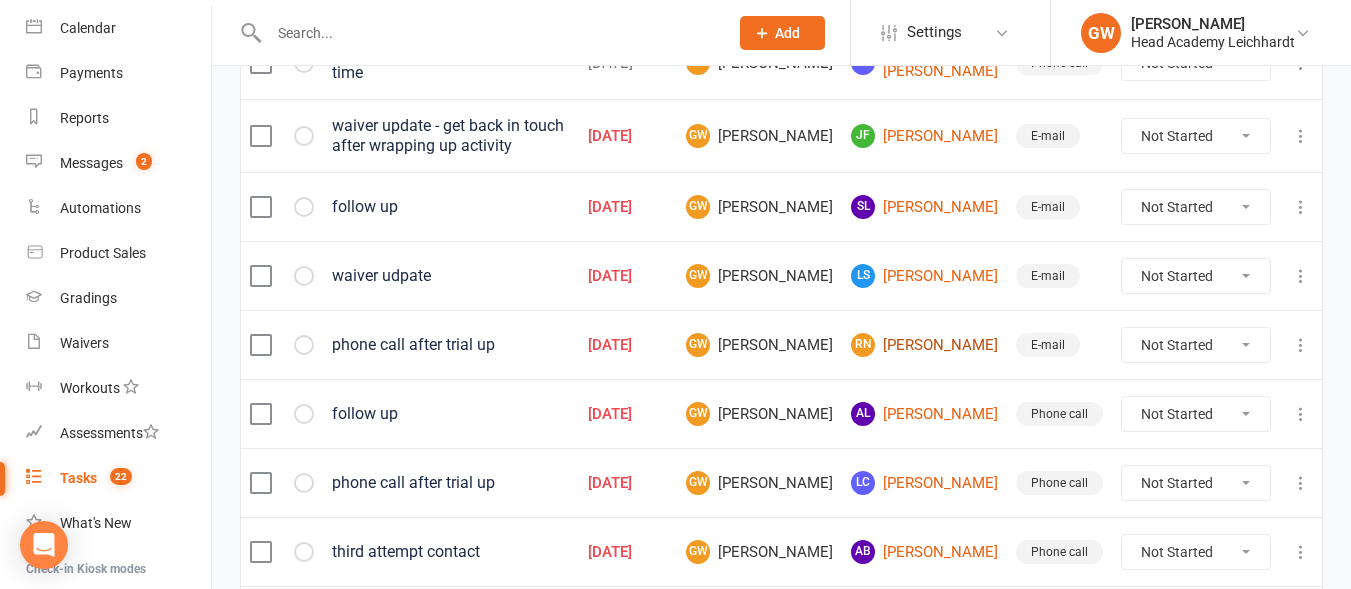 click on "RN [PERSON_NAME]" at bounding box center (924, 345) 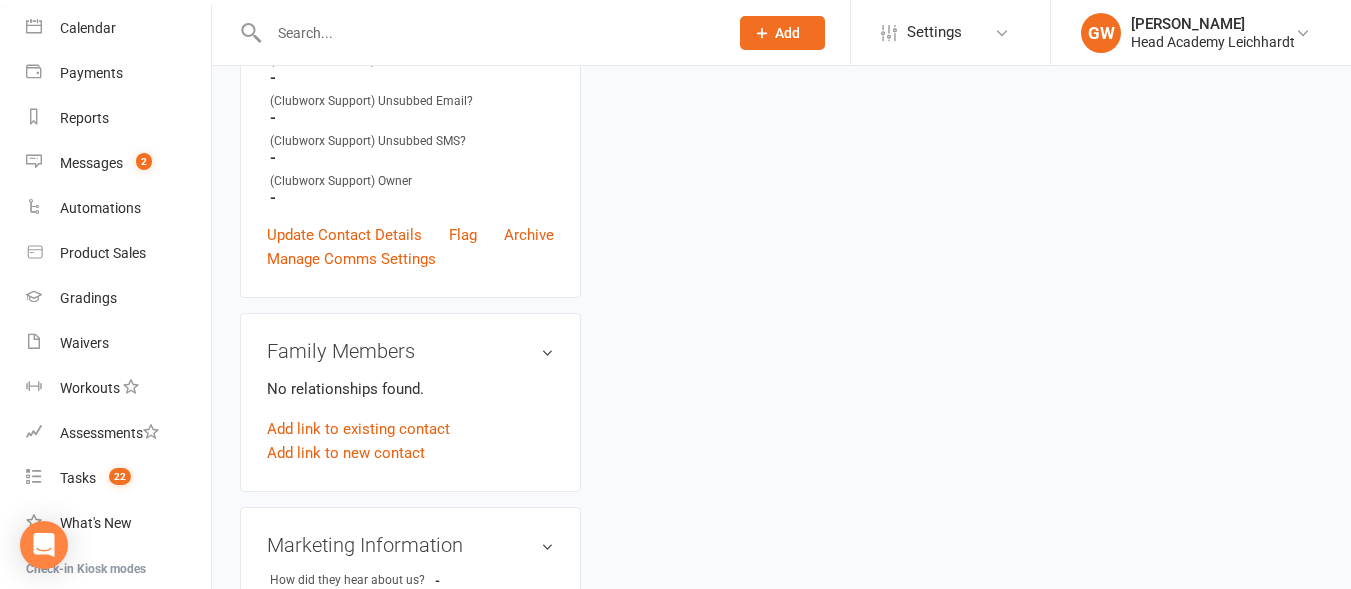 scroll, scrollTop: 0, scrollLeft: 0, axis: both 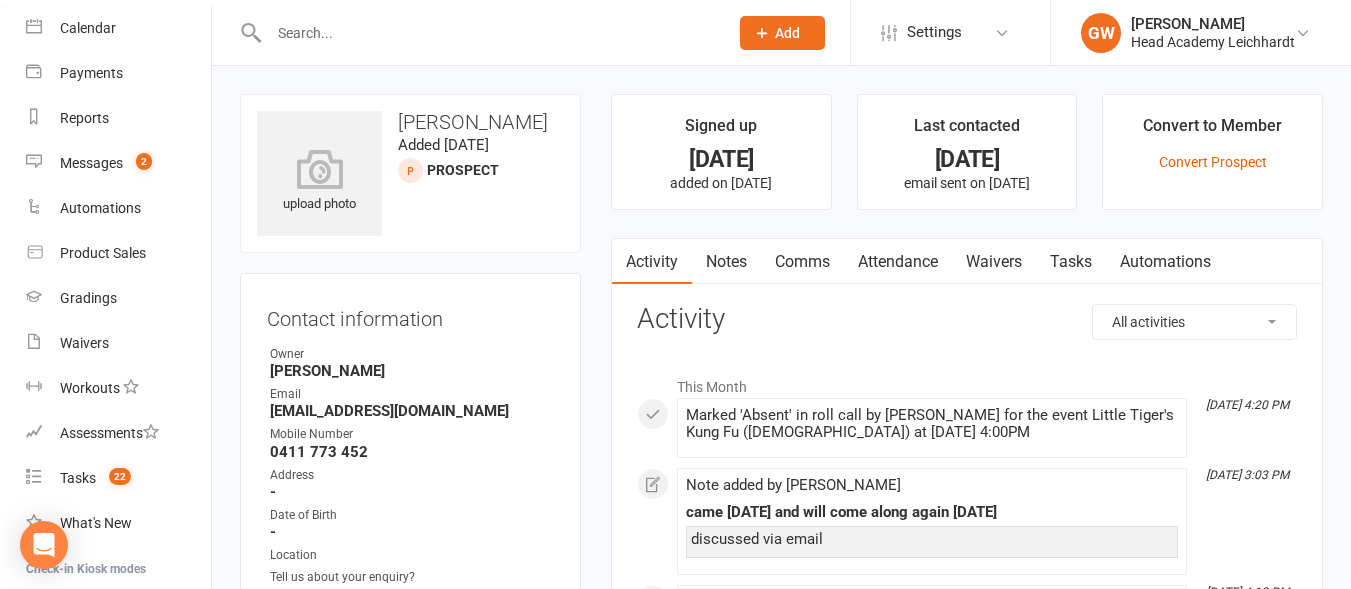 click on "[EMAIL_ADDRESS][DOMAIN_NAME]" at bounding box center [412, 411] 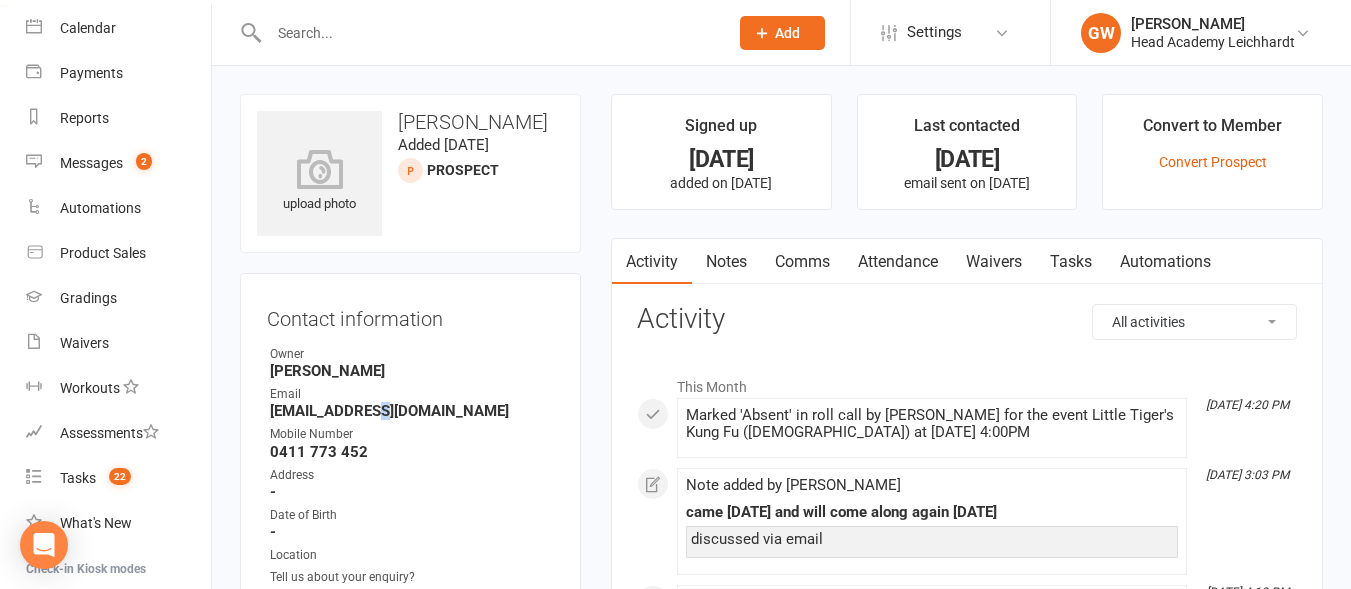 click on "[EMAIL_ADDRESS][DOMAIN_NAME]" at bounding box center [412, 411] 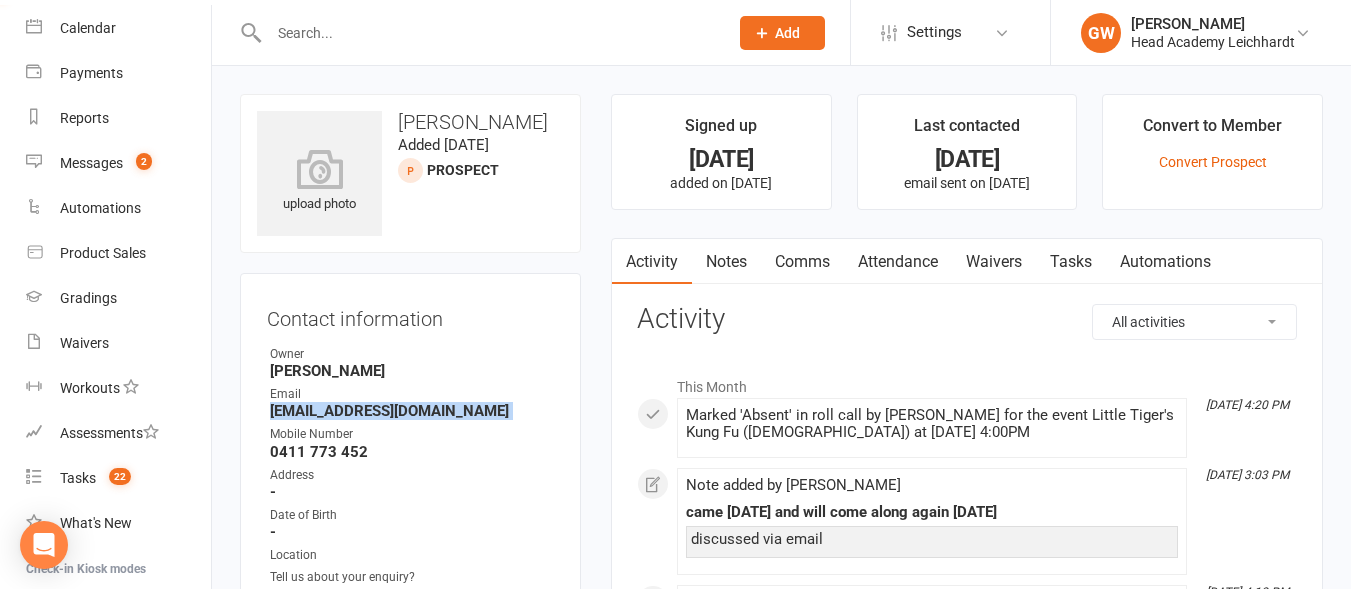 click on "[EMAIL_ADDRESS][DOMAIN_NAME]" at bounding box center (412, 411) 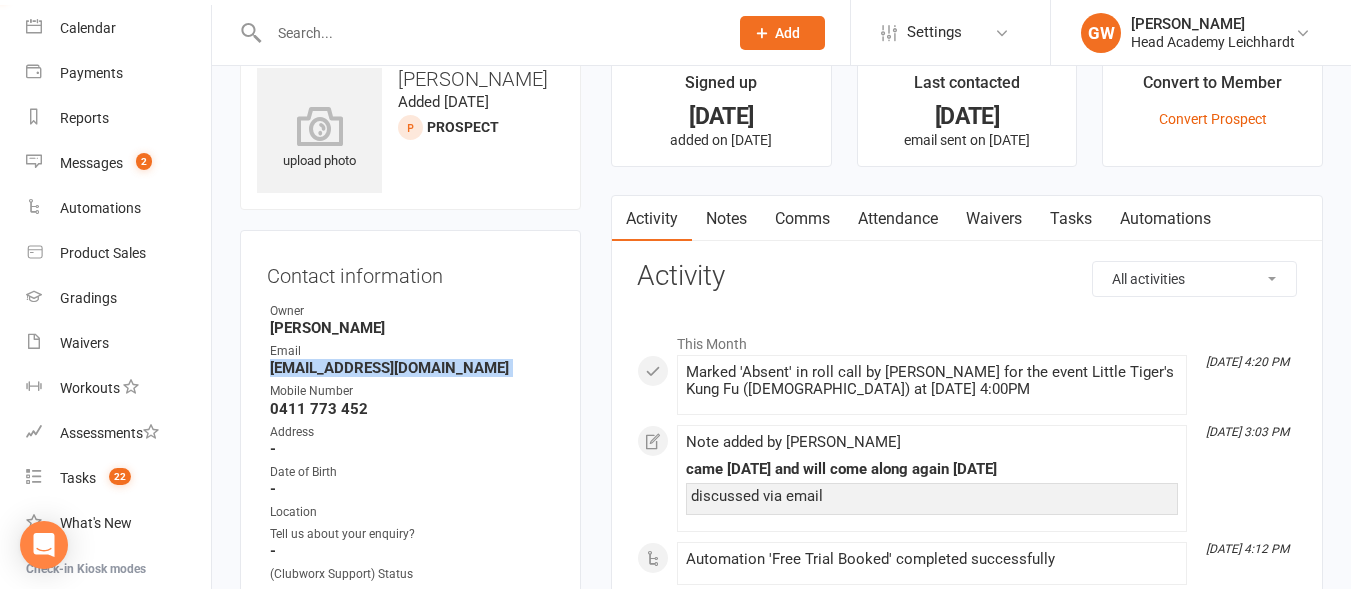 scroll, scrollTop: 44, scrollLeft: 0, axis: vertical 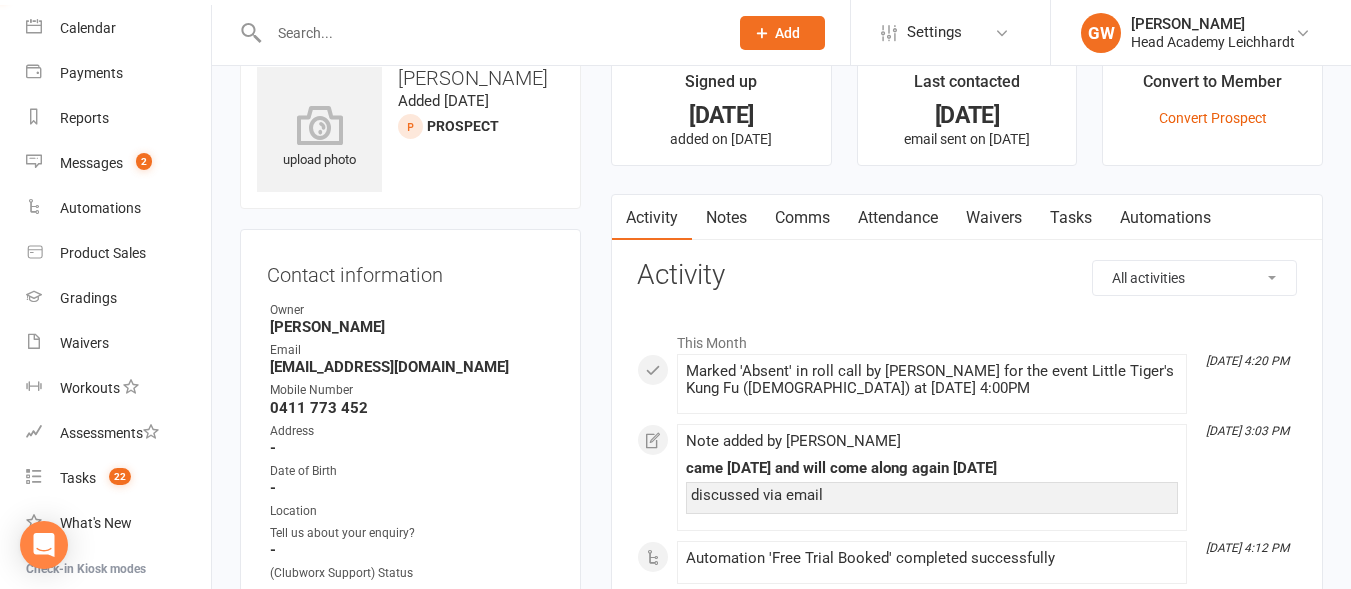 click on "Activity Notes Comms Attendance Waivers Tasks Automations
All activities Bookings / Attendances Communications Notes Failed SMSes Gradings Members Memberships Mobile App POS Sales Payments Credit Vouchers Prospects Reports Automations Tasks Waivers Workouts Kiosk Mode Consent Assessments Contact Flags Family Relationships Activity This Month [DATE] 4:20 PM Marked 'Absent' in roll call by [PERSON_NAME] for the event Little Tiger's Kung Fu ([DEMOGRAPHIC_DATA]) at [DATE] 4:00PM   [DATE] 3:03 PM Note added by [PERSON_NAME]   came [DATE] and will come along again [DATE] discussed via email [DATE] 4:12 PM Automation 'Free Trial Booked' completed successfully   [DATE] 4:12 PM Step 2 of automation Free Trial Booked completed successfully   [DATE] 4:12 PM   Sent  email  to   [EMAIL_ADDRESS][DOMAIN_NAME]   Free Trial Confirmation Head Academy Hi [PERSON_NAME]  ,     Thanks for booking a free trial class with Head Academy. I hope you are excited about getting started on your Kung Fu journey!     at   4:00 PM   on" at bounding box center (967, 1455) 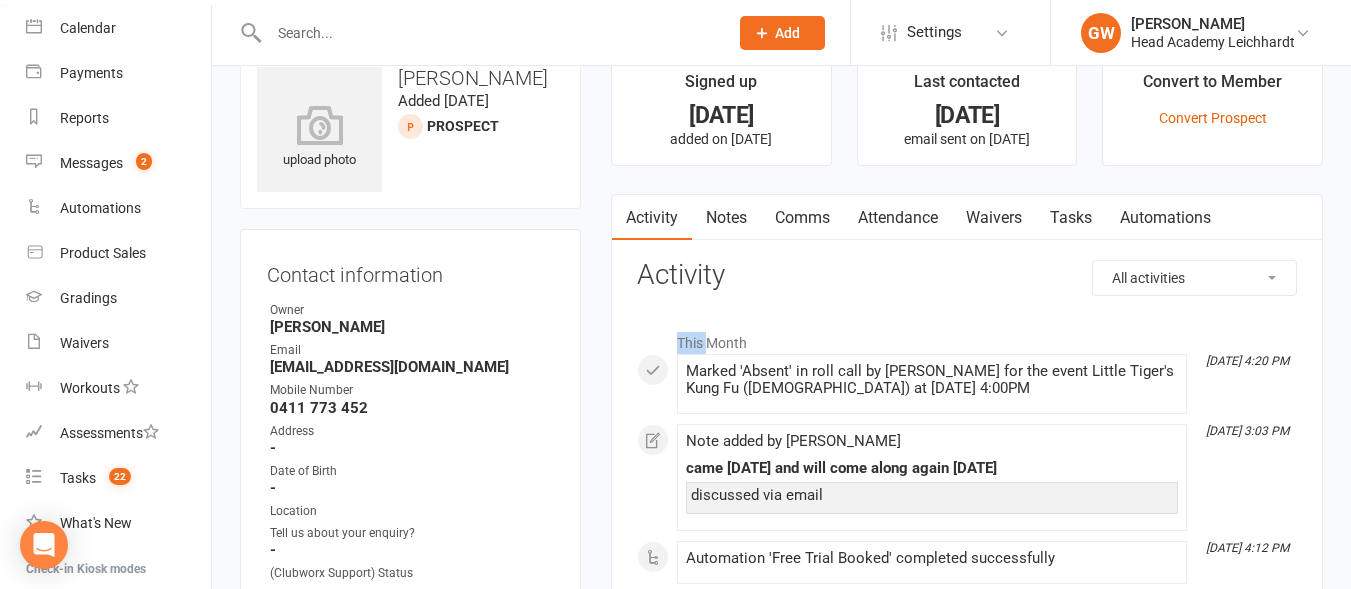 click on "Activity Notes Comms Attendance Waivers Tasks Automations
All activities Bookings / Attendances Communications Notes Failed SMSes Gradings Members Memberships Mobile App POS Sales Payments Credit Vouchers Prospects Reports Automations Tasks Waivers Workouts Kiosk Mode Consent Assessments Contact Flags Family Relationships Activity This Month [DATE] 4:20 PM Marked 'Absent' in roll call by [PERSON_NAME] for the event Little Tiger's Kung Fu ([DEMOGRAPHIC_DATA]) at [DATE] 4:00PM   [DATE] 3:03 PM Note added by [PERSON_NAME]   came [DATE] and will come along again [DATE] discussed via email [DATE] 4:12 PM Automation 'Free Trial Booked' completed successfully   [DATE] 4:12 PM Step 2 of automation Free Trial Booked completed successfully   [DATE] 4:12 PM   Sent  email  to   [EMAIL_ADDRESS][DOMAIN_NAME]   Free Trial Confirmation Head Academy Hi [PERSON_NAME]  ,     Thanks for booking a free trial class with Head Academy. I hope you are excited about getting started on your Kung Fu journey!     at   4:00 PM   on" at bounding box center [967, 1455] 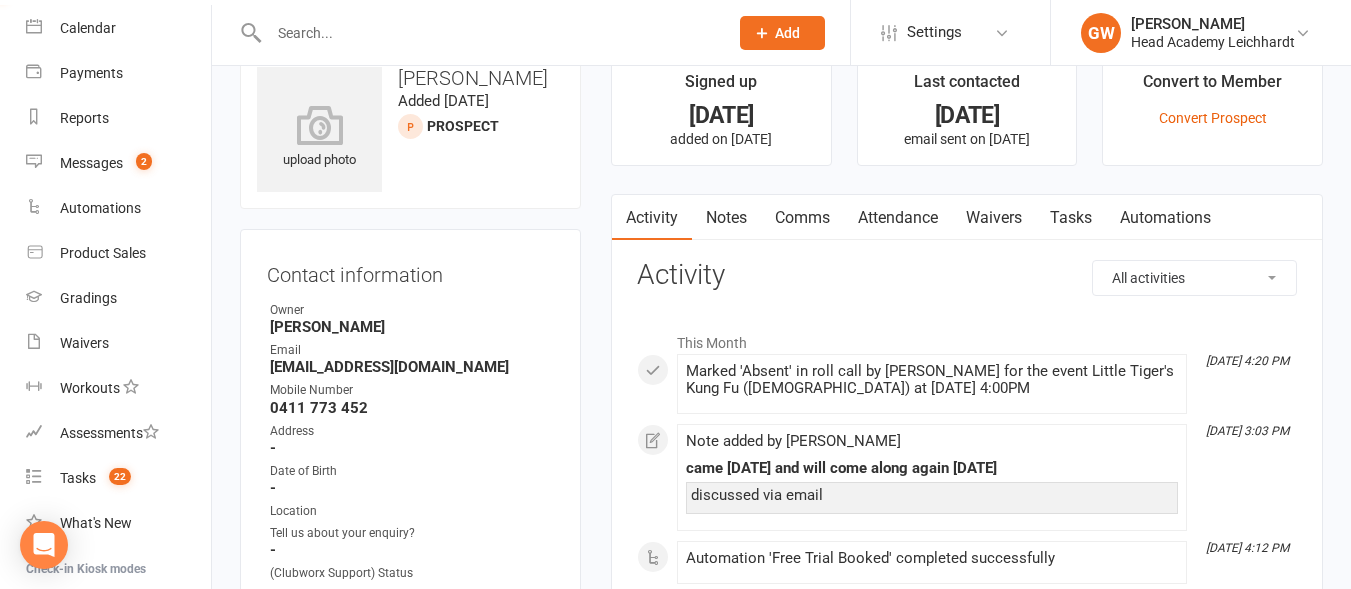 click on "Notes" at bounding box center [726, 218] 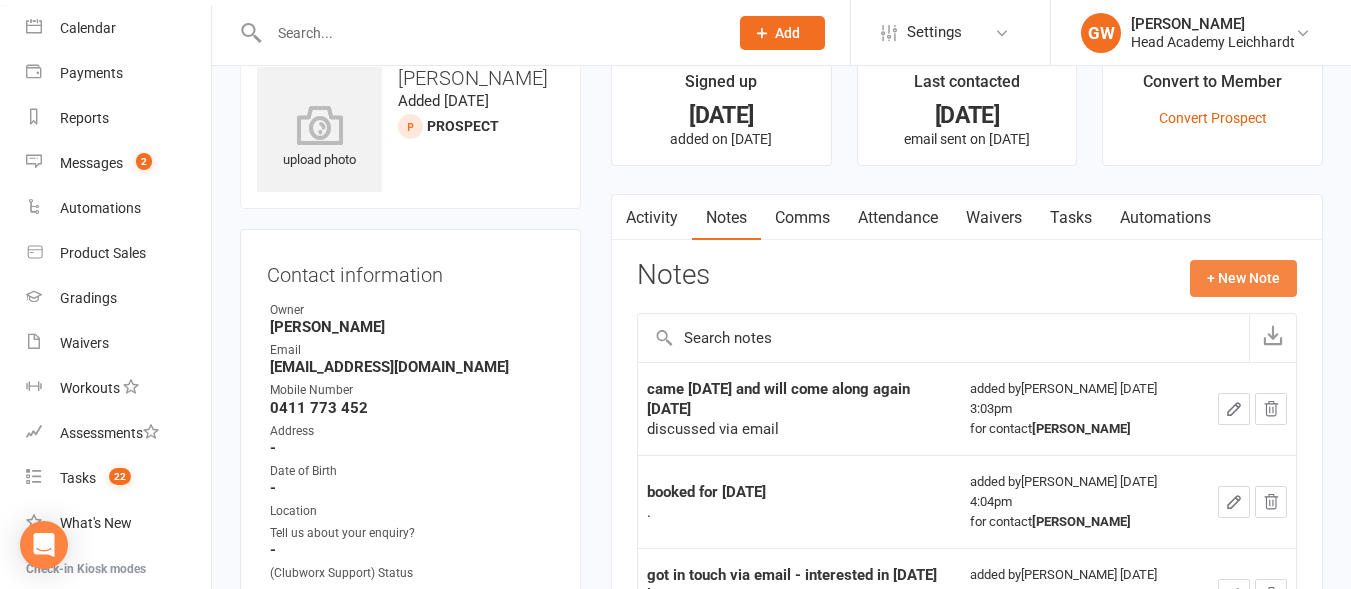 click on "+ New Note" at bounding box center (1243, 278) 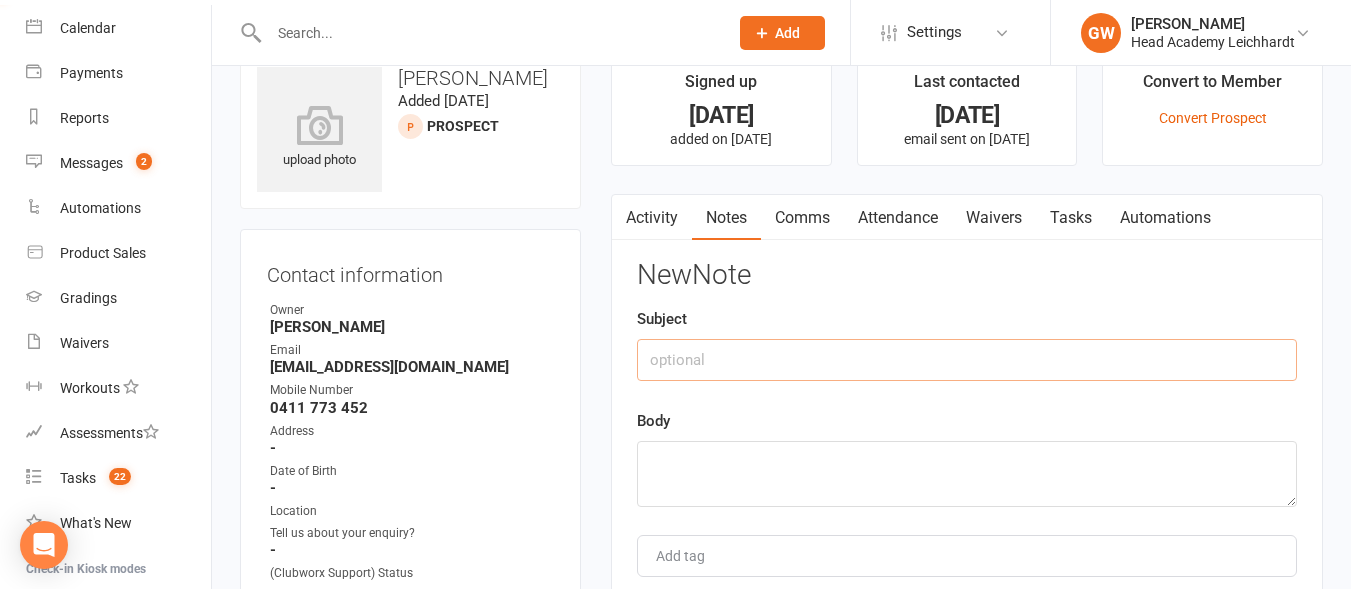 click at bounding box center (967, 360) 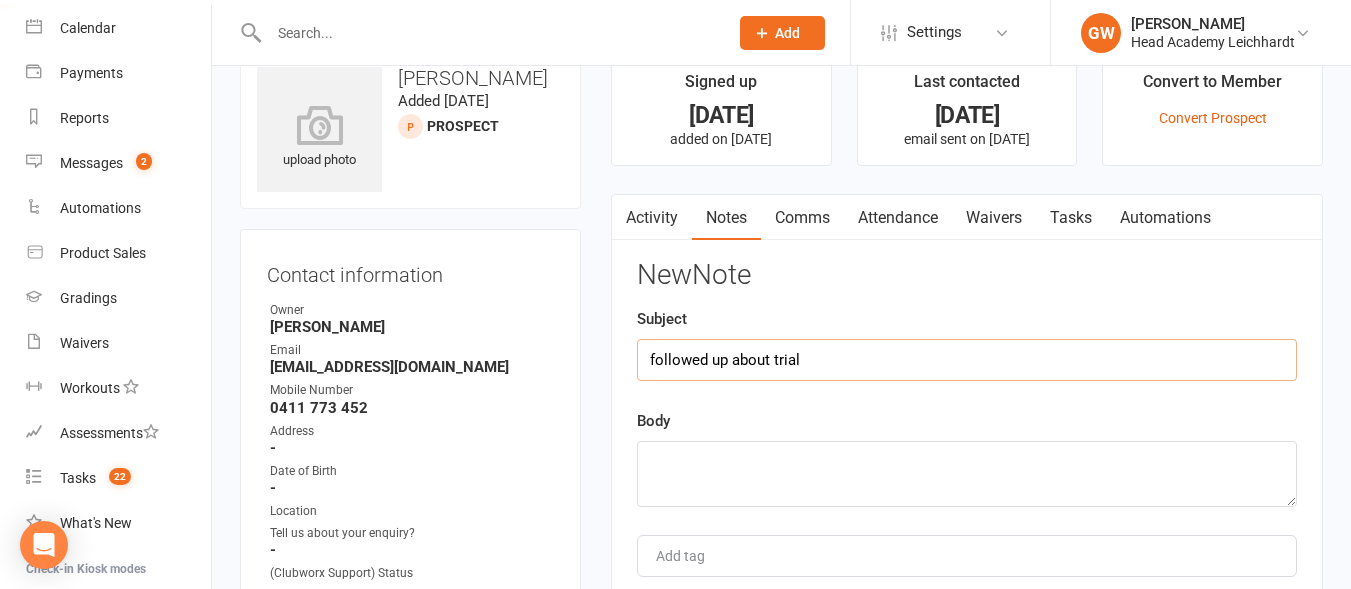 type on "followed up about trial" 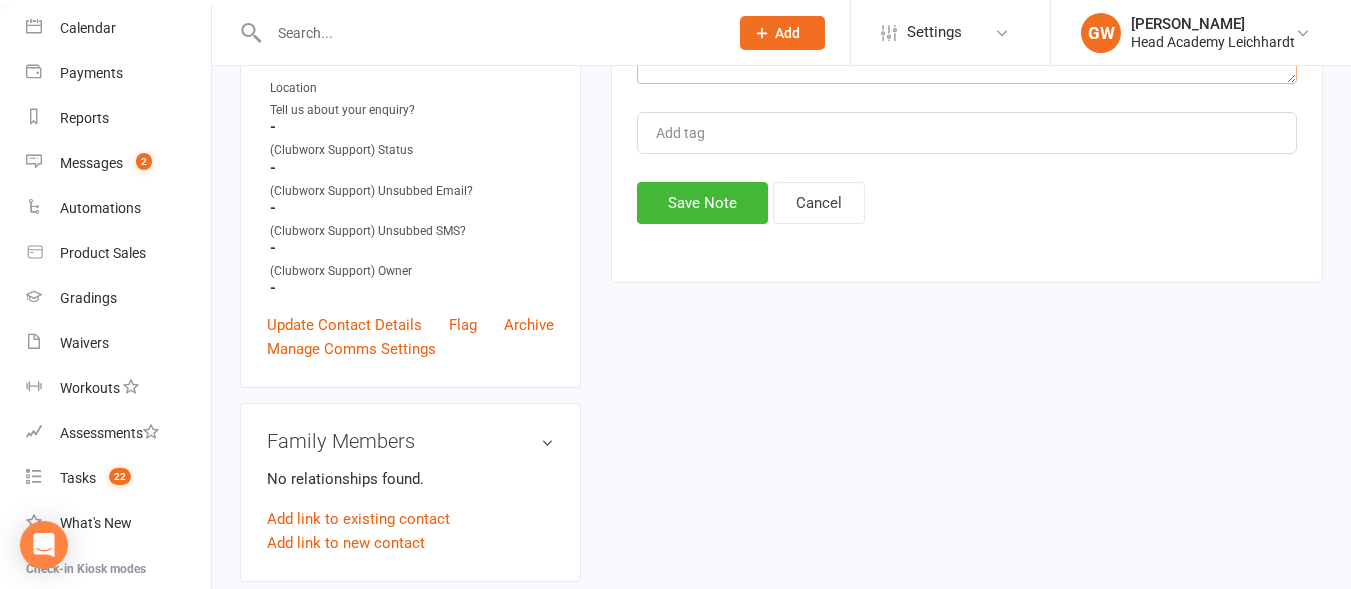 scroll, scrollTop: 468, scrollLeft: 0, axis: vertical 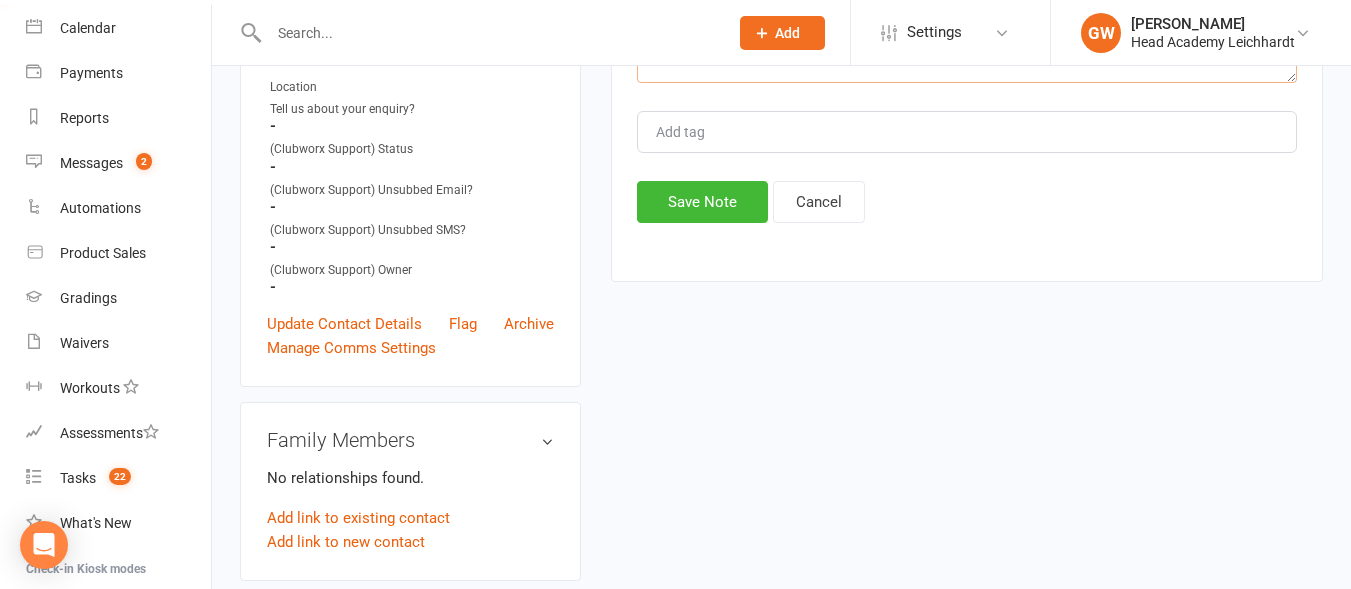 type on "via email" 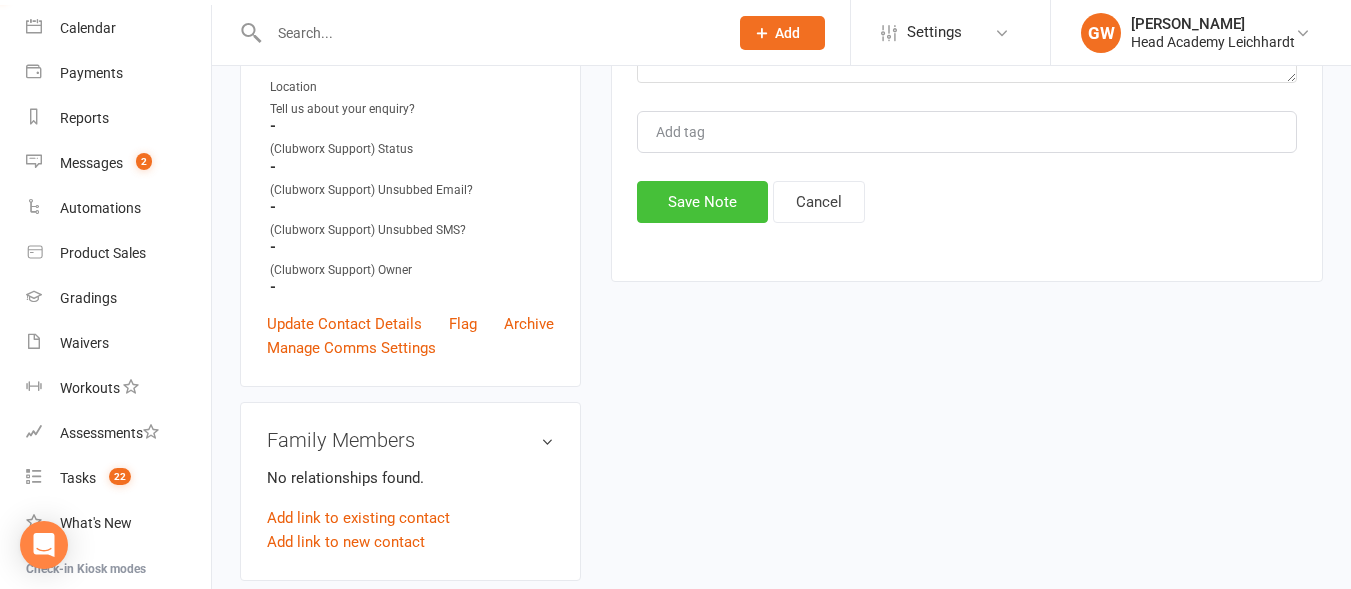 click on "Save Note" at bounding box center (702, 202) 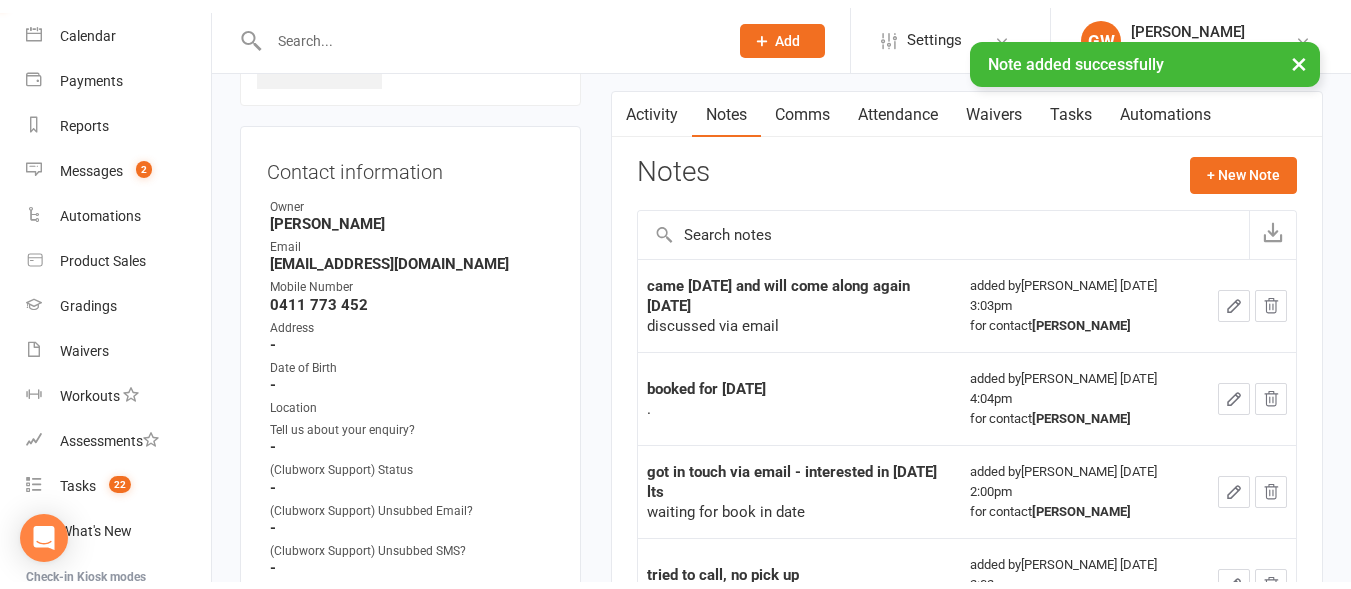 scroll, scrollTop: 121, scrollLeft: 0, axis: vertical 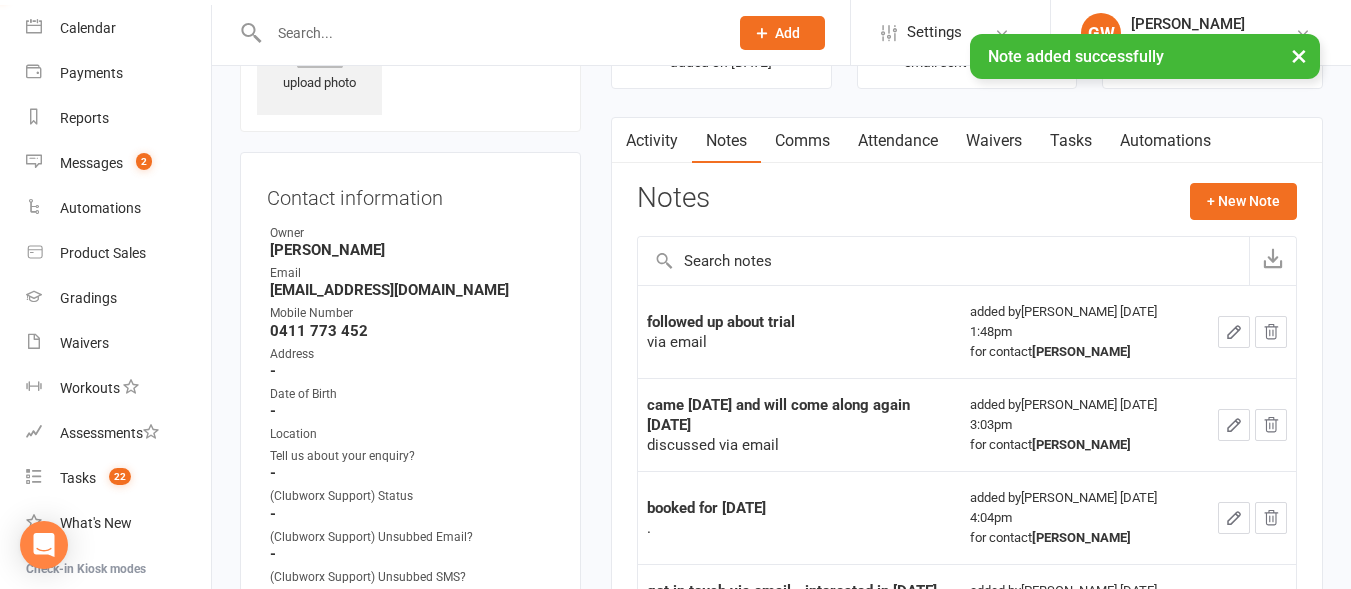 click on "Signed up [DATE] added on [DATE] Last contacted [DATE] email sent on [DATE] Convert to Member Convert Prospect
Activity Notes Comms Attendance Waivers Tasks Automations
Notes + New Note followed up about trial via email added by  [PERSON_NAME]   [DATE] 1:48pm for contact  [PERSON_NAME] came [DATE] and will come along again [DATE] discussed via email added by  [PERSON_NAME]   [DATE] 3:03pm for contact  [PERSON_NAME] booked for [DATE] . added by  [PERSON_NAME]   [DATE] 4:04pm for contact  [PERSON_NAME] got in touch via email - interested in [DATE] lts waiting for book in date added by  [PERSON_NAME]   [DATE] 2:00pm for contact  [PERSON_NAME] tried to call, no pick up  was hung up on :( sent email added by  [PERSON_NAME]   [DATE] 2:02pm for contact  [PERSON_NAME]" at bounding box center [967, 401] 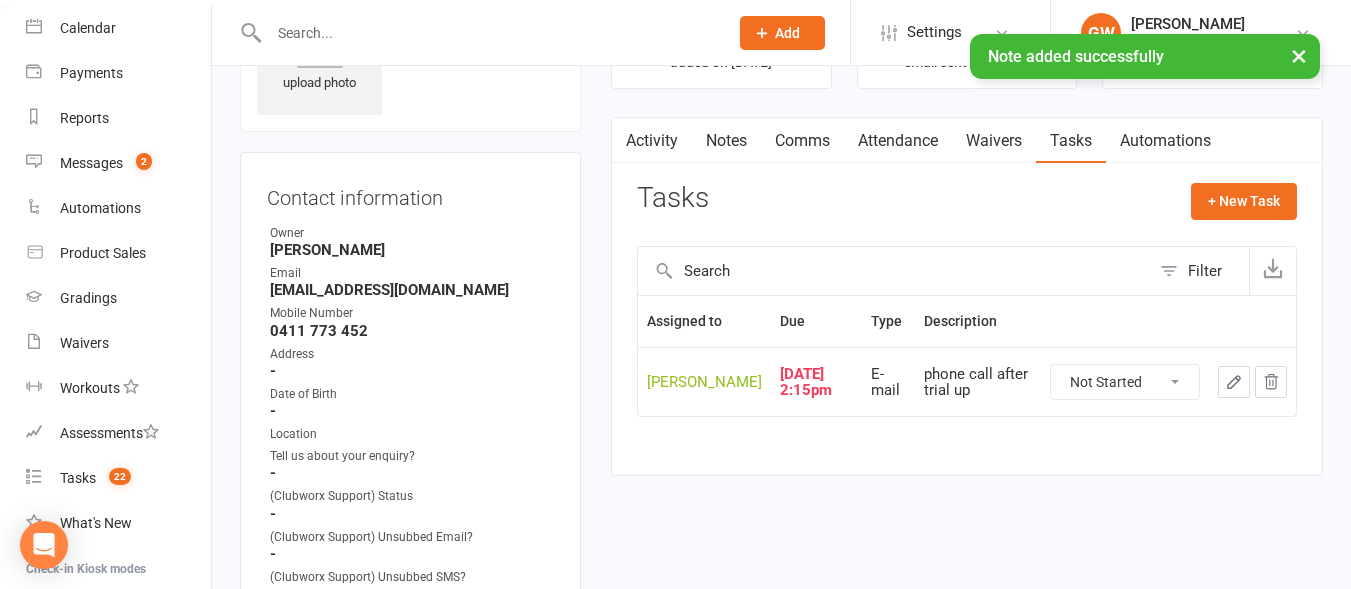 scroll, scrollTop: 217, scrollLeft: 0, axis: vertical 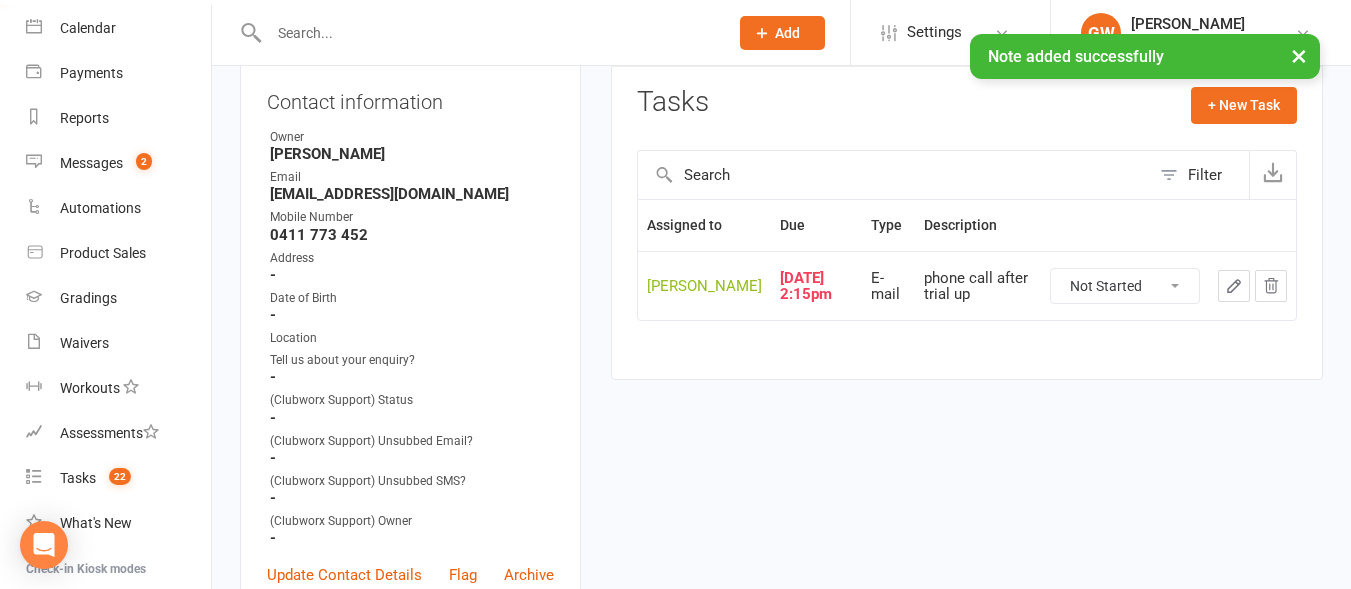click 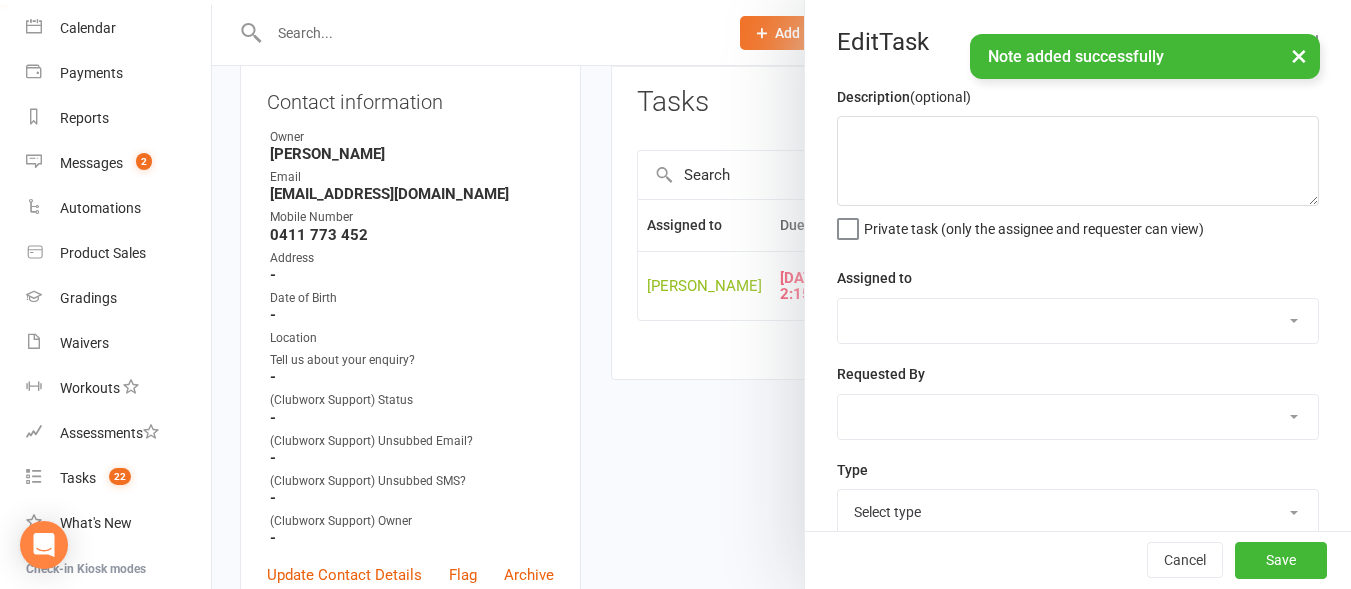 type on "phone call after trial up" 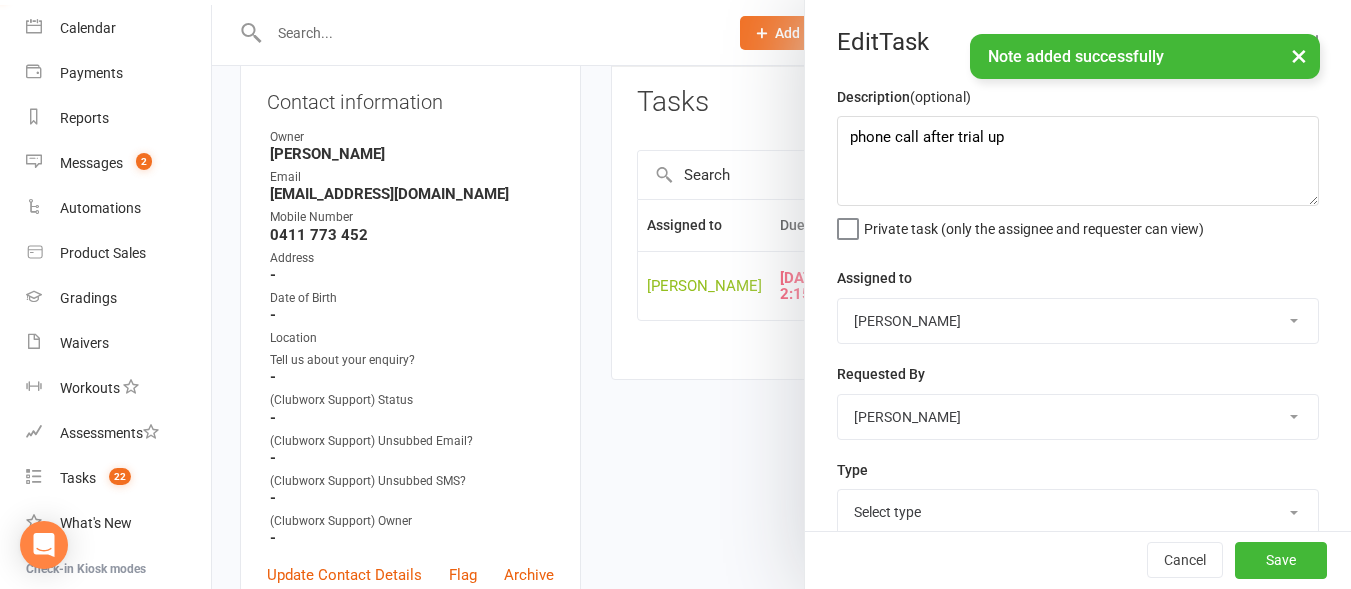 type on "[DATE]" 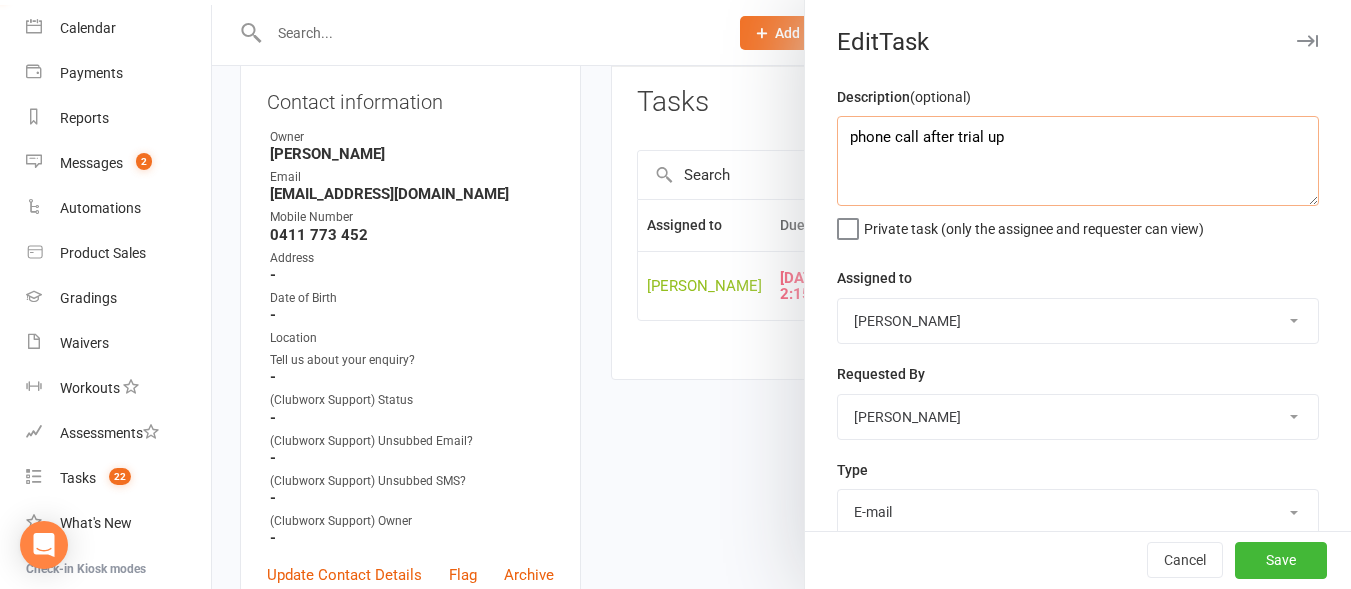 click on "phone call after trial up" at bounding box center (1078, 161) 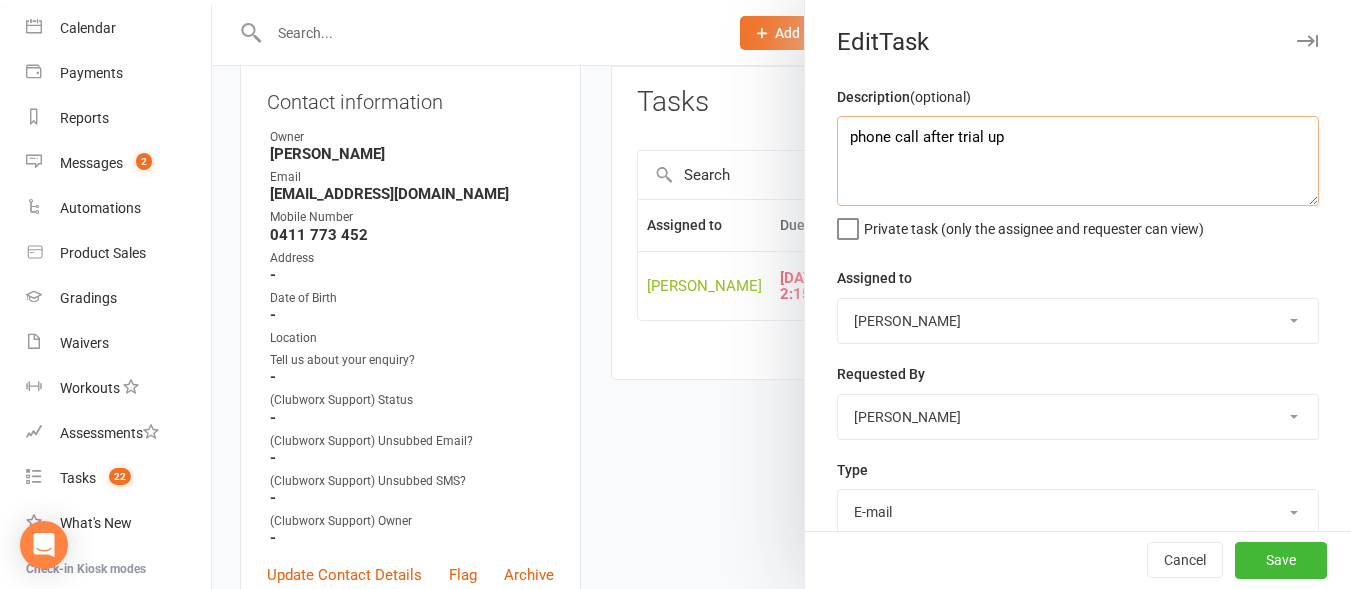 click on "phone call after trial up" at bounding box center (1078, 161) 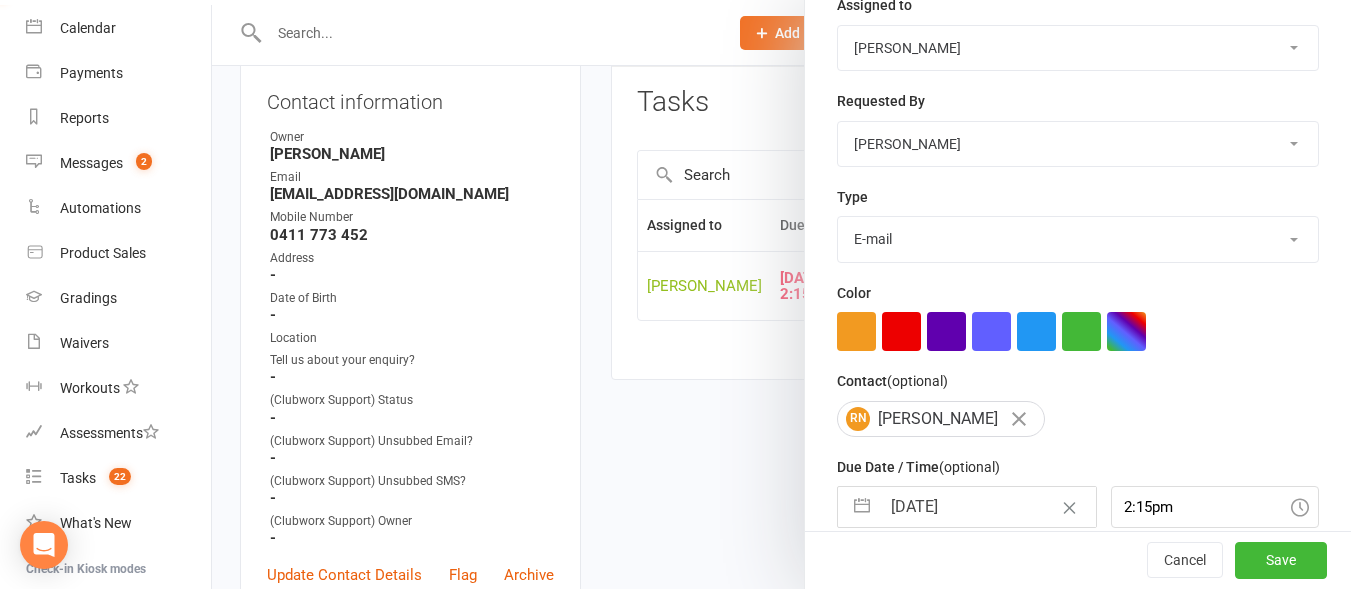 scroll, scrollTop: 274, scrollLeft: 0, axis: vertical 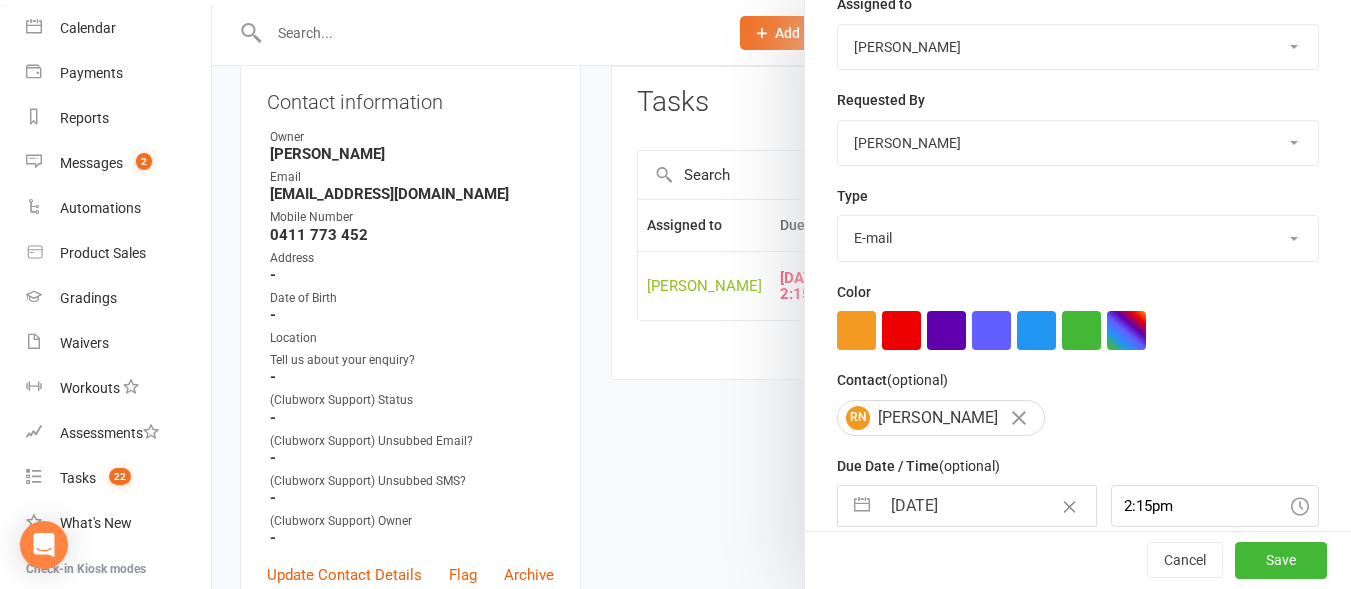 type on "f/u" 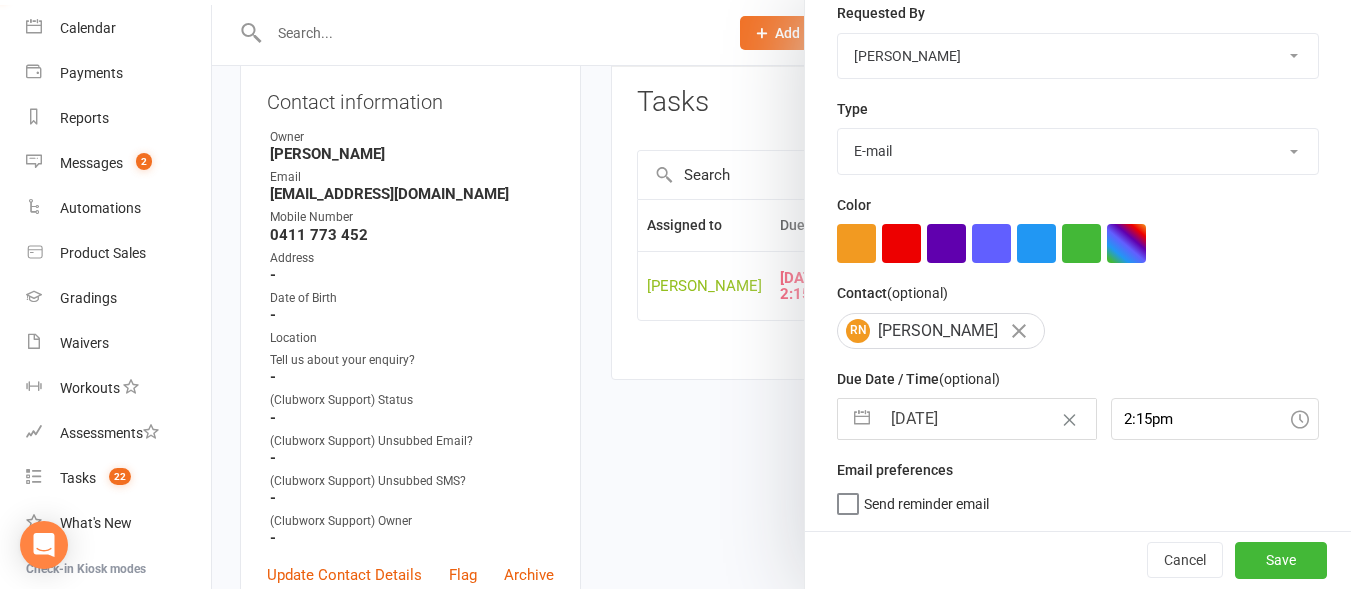 click on "[DATE]" at bounding box center [987, 419] 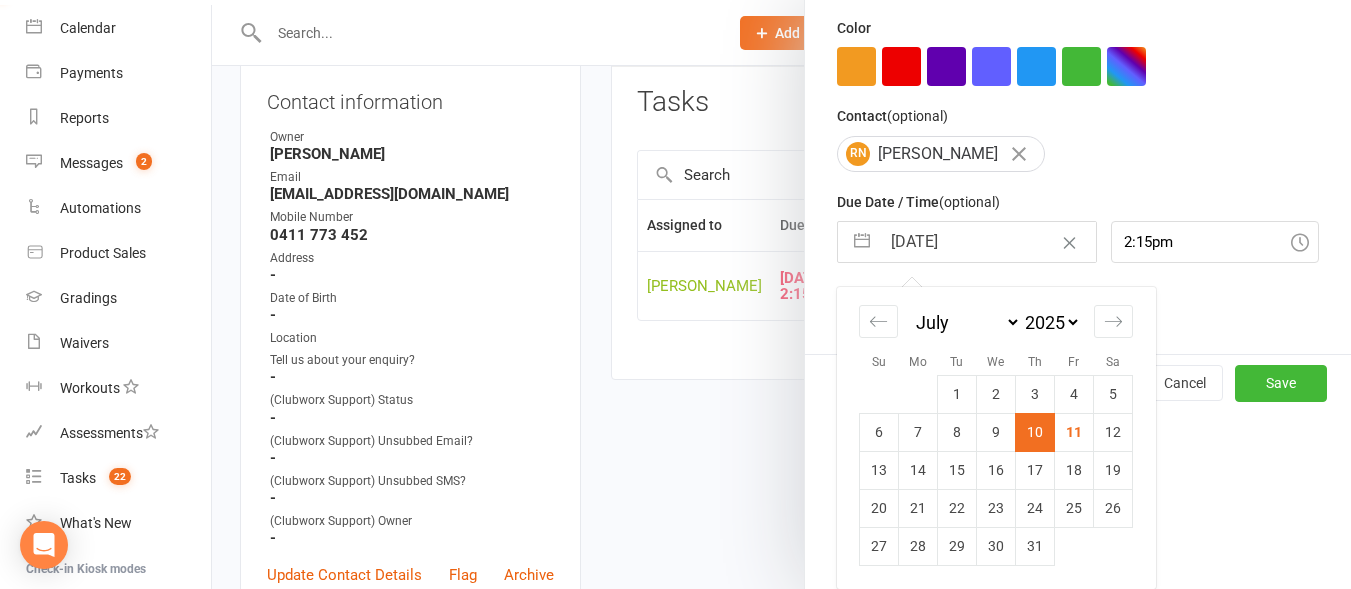 scroll, scrollTop: 545, scrollLeft: 0, axis: vertical 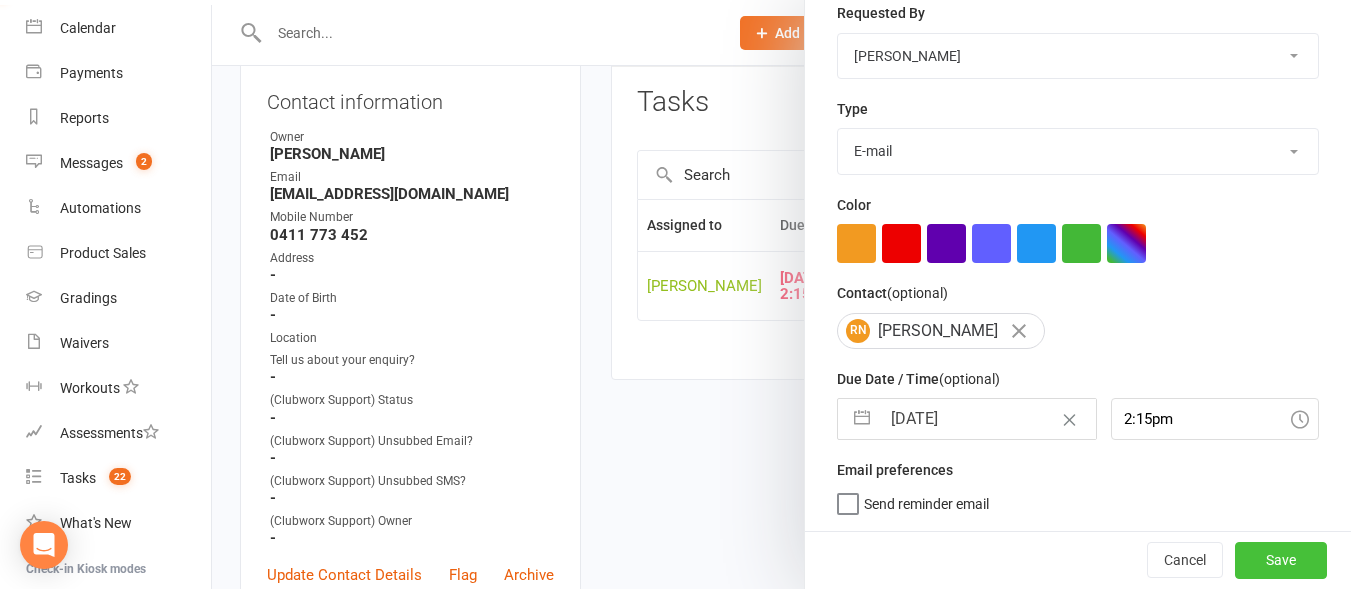 click on "Save" at bounding box center (1281, 560) 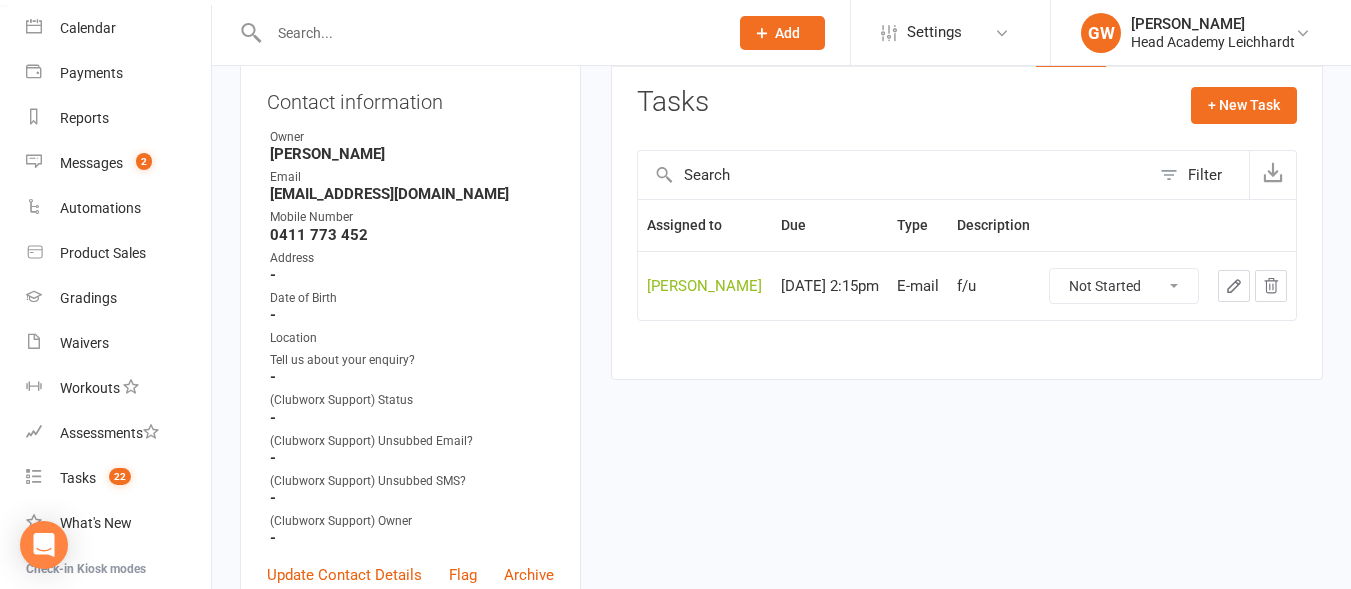 scroll, scrollTop: 0, scrollLeft: 0, axis: both 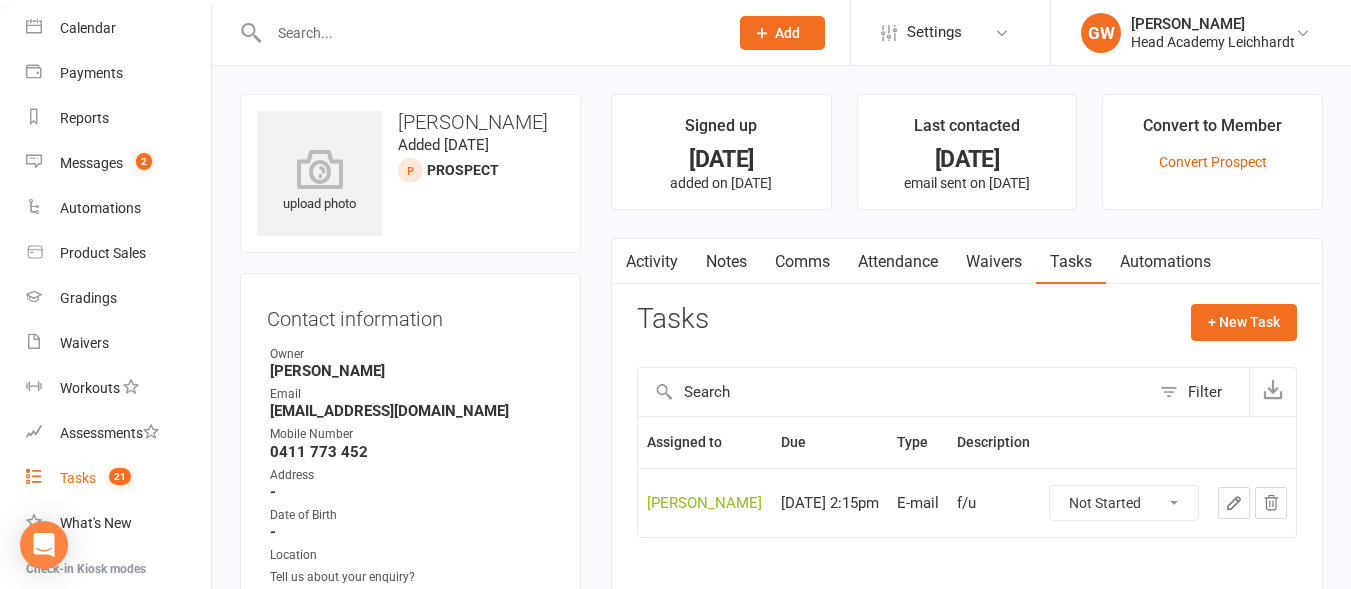 click on "Tasks   21" at bounding box center (118, 478) 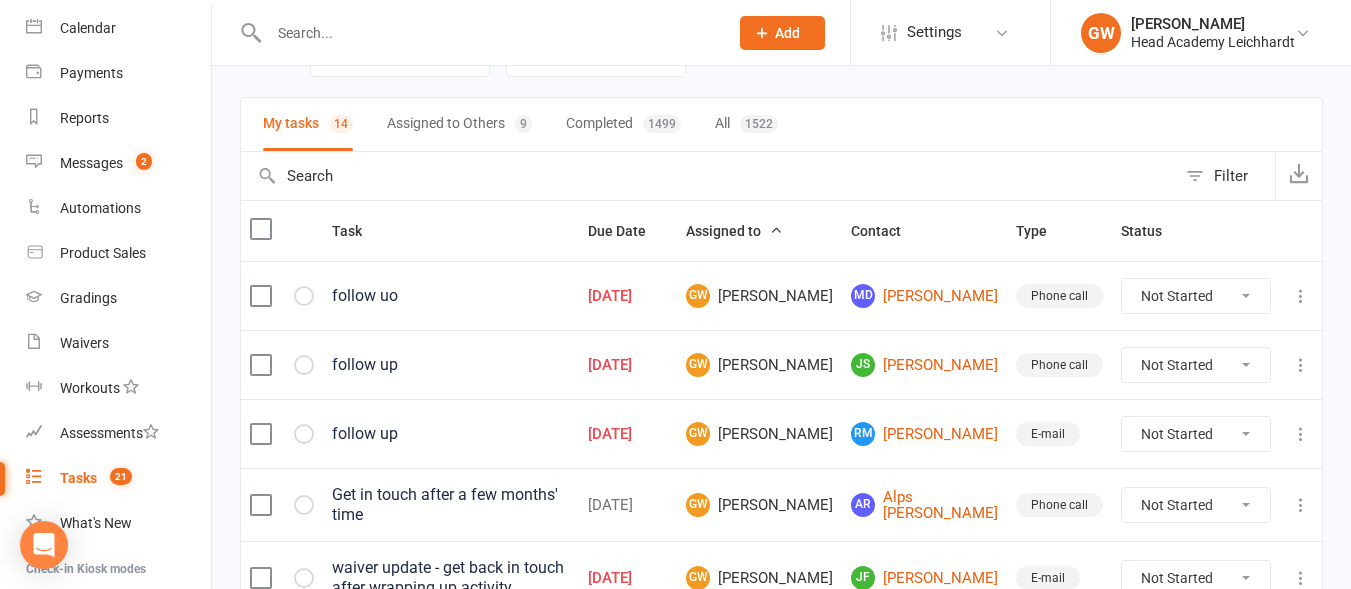scroll, scrollTop: 0, scrollLeft: 0, axis: both 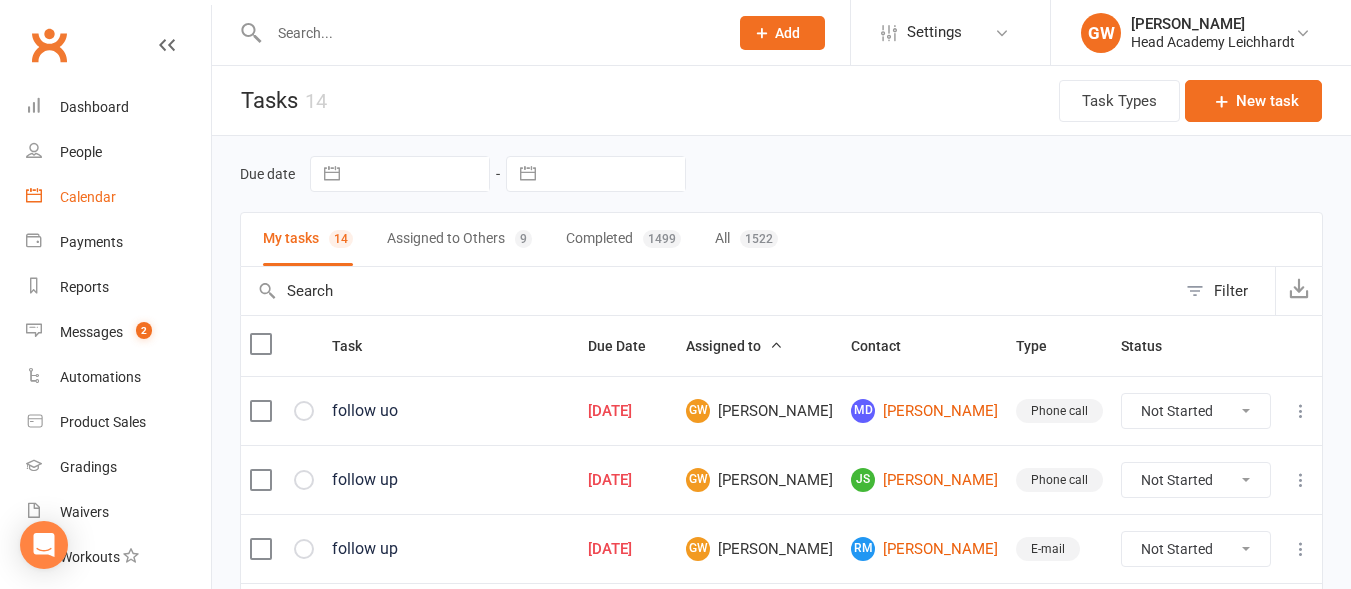 click on "Calendar" at bounding box center (118, 197) 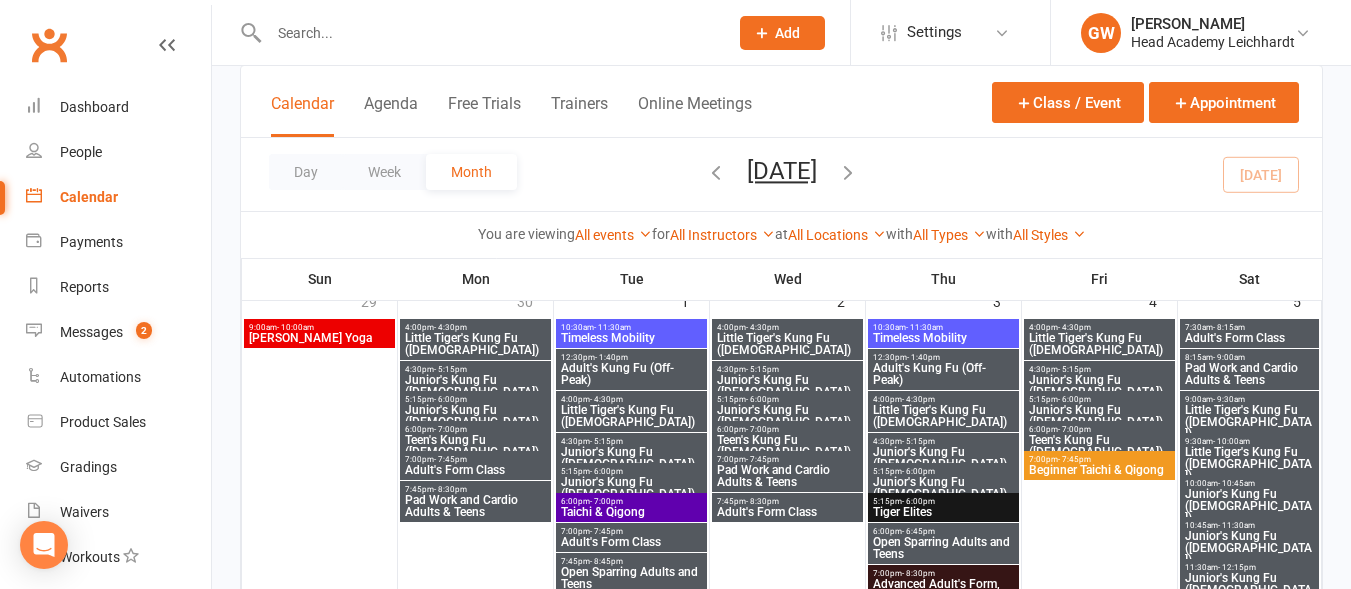 scroll, scrollTop: 140, scrollLeft: 0, axis: vertical 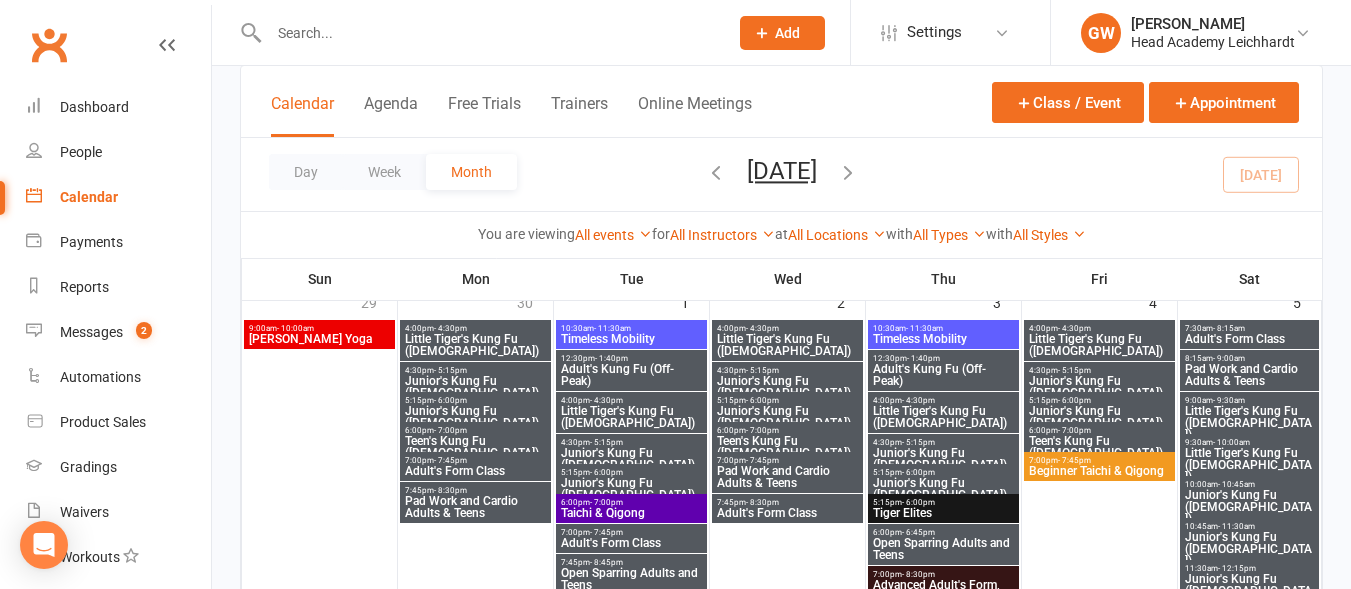 click on "- 4:30pm" at bounding box center [1074, 328] 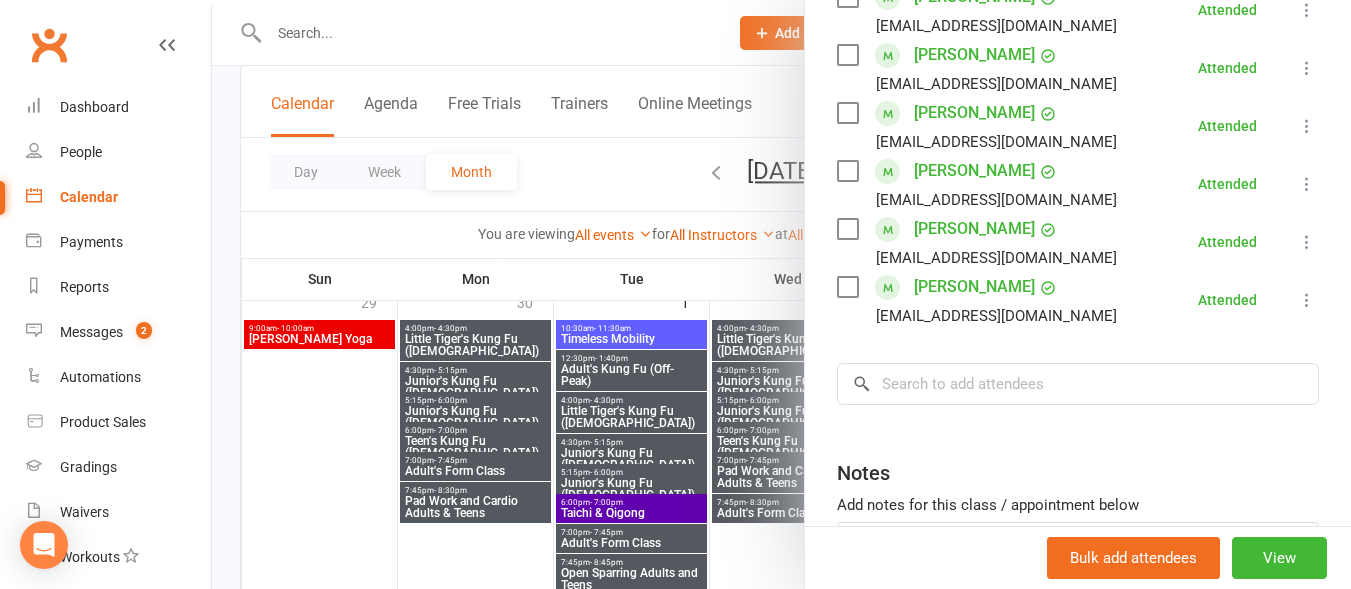 scroll, scrollTop: 393, scrollLeft: 0, axis: vertical 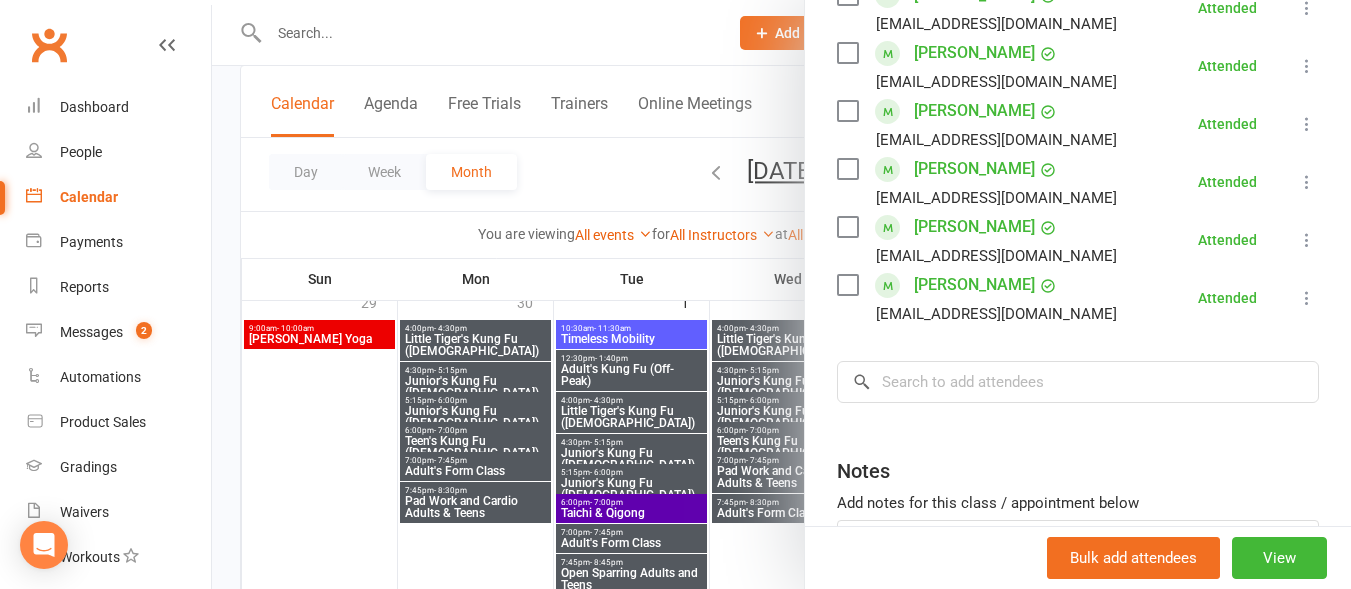 click at bounding box center [781, 294] 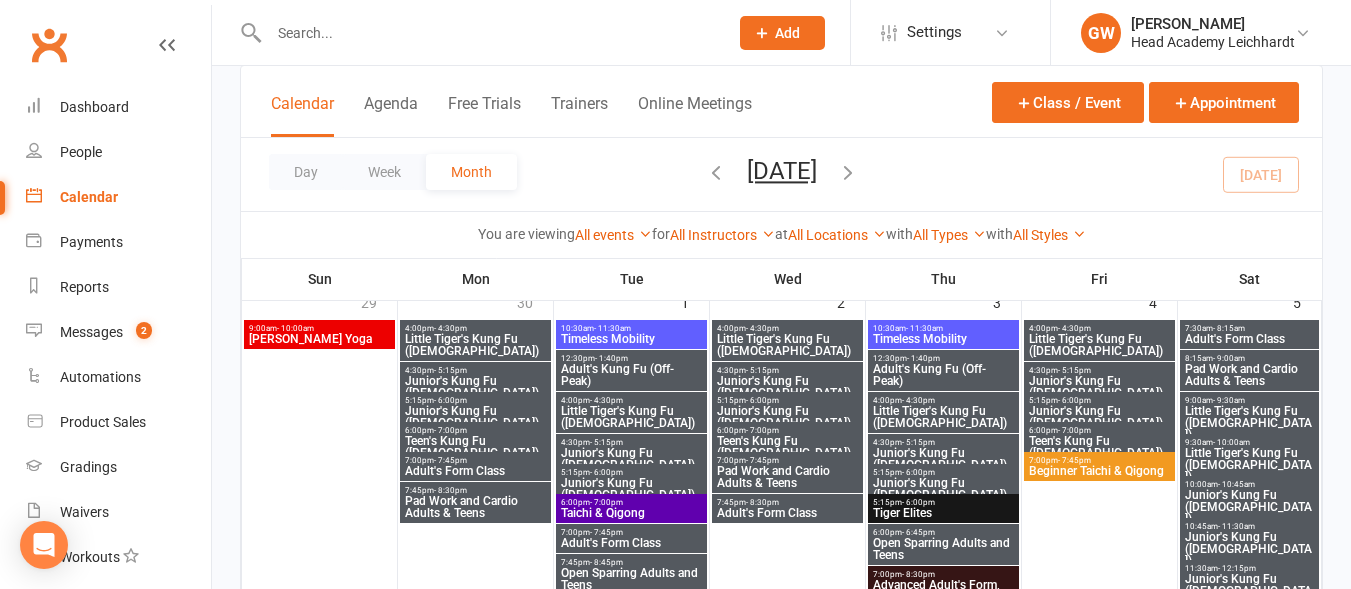 click on "Junior's Kung Fu ([DEMOGRAPHIC_DATA])" at bounding box center (1099, 387) 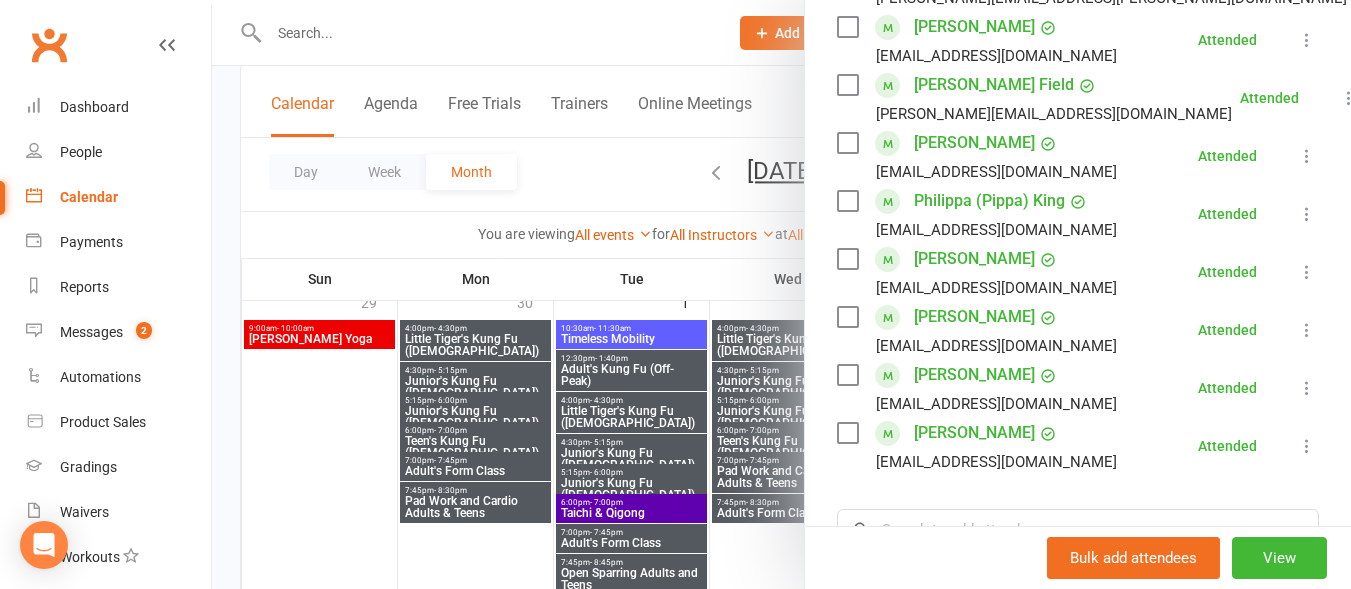 scroll, scrollTop: 586, scrollLeft: 0, axis: vertical 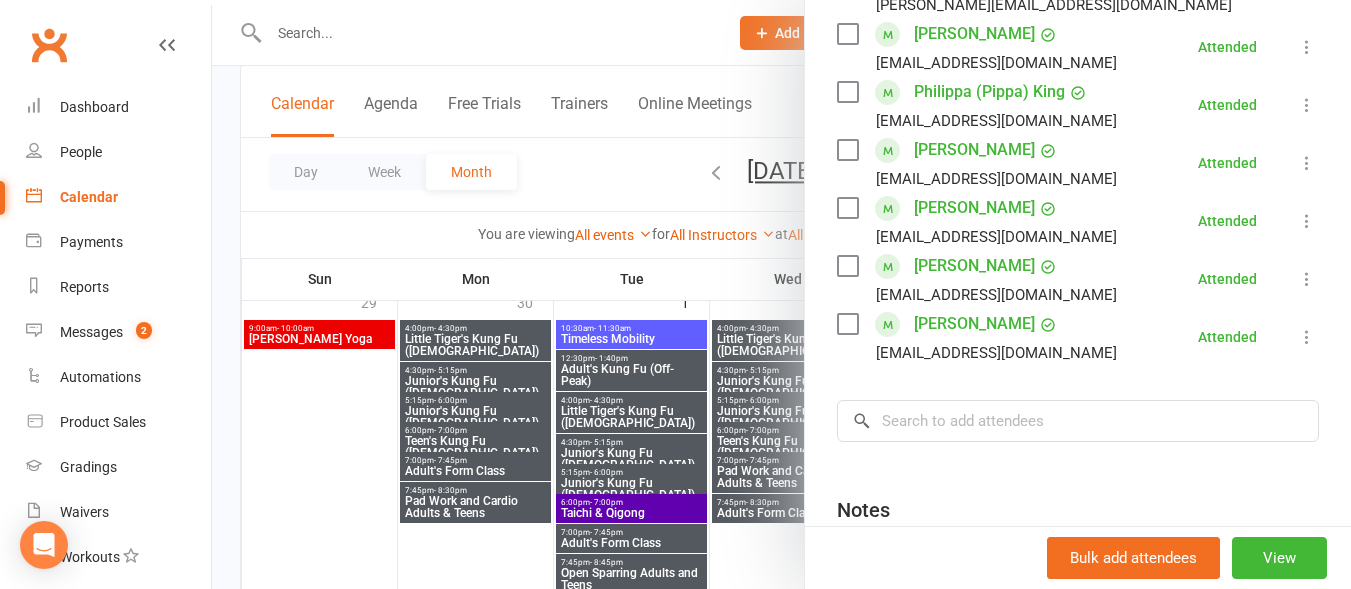 click at bounding box center [781, 294] 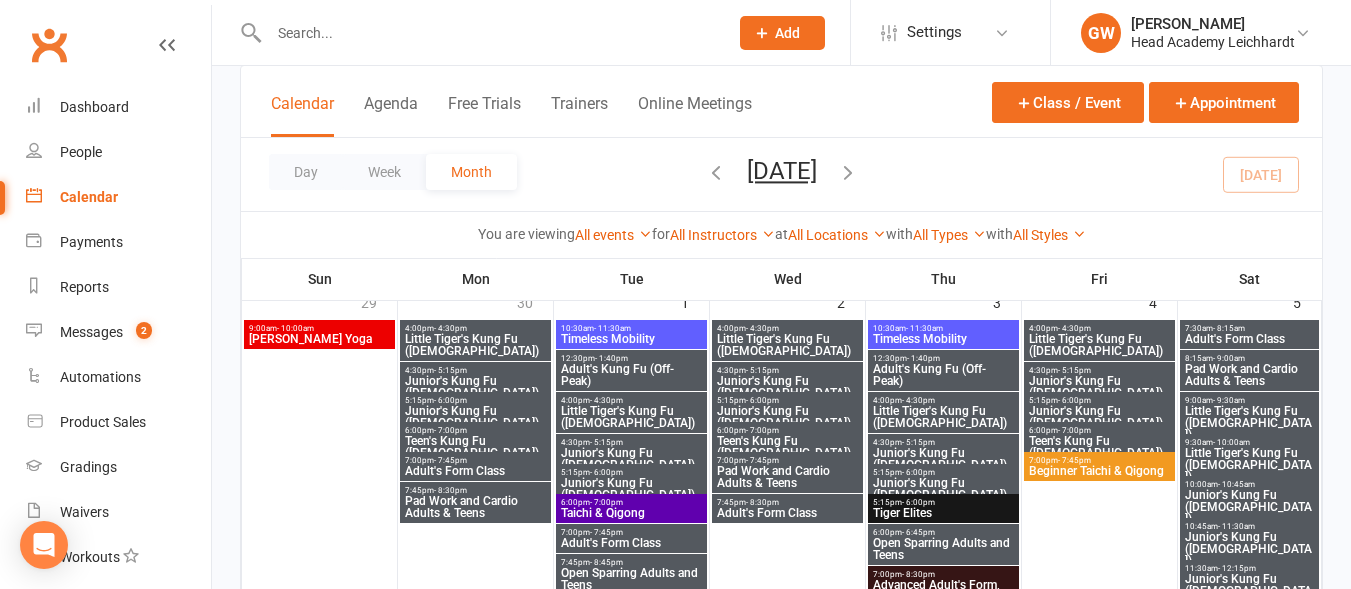 click on "Junior's Kung Fu ([DEMOGRAPHIC_DATA])" at bounding box center (1099, 417) 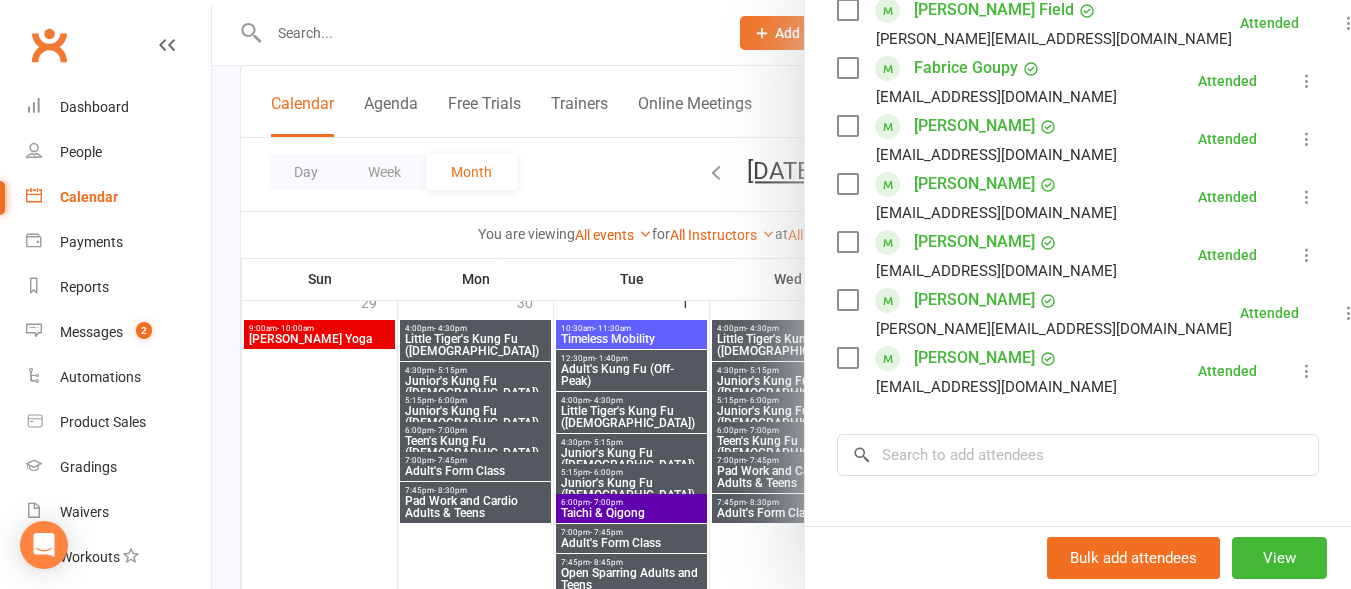 scroll, scrollTop: 591, scrollLeft: 0, axis: vertical 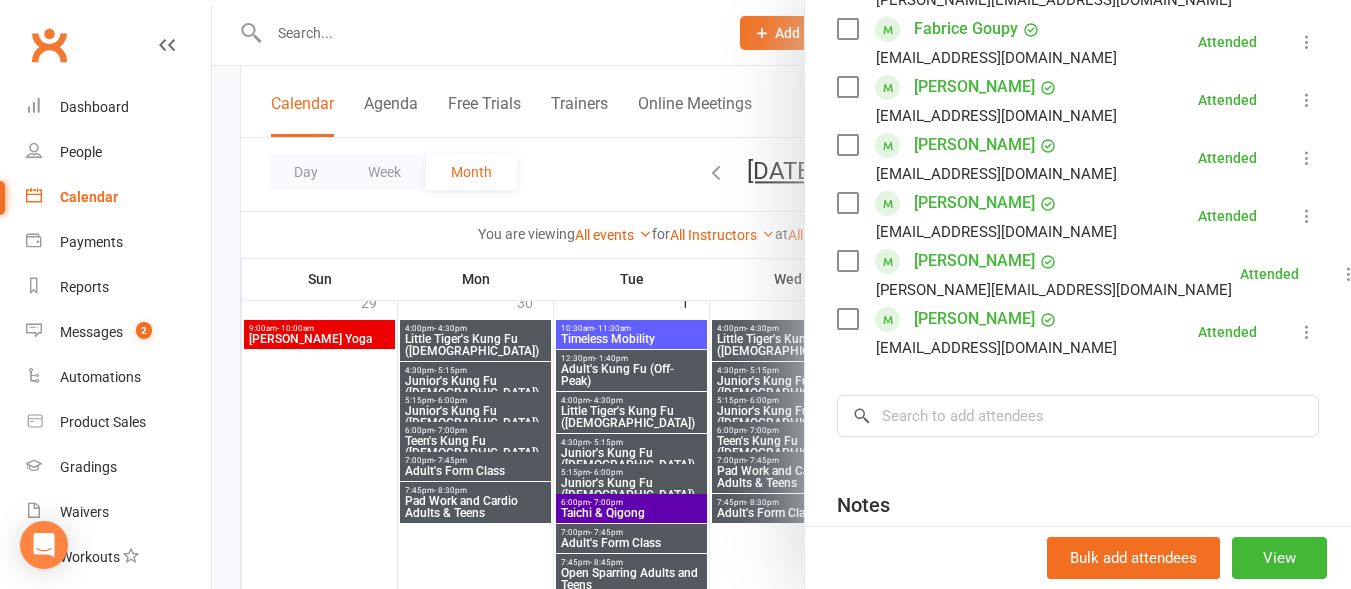 click at bounding box center [781, 294] 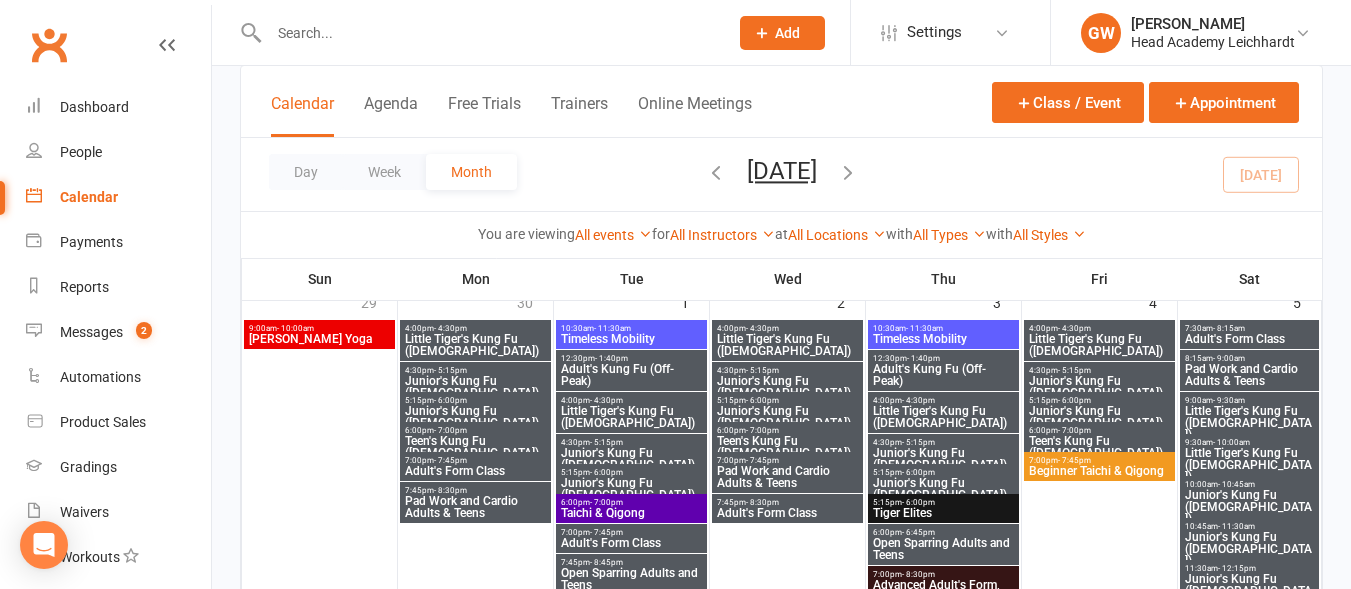 click on "Teen's Kung Fu ([DEMOGRAPHIC_DATA])" at bounding box center (1099, 447) 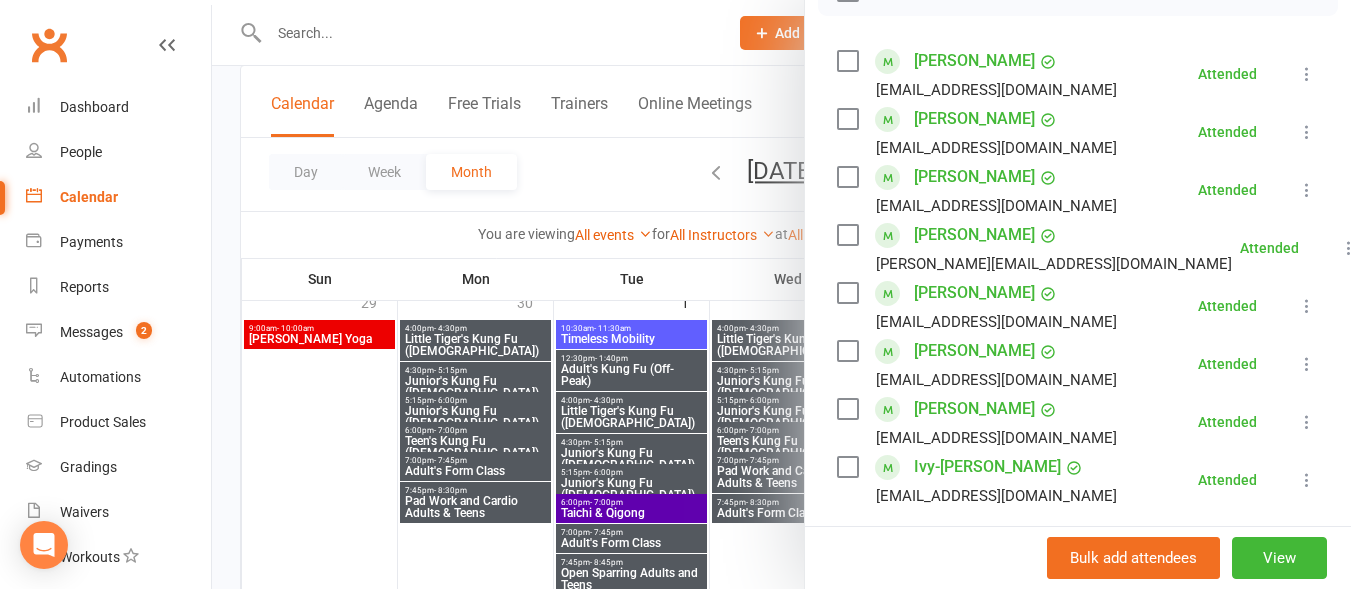 scroll, scrollTop: 368, scrollLeft: 0, axis: vertical 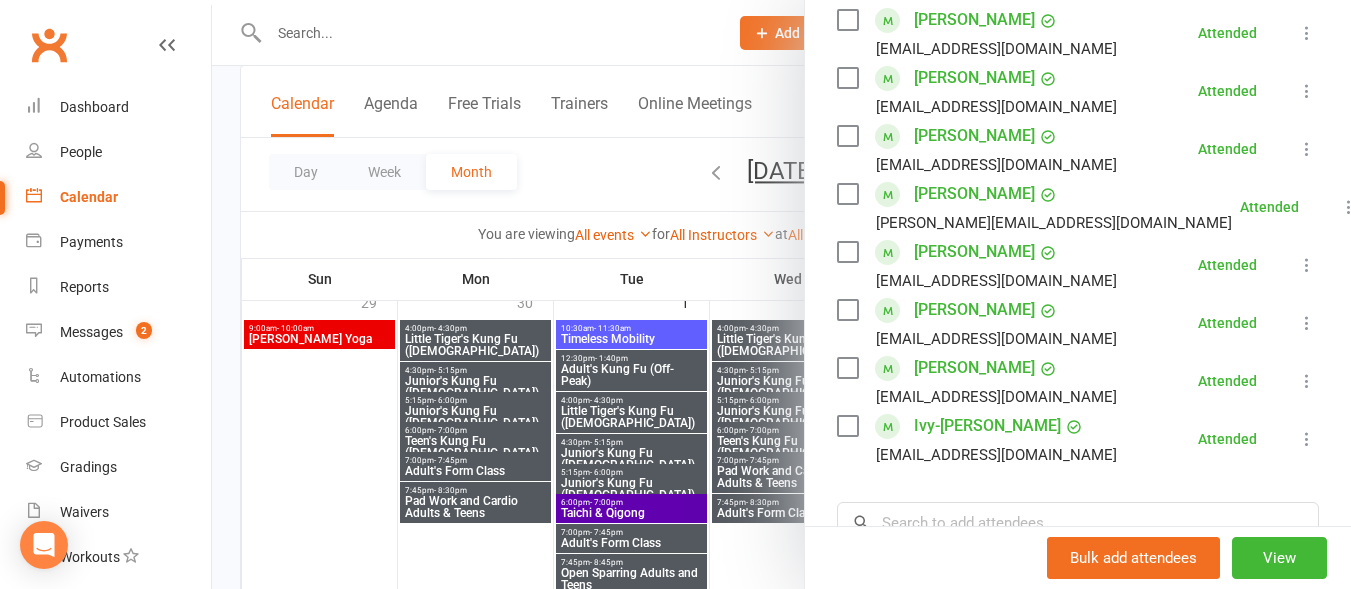 click at bounding box center [781, 294] 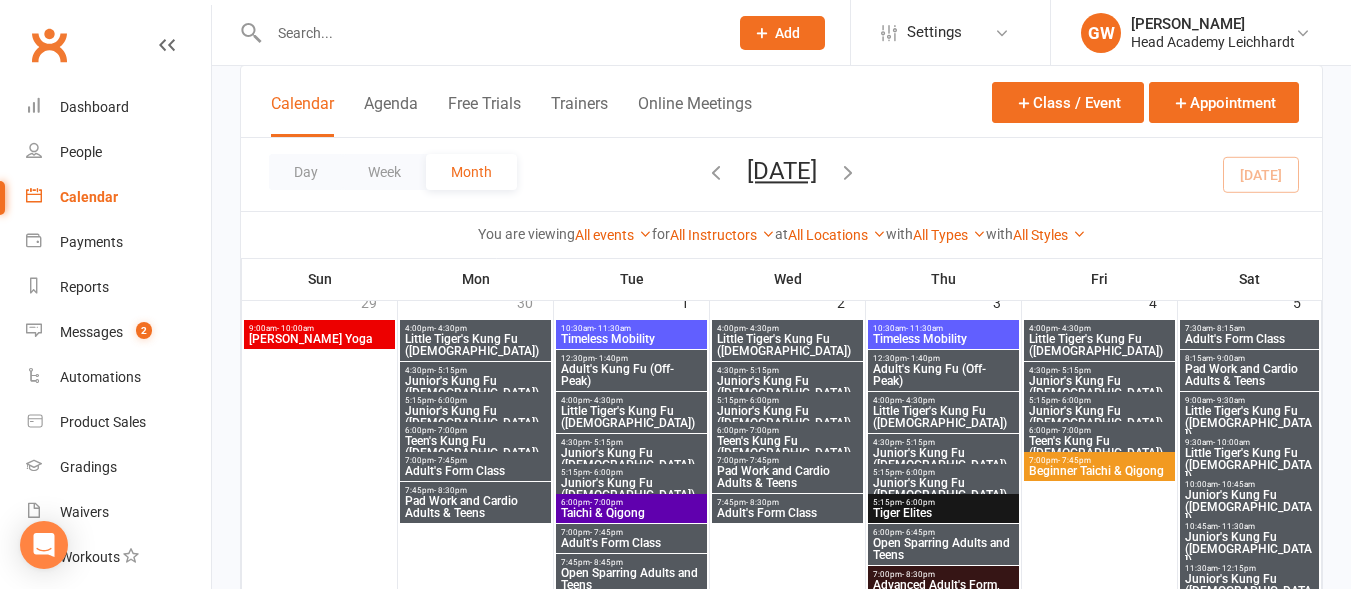 click on "Wed" at bounding box center (788, 279) 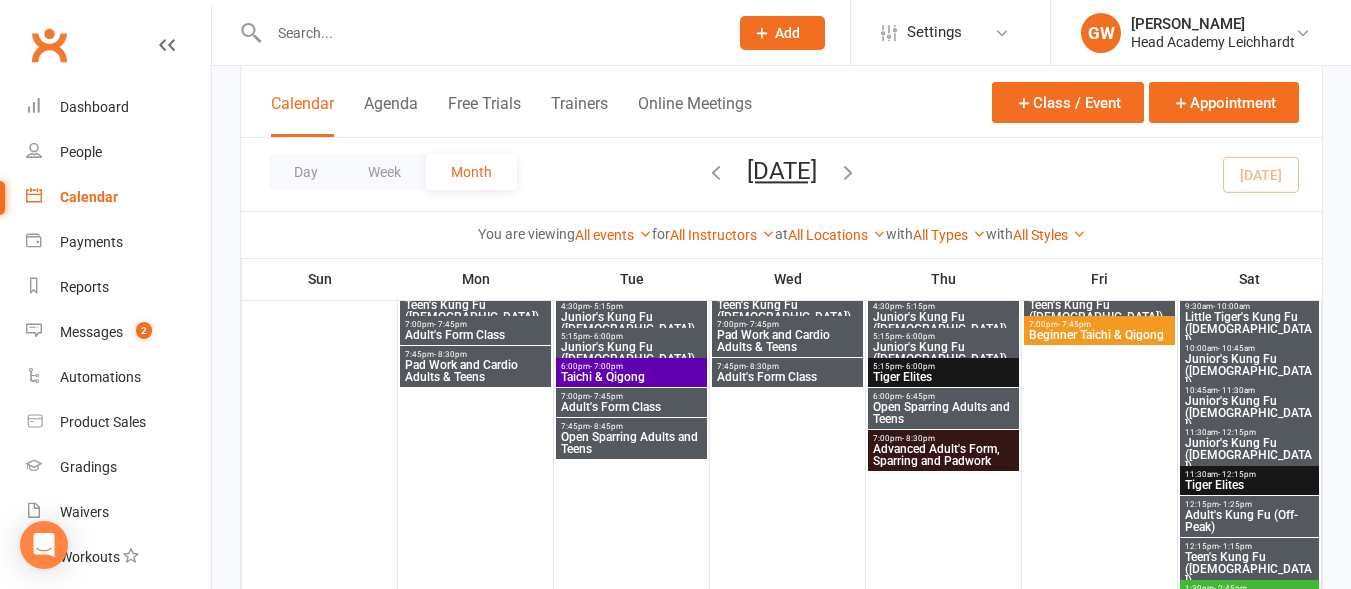scroll, scrollTop: 284, scrollLeft: 0, axis: vertical 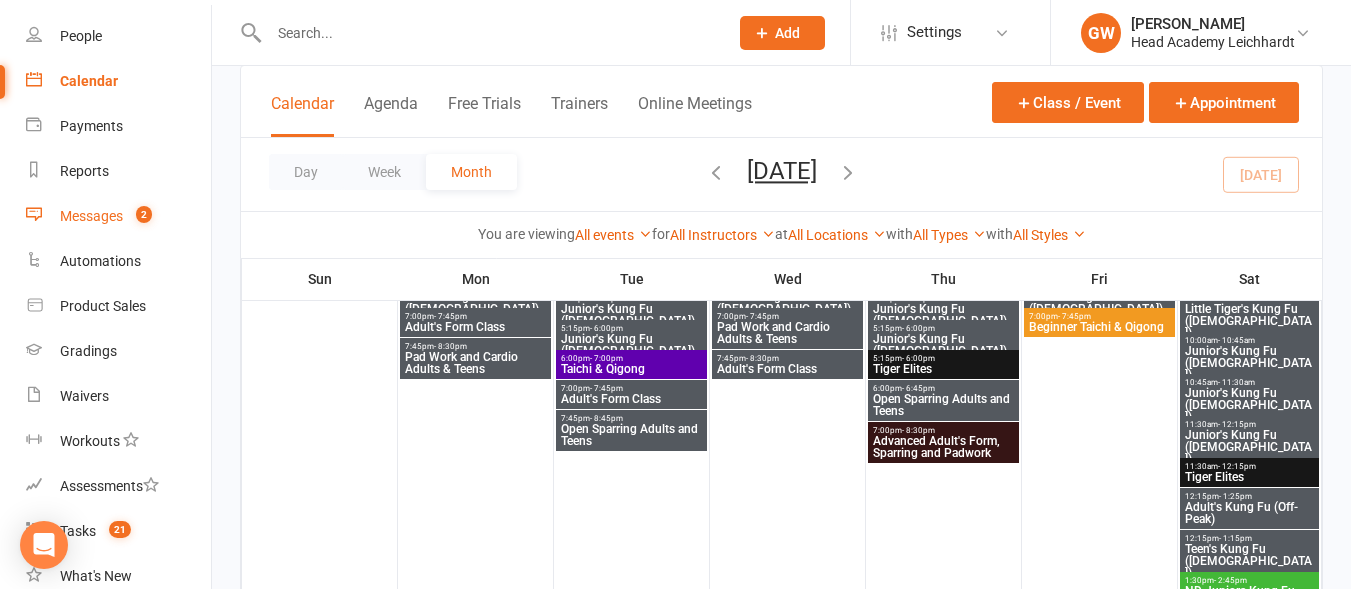 click on "Messages   2" at bounding box center (118, 216) 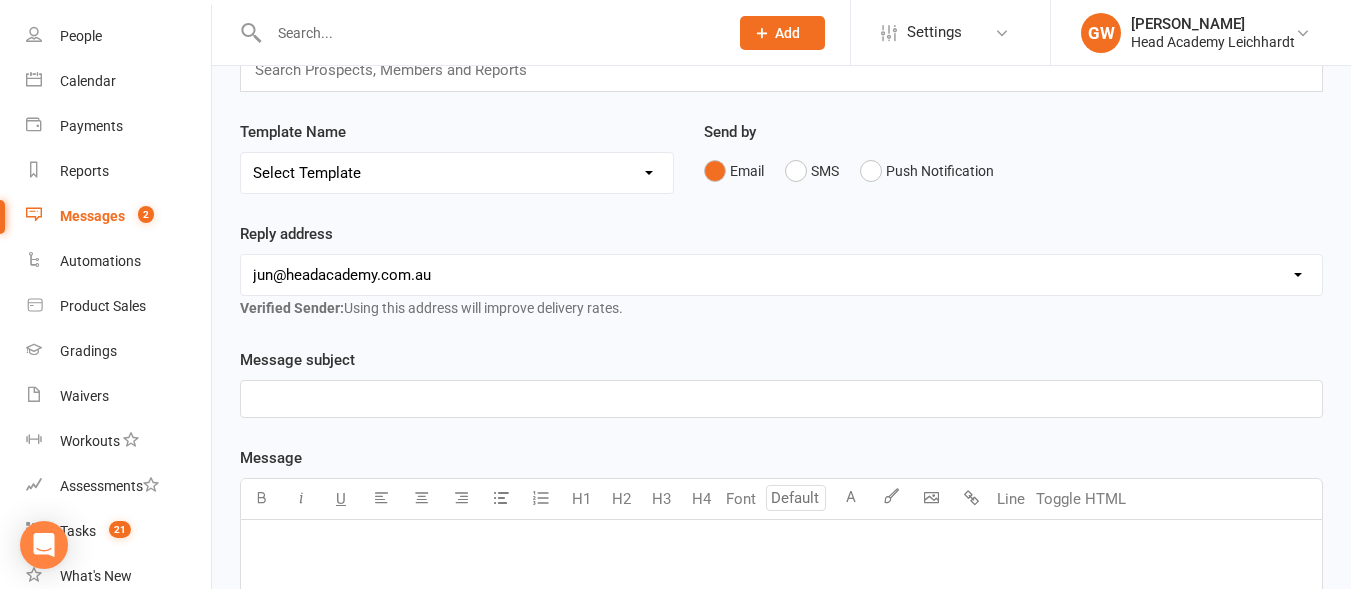 scroll, scrollTop: 152, scrollLeft: 0, axis: vertical 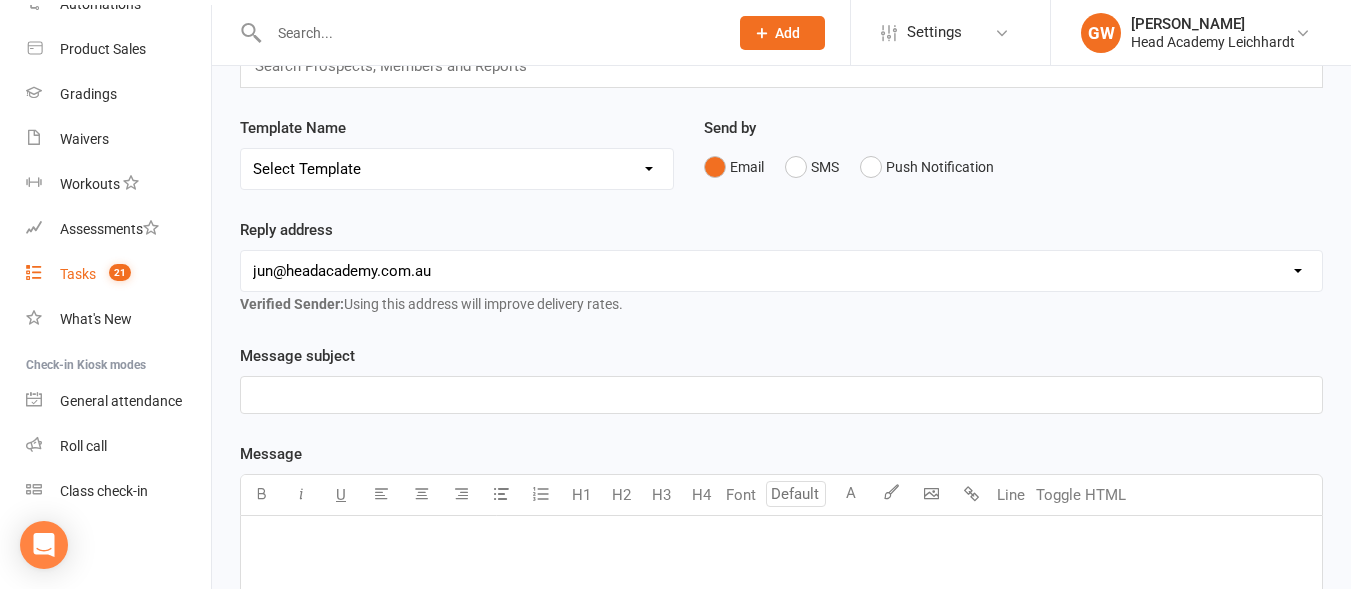 click on "Tasks   21" at bounding box center [118, 274] 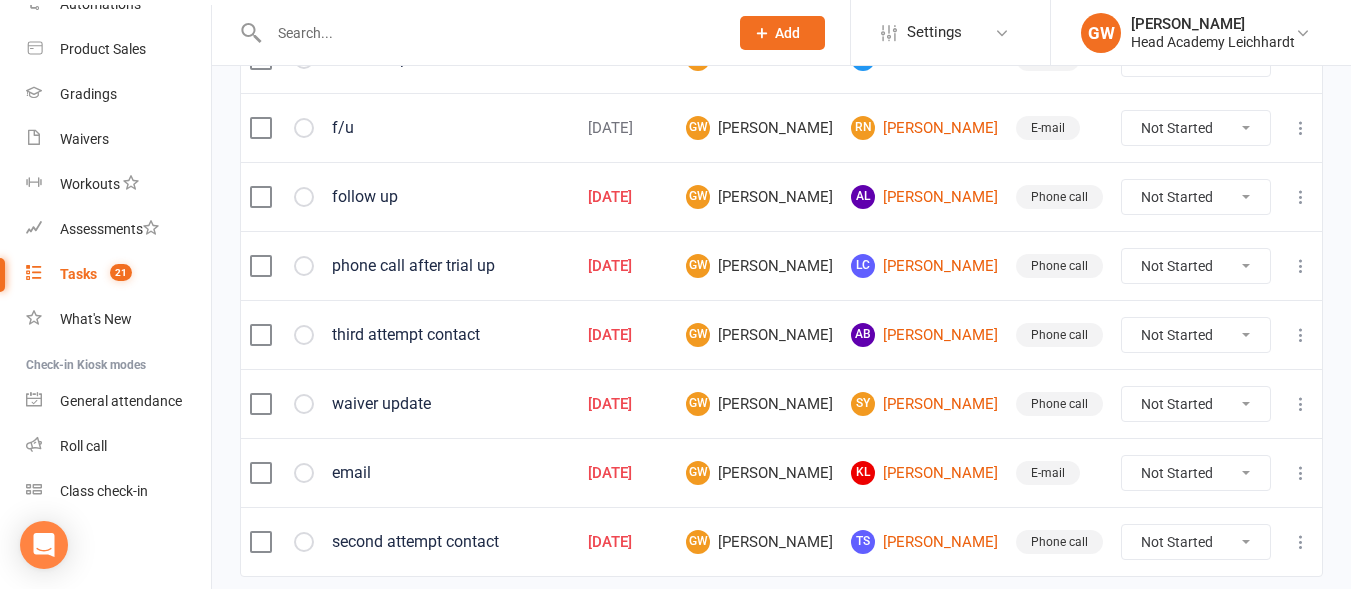 scroll, scrollTop: 842, scrollLeft: 0, axis: vertical 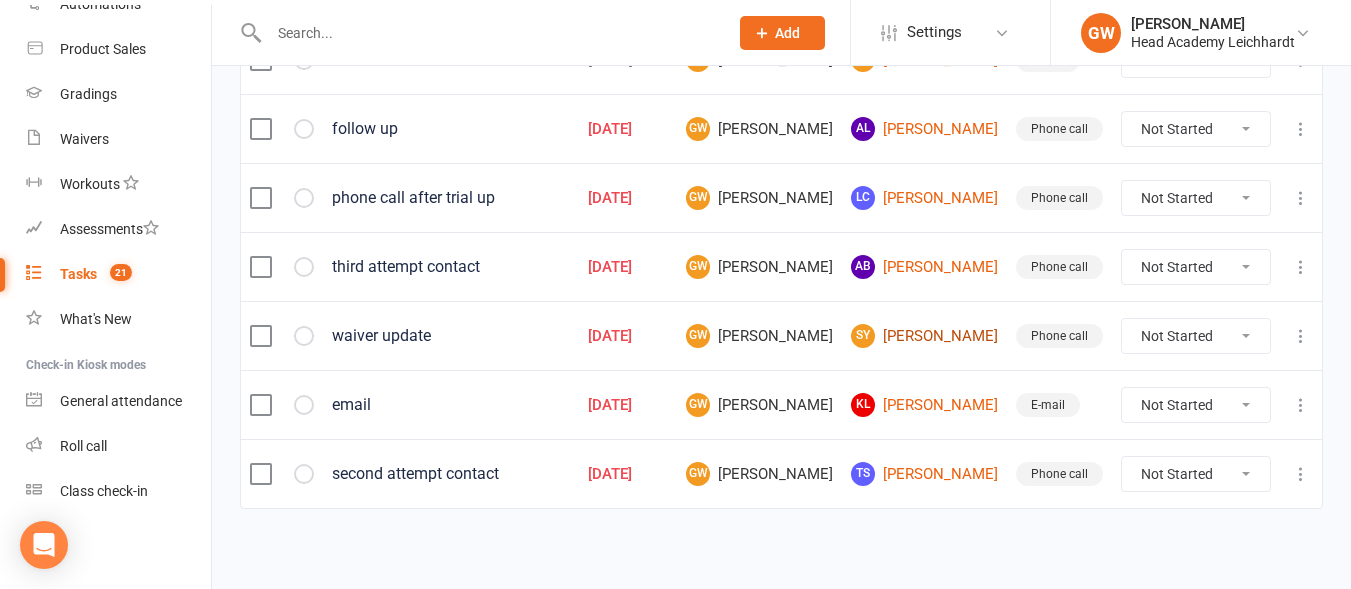 click on "SY [PERSON_NAME]" at bounding box center [924, 336] 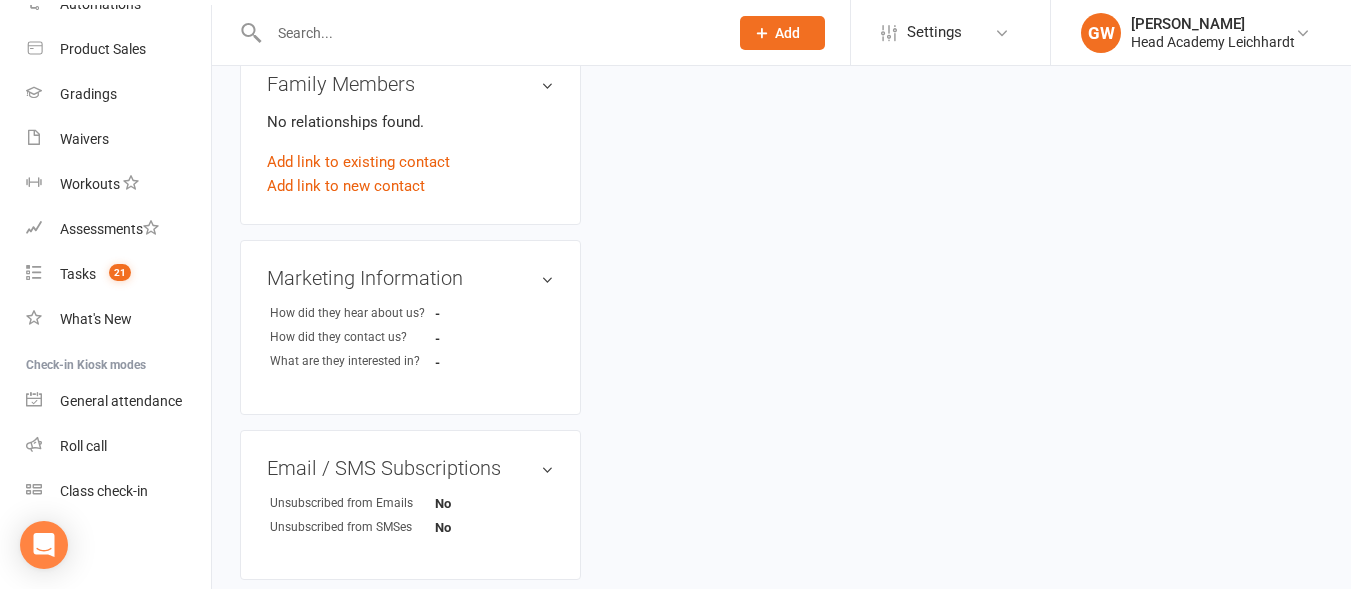 scroll, scrollTop: 0, scrollLeft: 0, axis: both 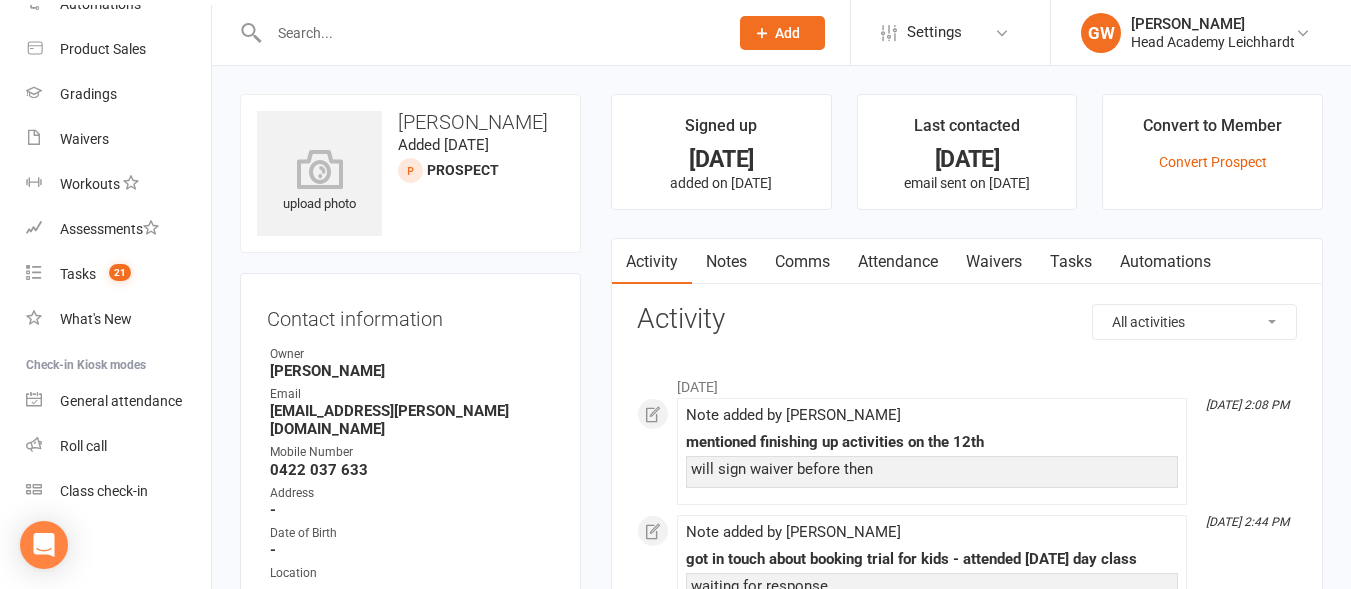 click on "[EMAIL_ADDRESS][PERSON_NAME][DOMAIN_NAME]" at bounding box center [412, 420] 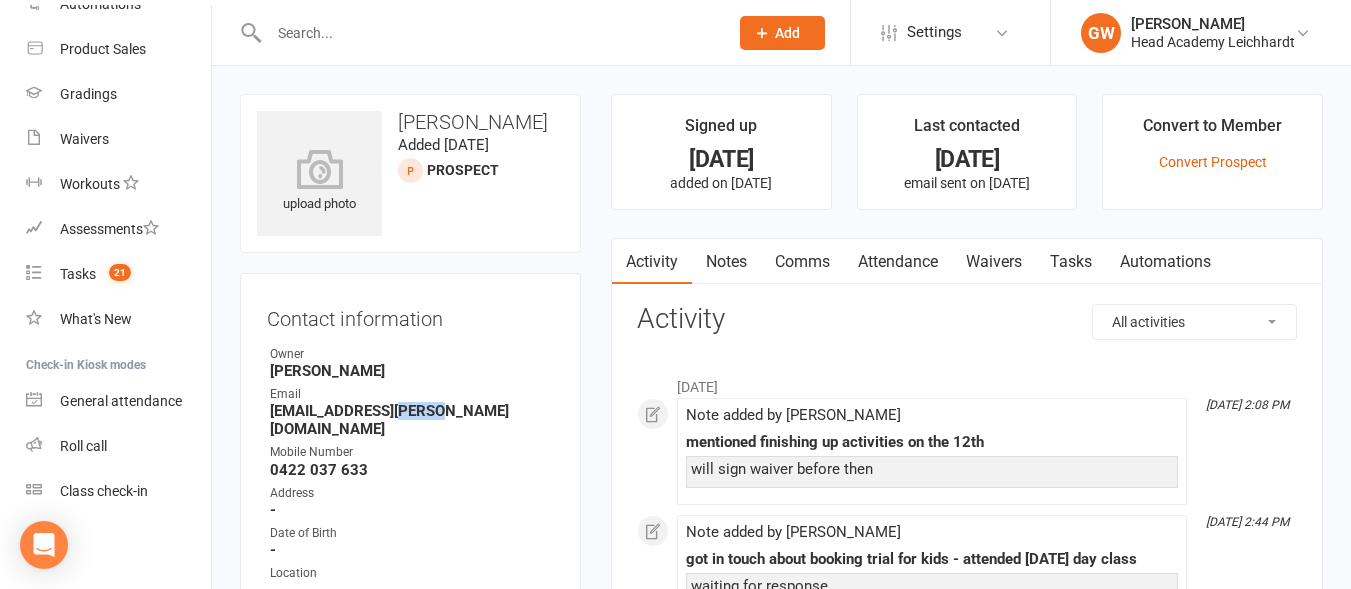 click on "[EMAIL_ADDRESS][PERSON_NAME][DOMAIN_NAME]" at bounding box center [412, 420] 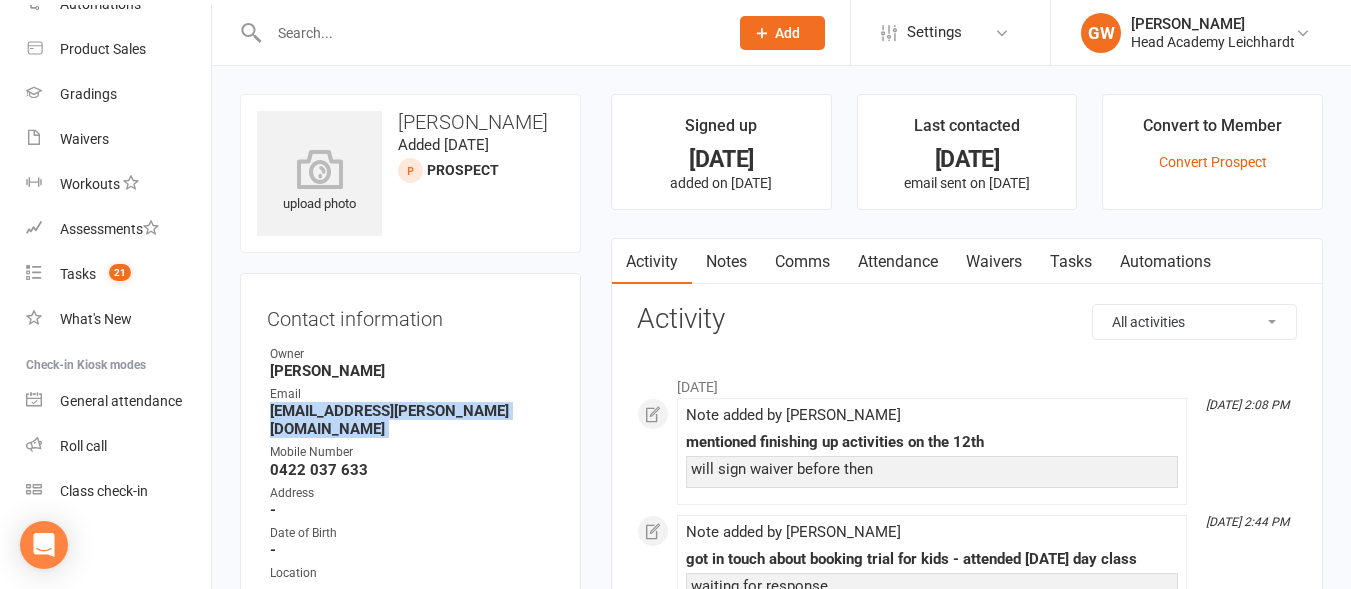 click on "[EMAIL_ADDRESS][PERSON_NAME][DOMAIN_NAME]" at bounding box center [412, 420] 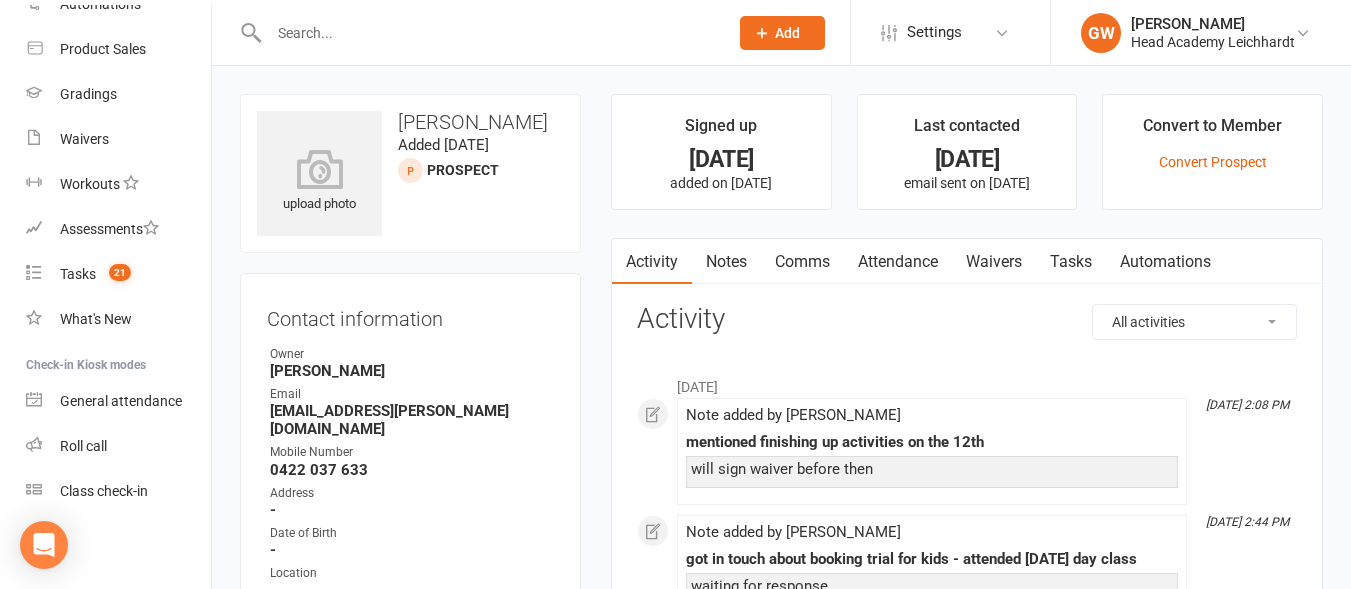 click at bounding box center (477, 32) 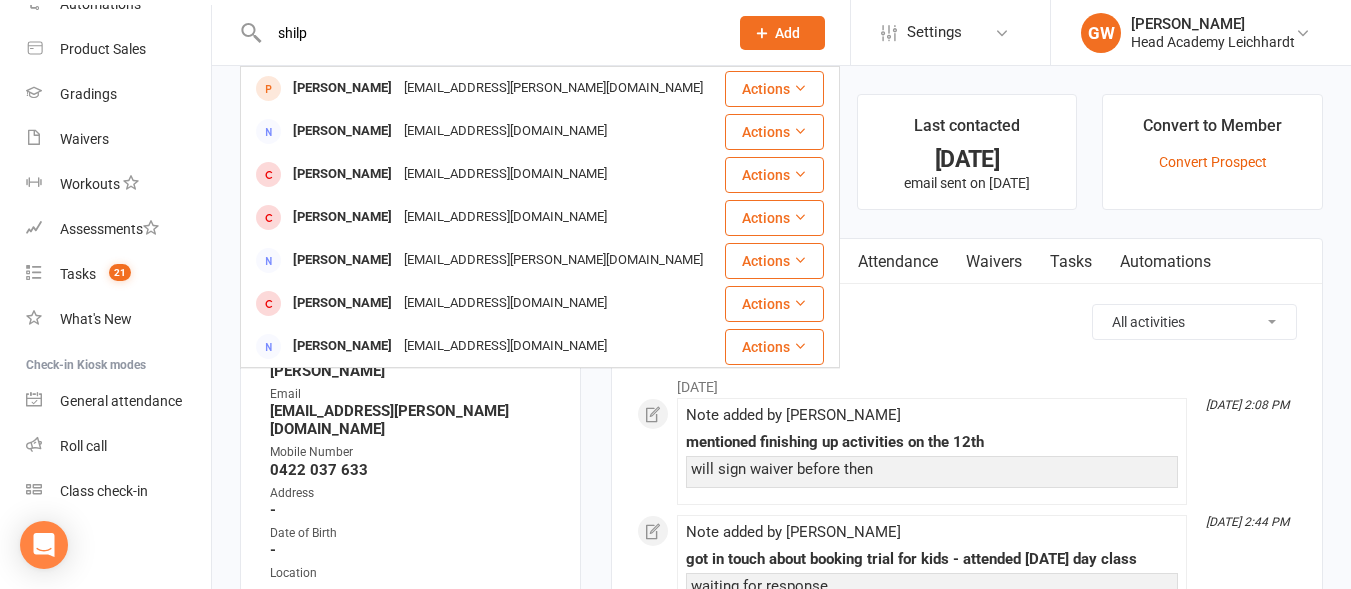 type on "shilp" 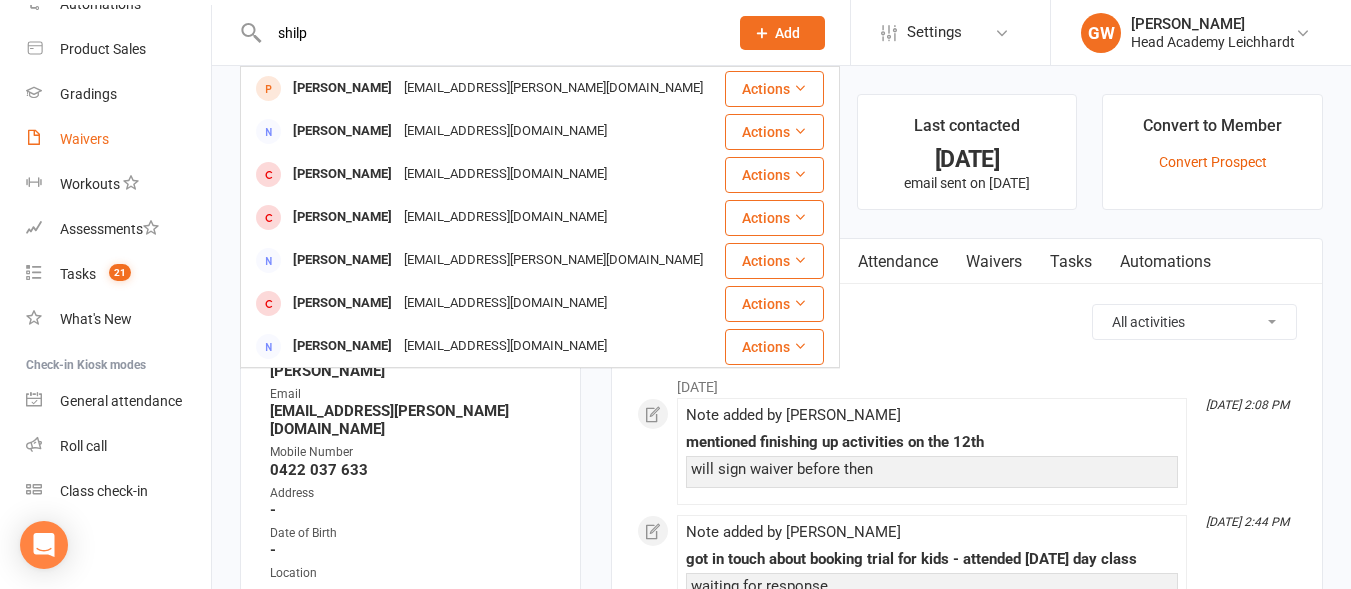 click on "Waivers" at bounding box center [118, 139] 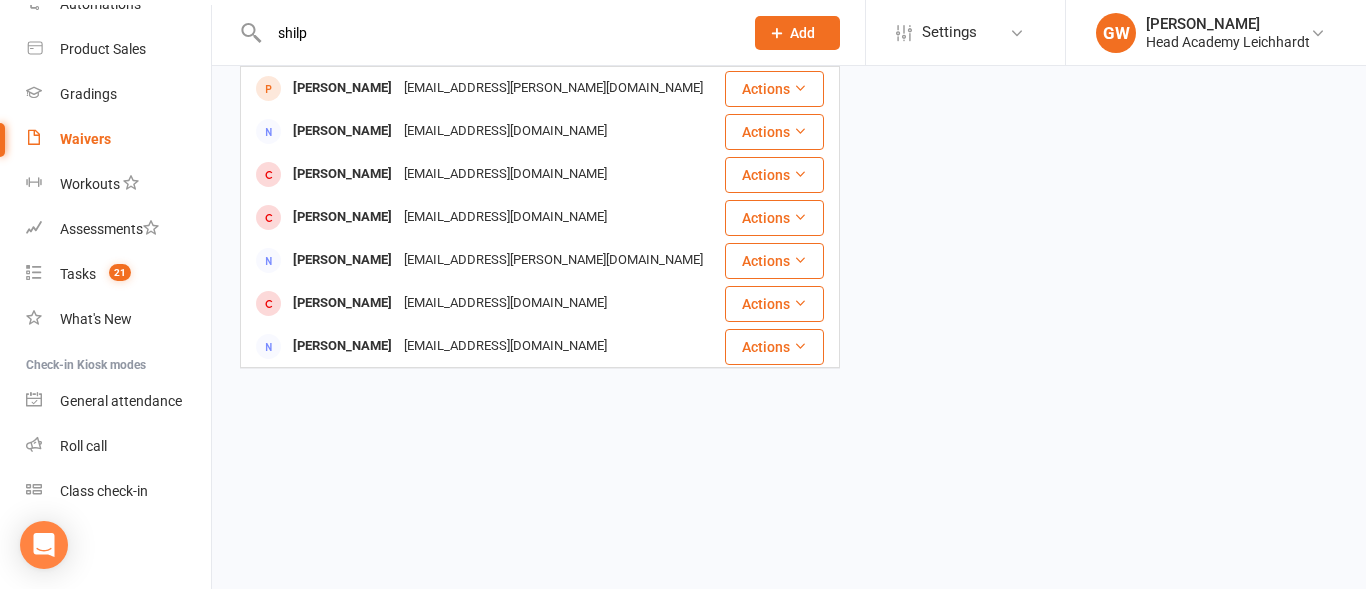 type 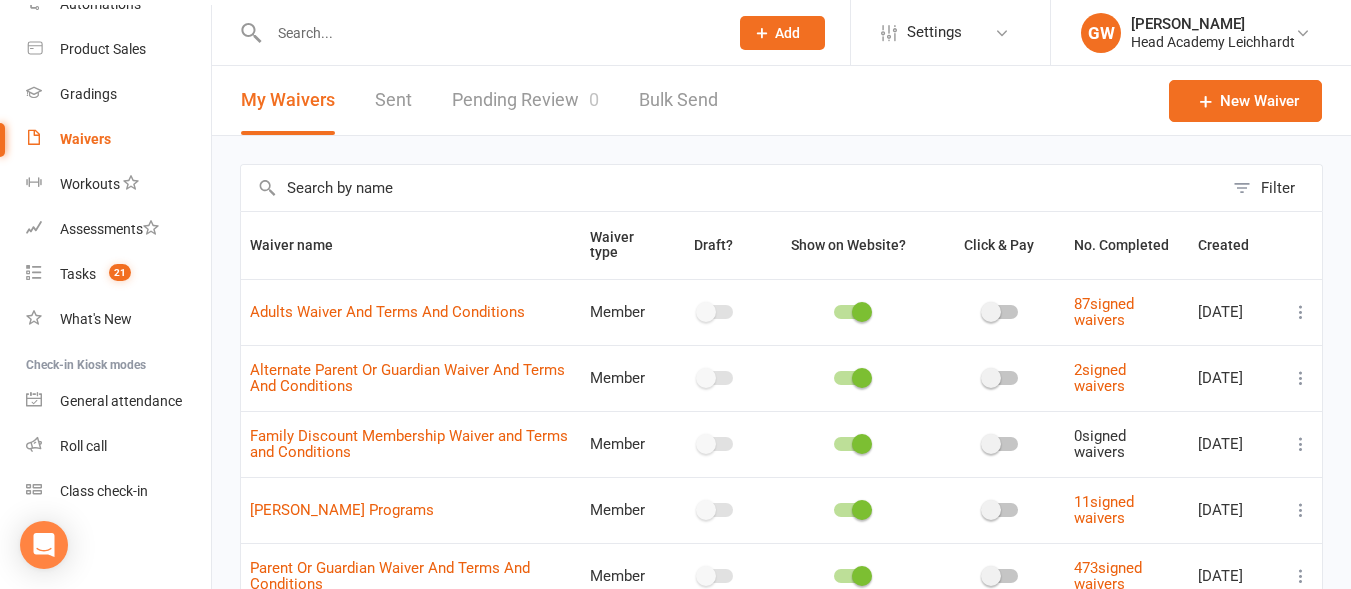 scroll, scrollTop: 154, scrollLeft: 0, axis: vertical 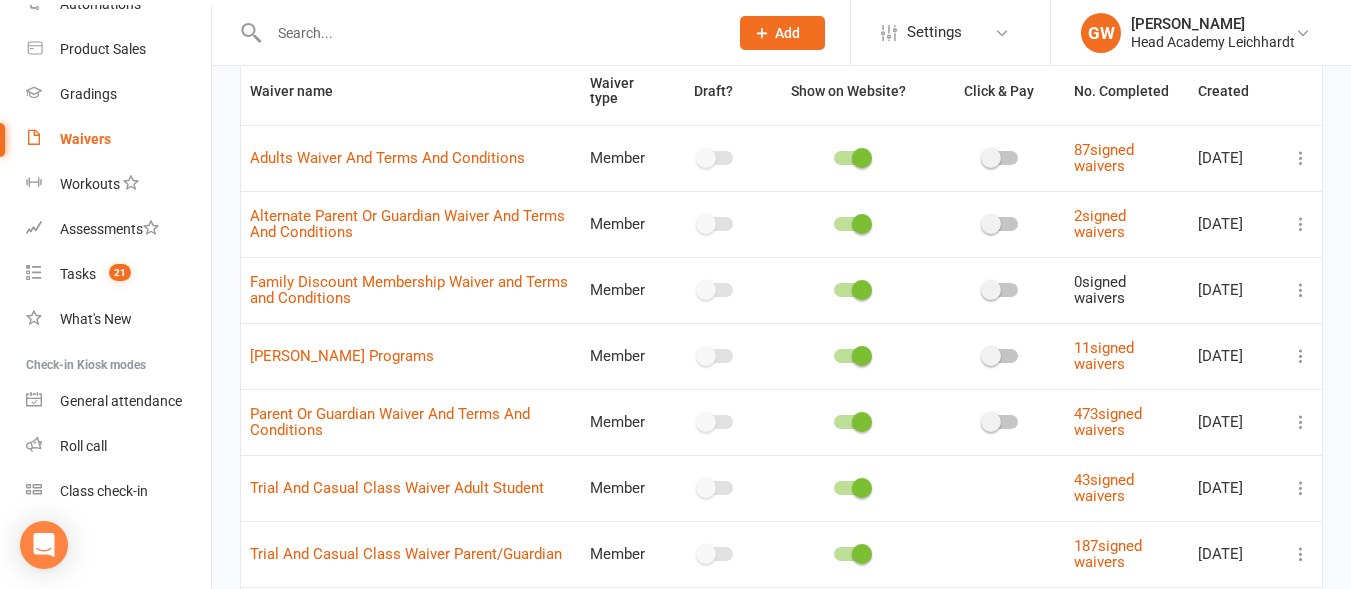click at bounding box center [1301, 290] 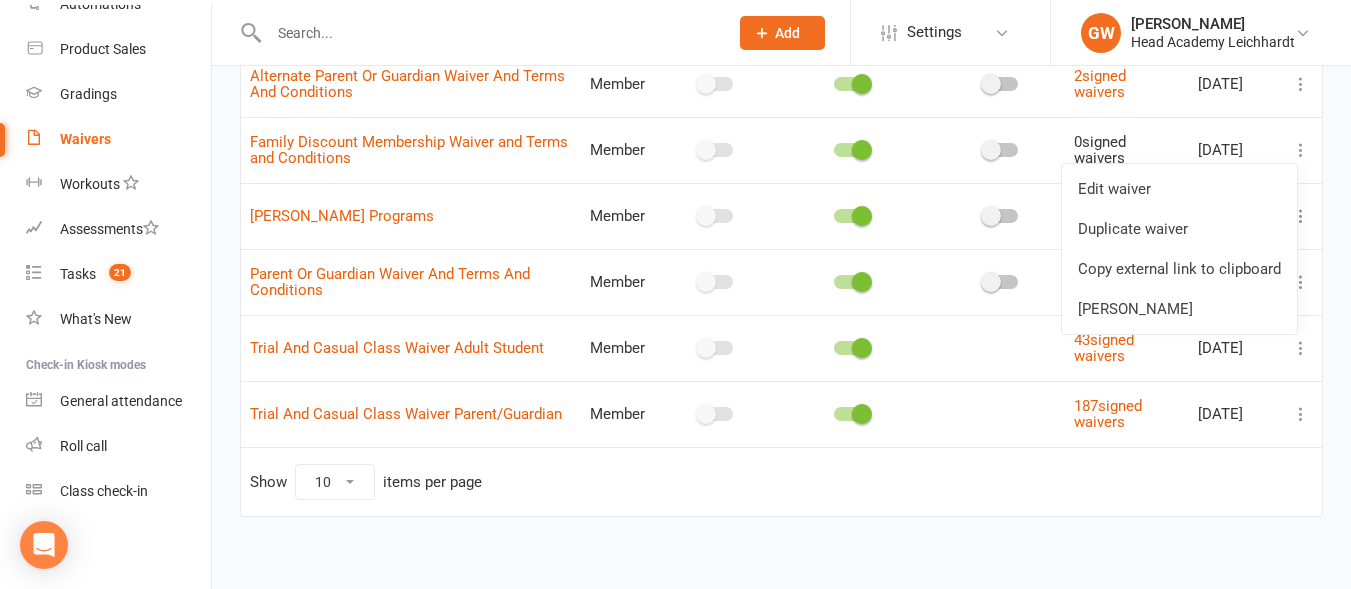scroll, scrollTop: 296, scrollLeft: 0, axis: vertical 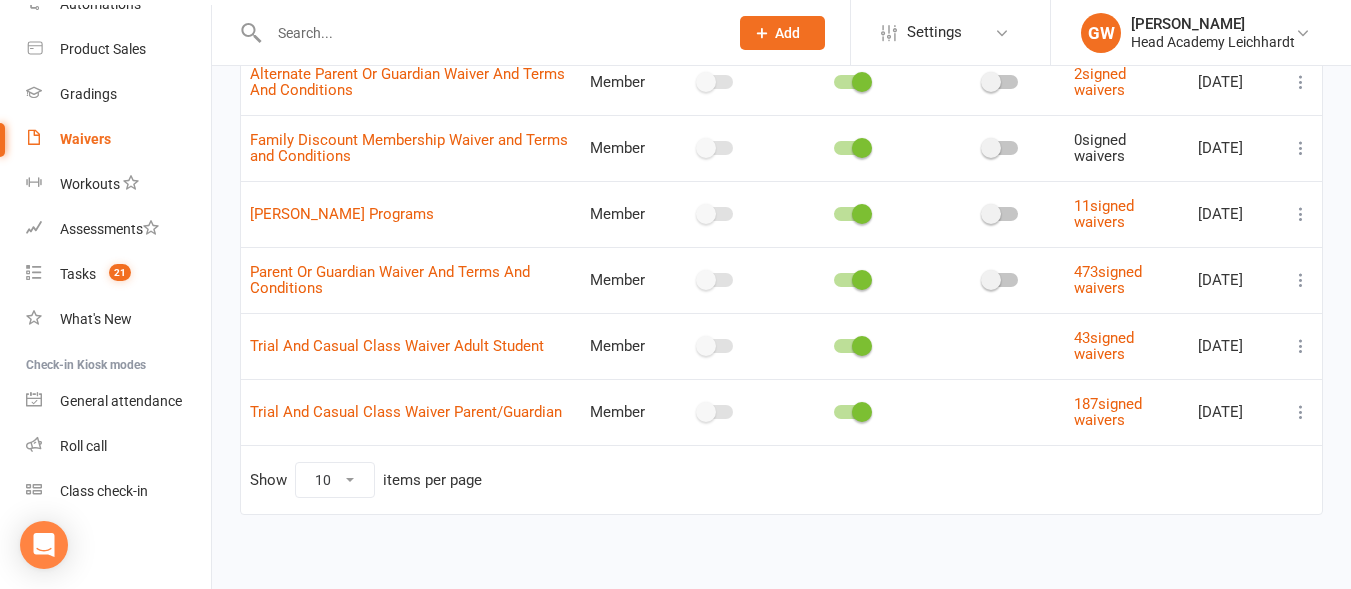 click on "Filter Waiver name Waiver type Draft? Show on Website? Click & Pay No. Completed Created Adults Waiver And Terms And Conditions Member 87  signed   waivers [DATE] Alternate Parent Or Guardian Waiver And Terms And Conditions Member 2  signed   waivers [DATE] Family Discount Membership Waiver and Terms and Conditions Member 0  signed   waivers [DATE] [PERSON_NAME] Programs Member 11  signed   waivers [DATE] Parent Or Guardian Waiver And Terms And Conditions Member 473  signed   waivers [DATE] Trial And Casual Class Waiver Adult Student Member 43  signed   waivers [DATE] Trial And Casual Class Waiver Parent/Guardian Member 187  signed   waivers [DATE] Show 10 25 50 100 items per page" at bounding box center (781, 205) 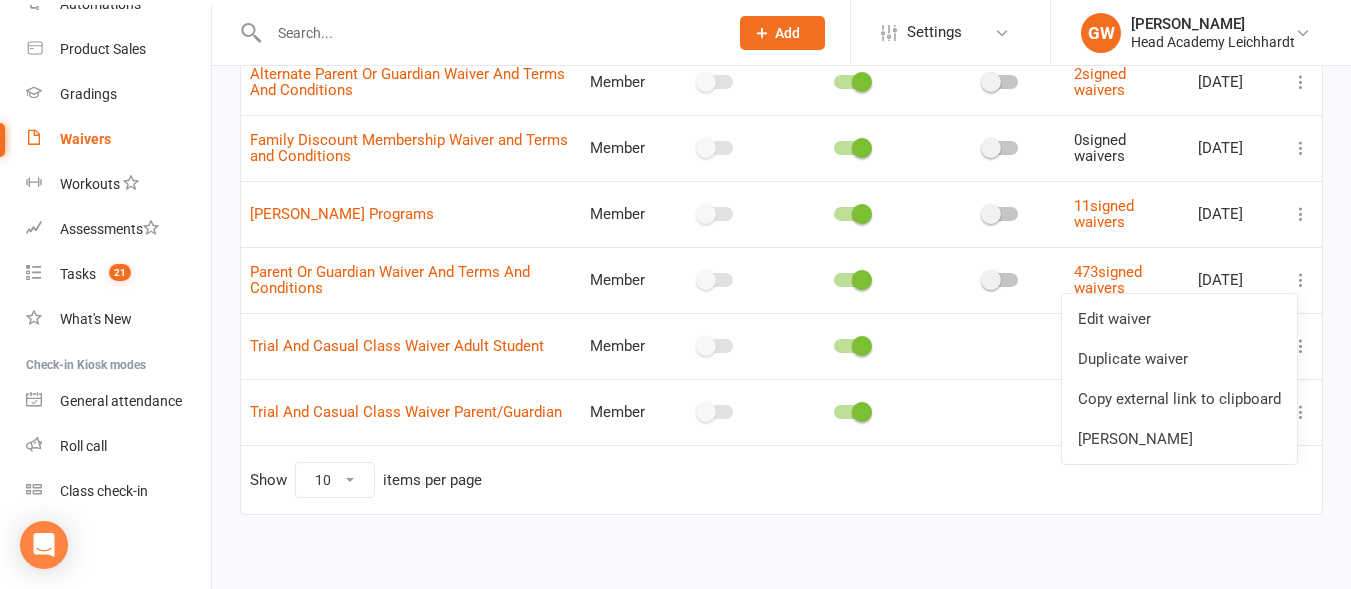 click on "Copy external link to clipboard" at bounding box center (1179, 399) 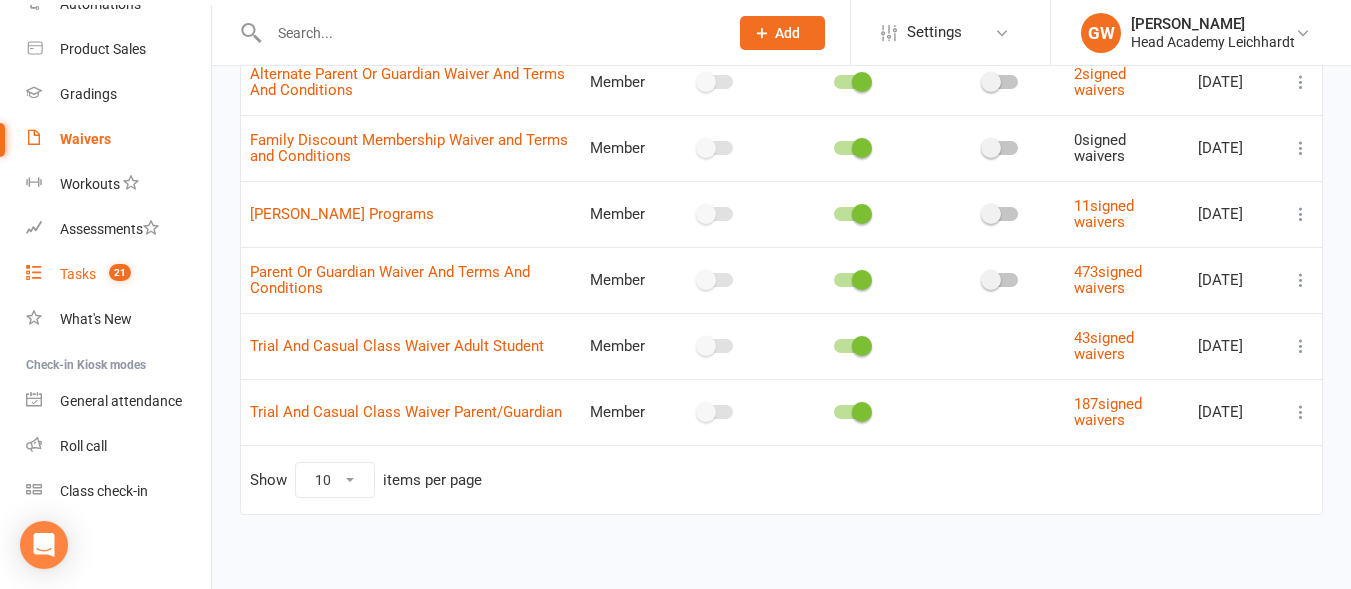 click on "Tasks   21" at bounding box center [118, 274] 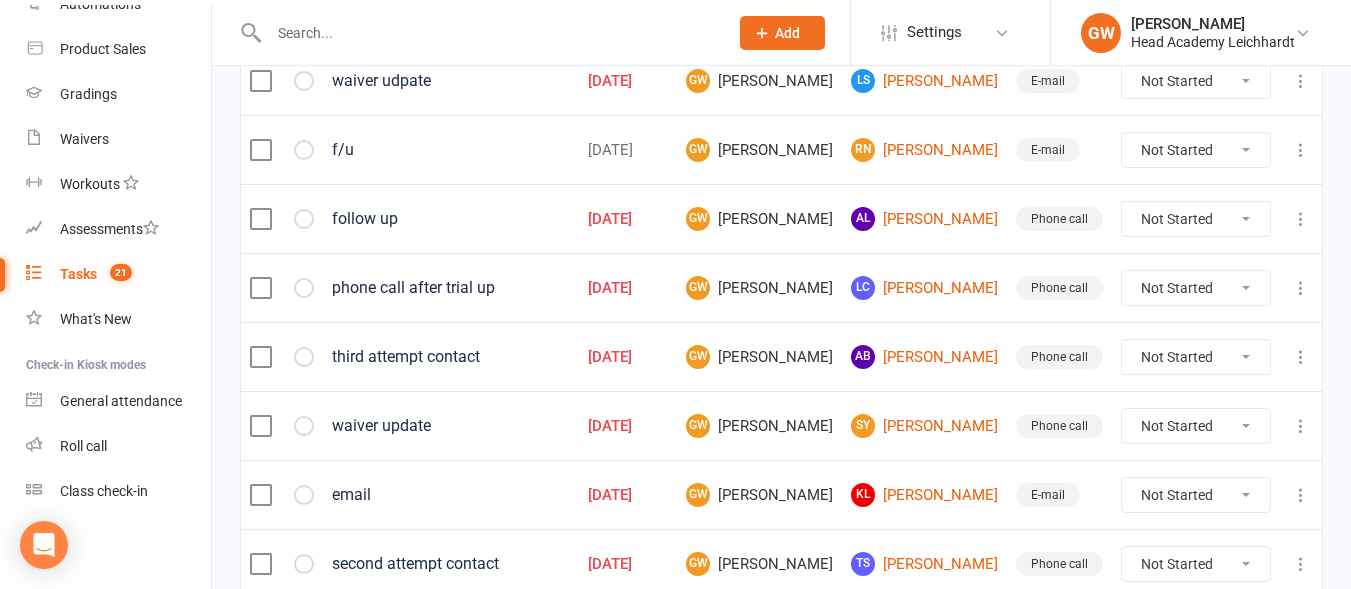 scroll, scrollTop: 753, scrollLeft: 0, axis: vertical 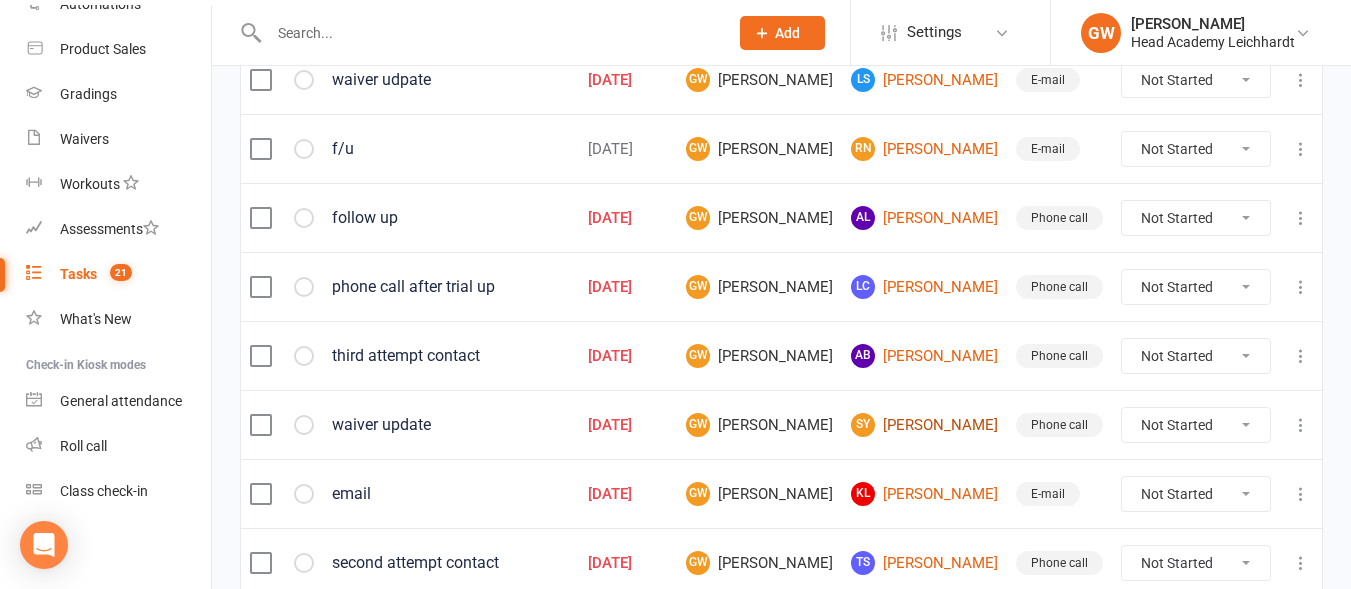 click on "SY [PERSON_NAME]" at bounding box center (924, 425) 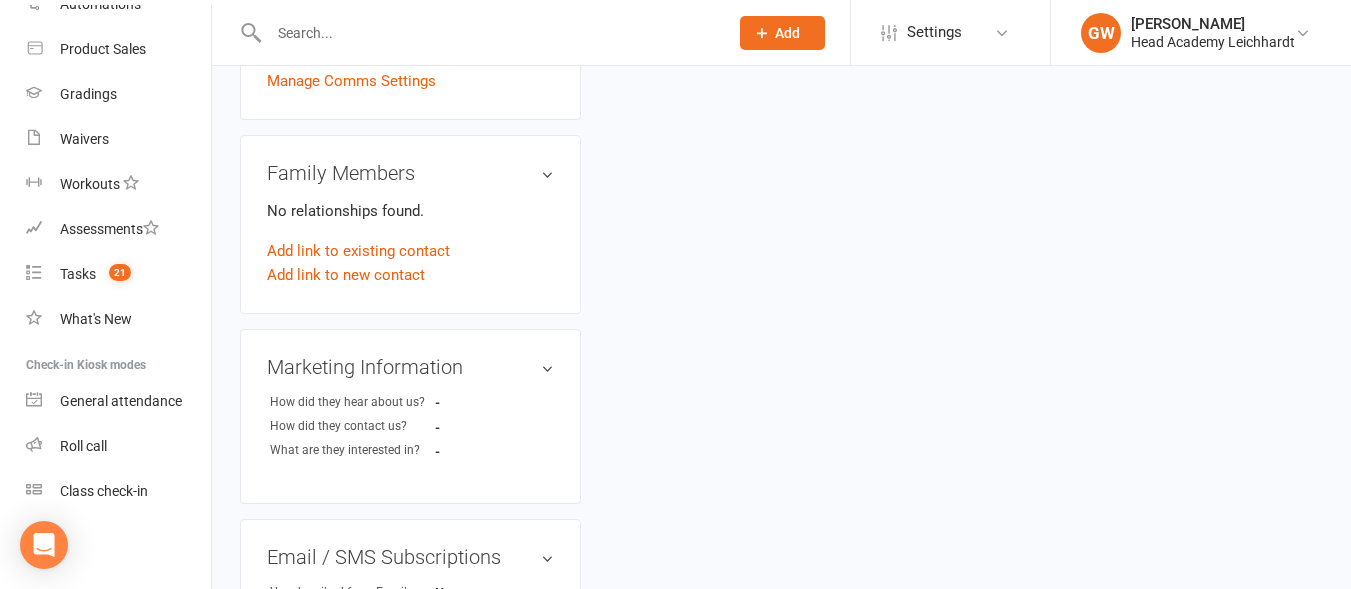 scroll, scrollTop: 0, scrollLeft: 0, axis: both 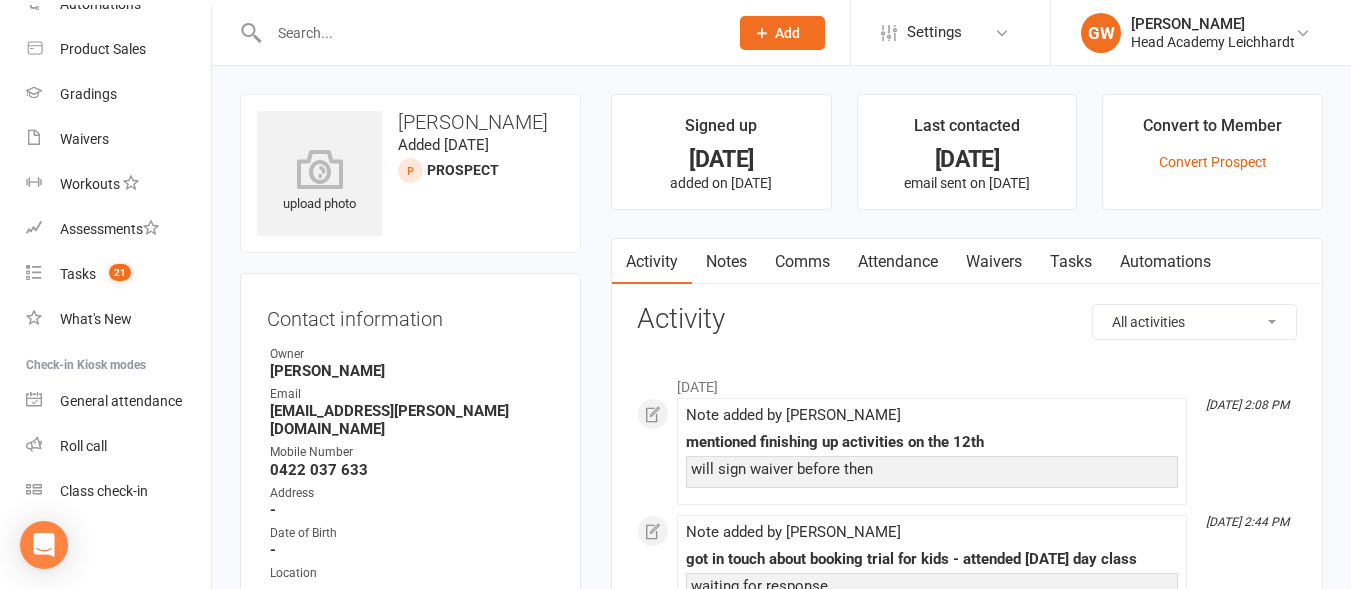 click on "Notes" at bounding box center (726, 262) 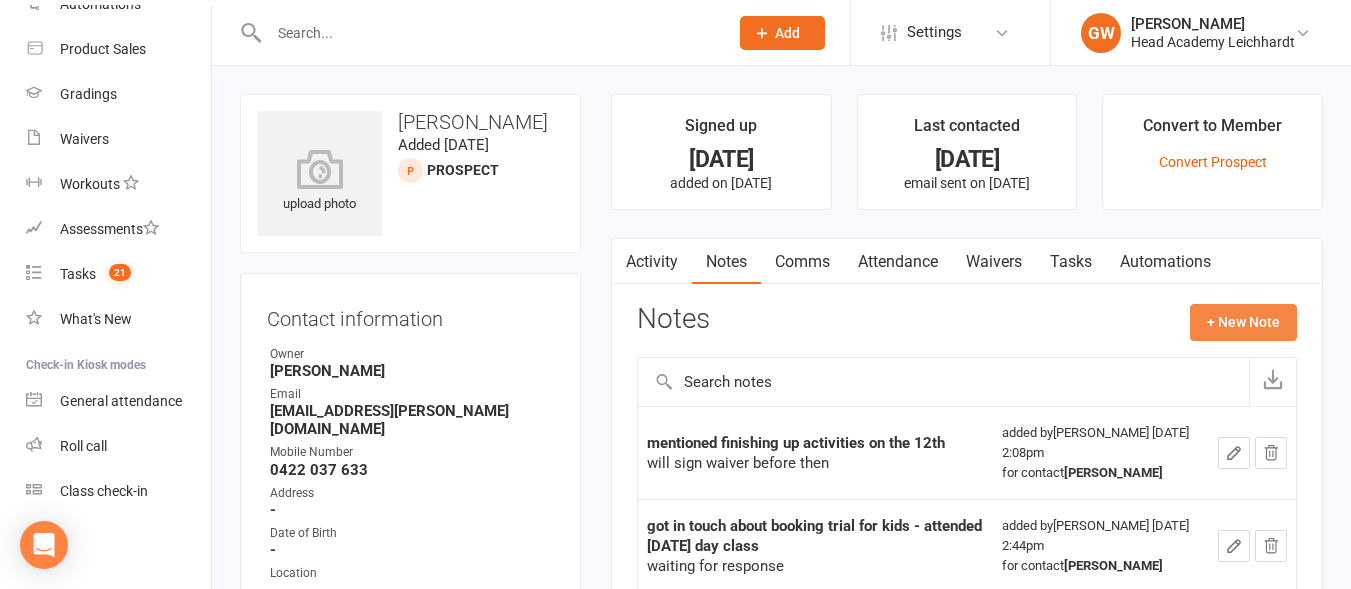 click on "+ New Note" at bounding box center [1243, 322] 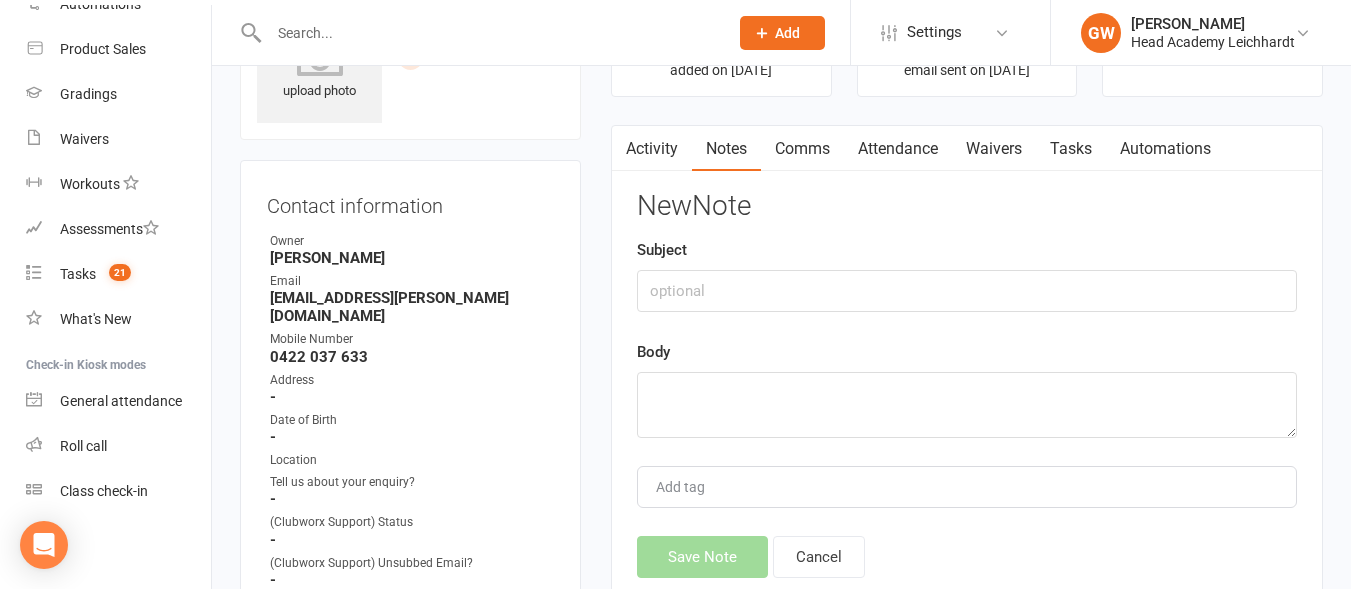 scroll, scrollTop: 114, scrollLeft: 0, axis: vertical 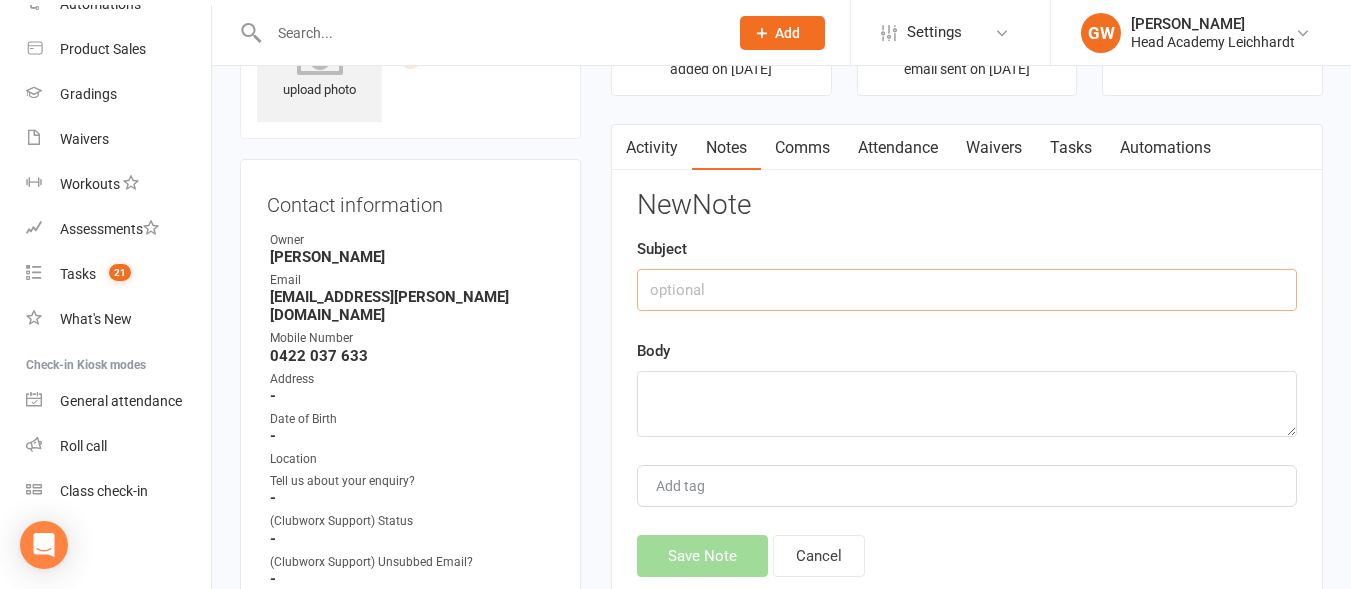 click at bounding box center (967, 290) 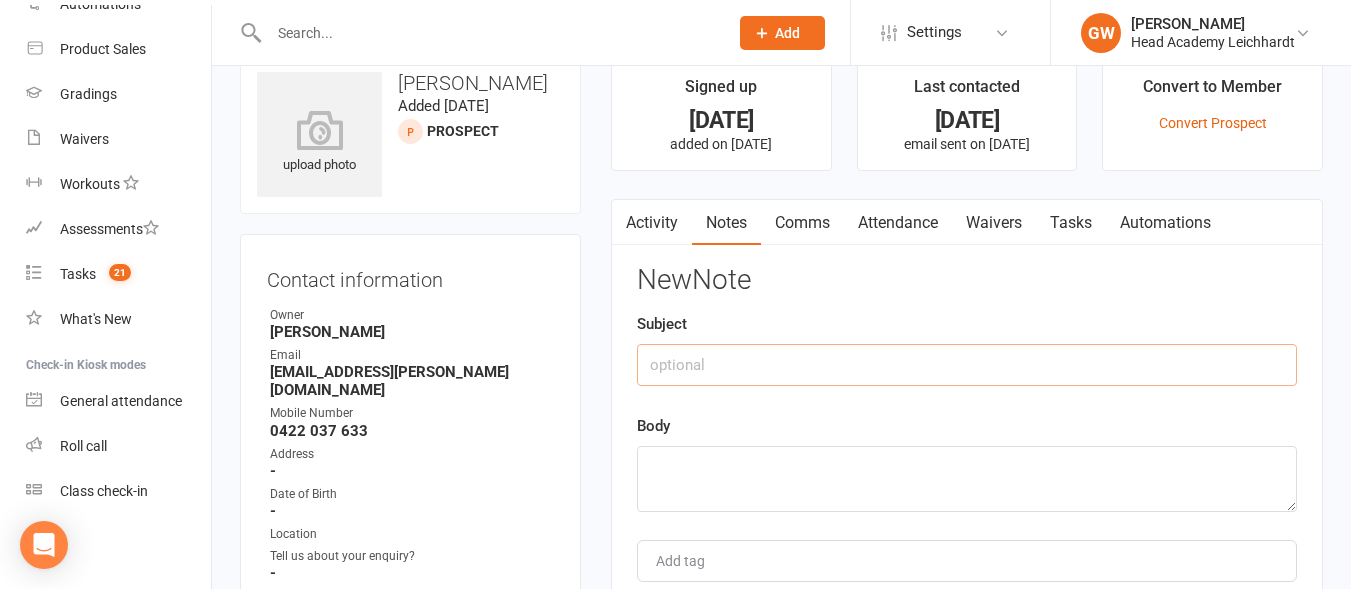 scroll, scrollTop: 38, scrollLeft: 0, axis: vertical 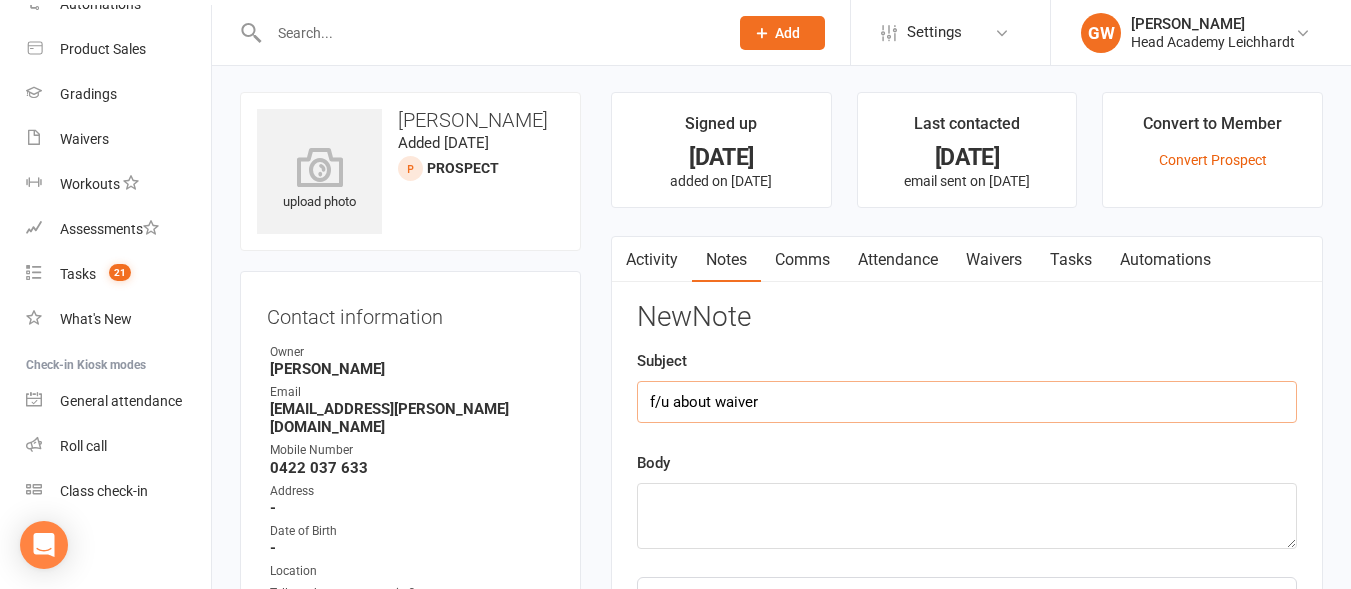 type on "f/u about waiver" 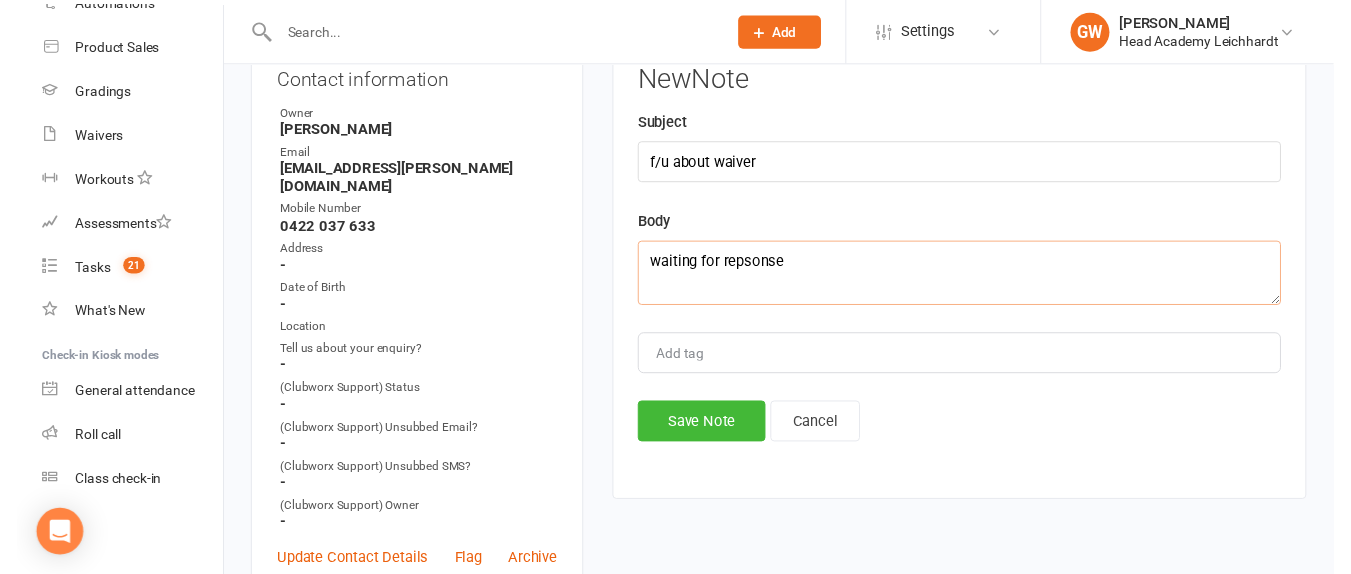 scroll, scrollTop: 239, scrollLeft: 0, axis: vertical 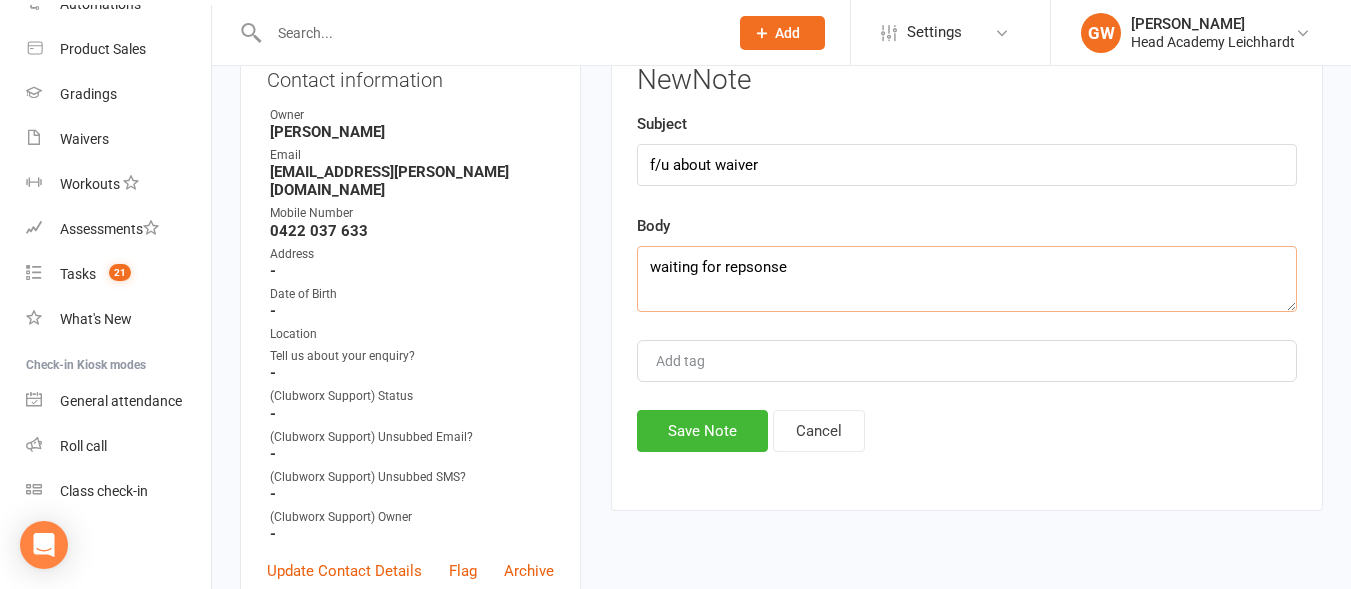 type on "waiting for repsonse" 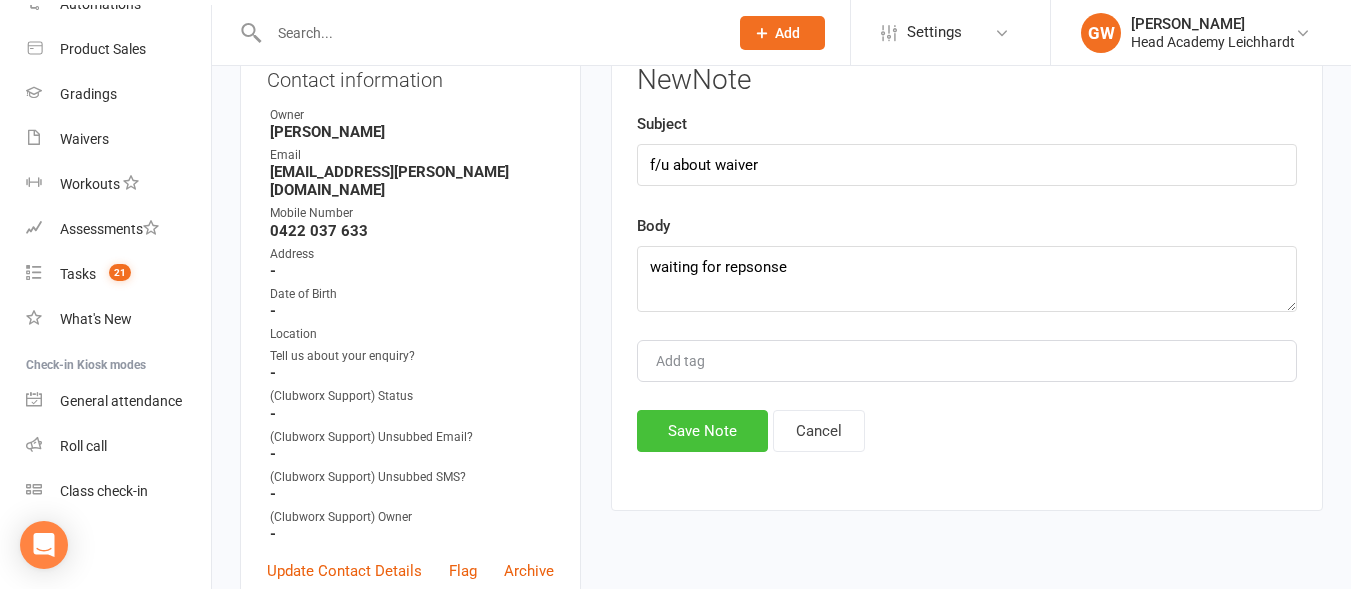 click on "Save Note" at bounding box center [702, 431] 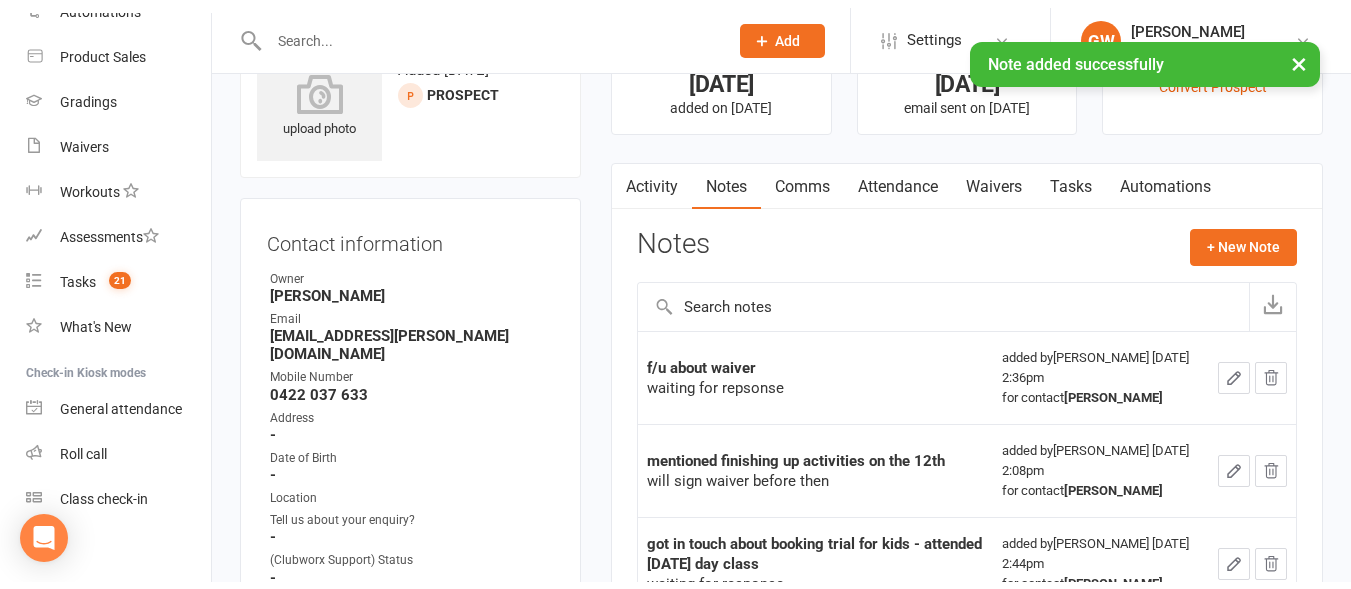 scroll, scrollTop: 0, scrollLeft: 0, axis: both 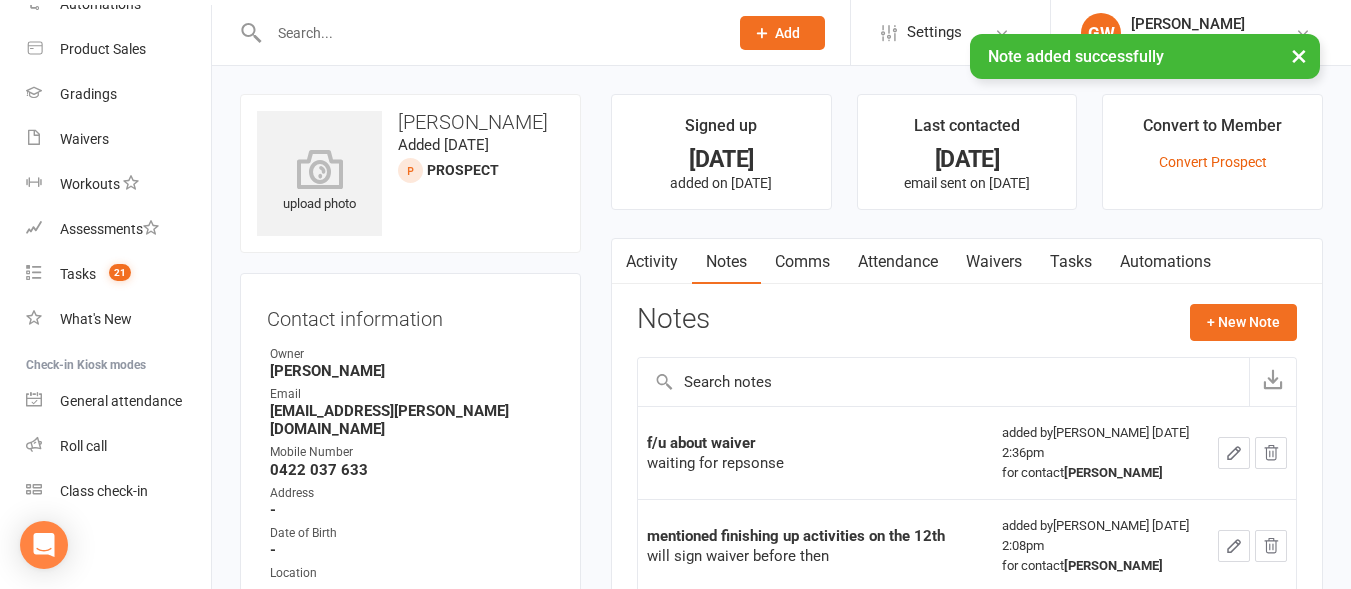 click on "Tasks" at bounding box center (1071, 262) 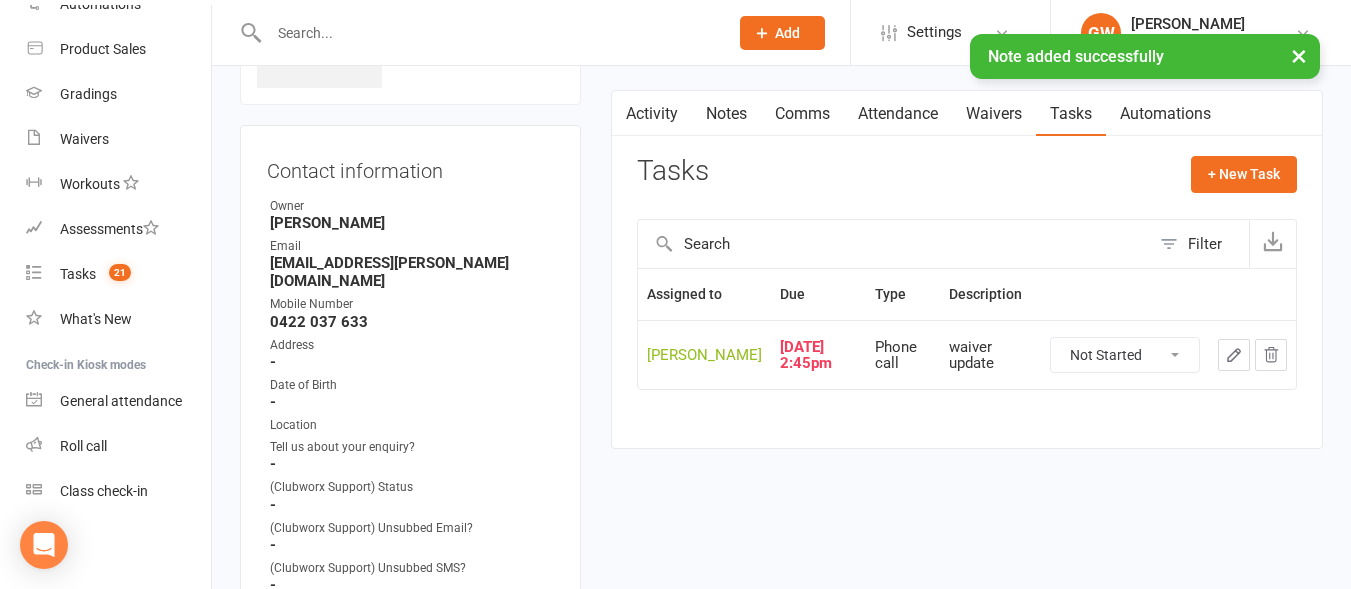 scroll, scrollTop: 149, scrollLeft: 0, axis: vertical 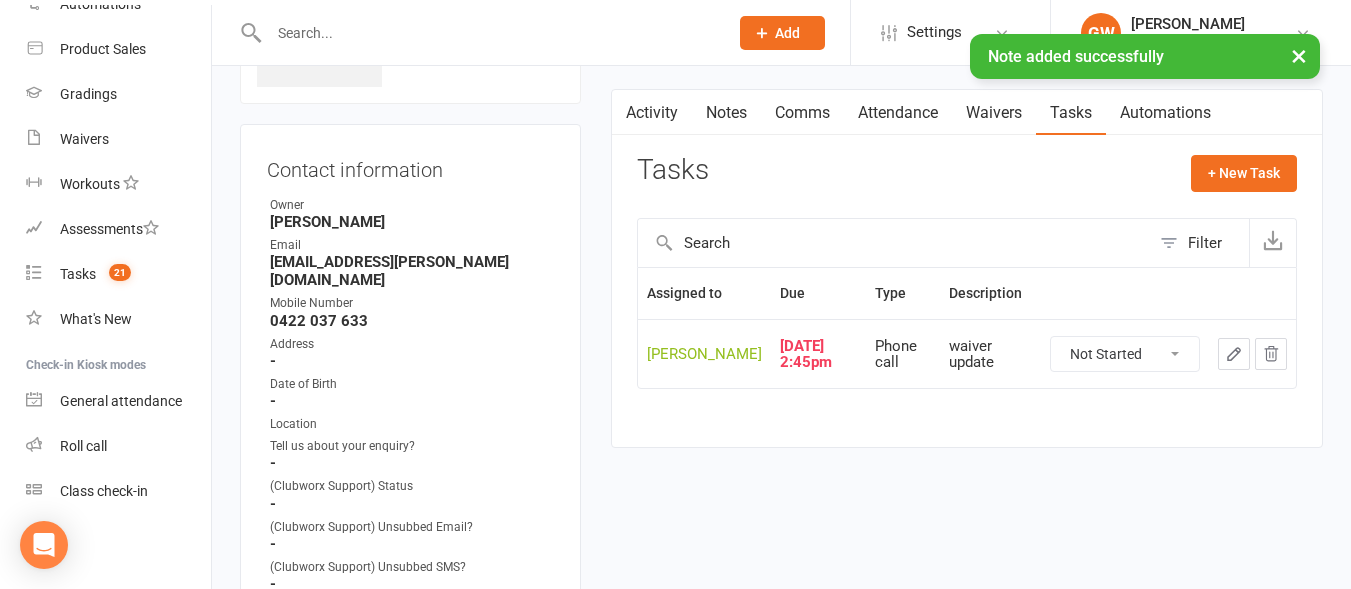 click 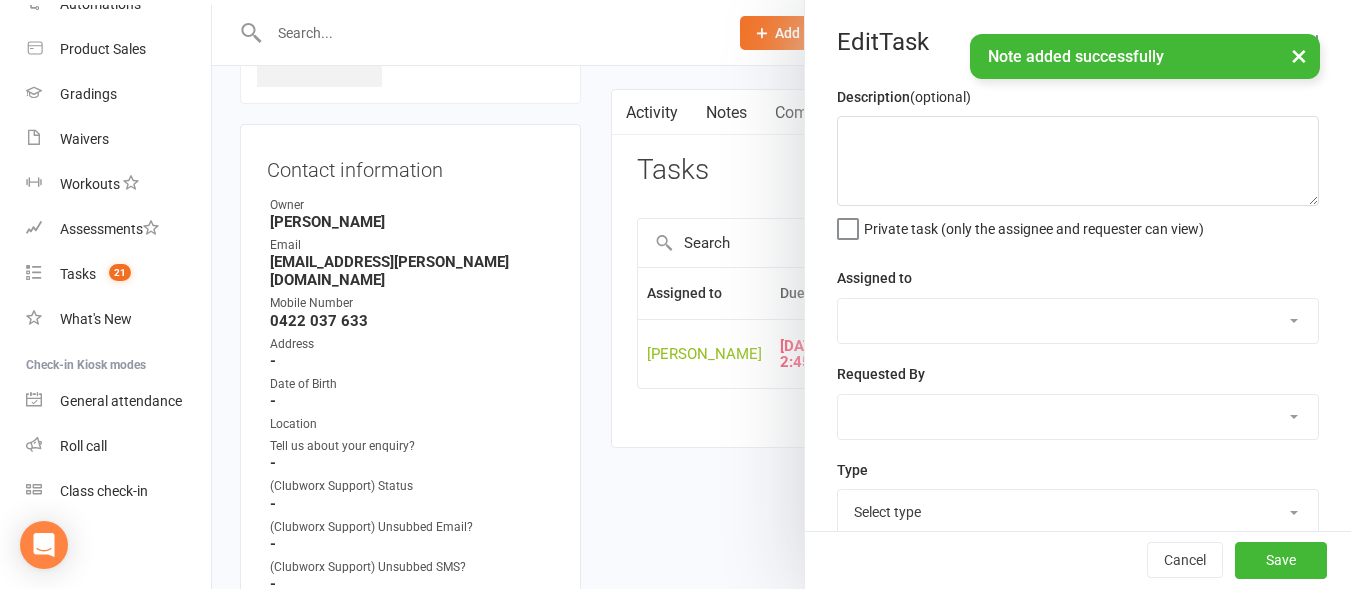 type on "waiver update" 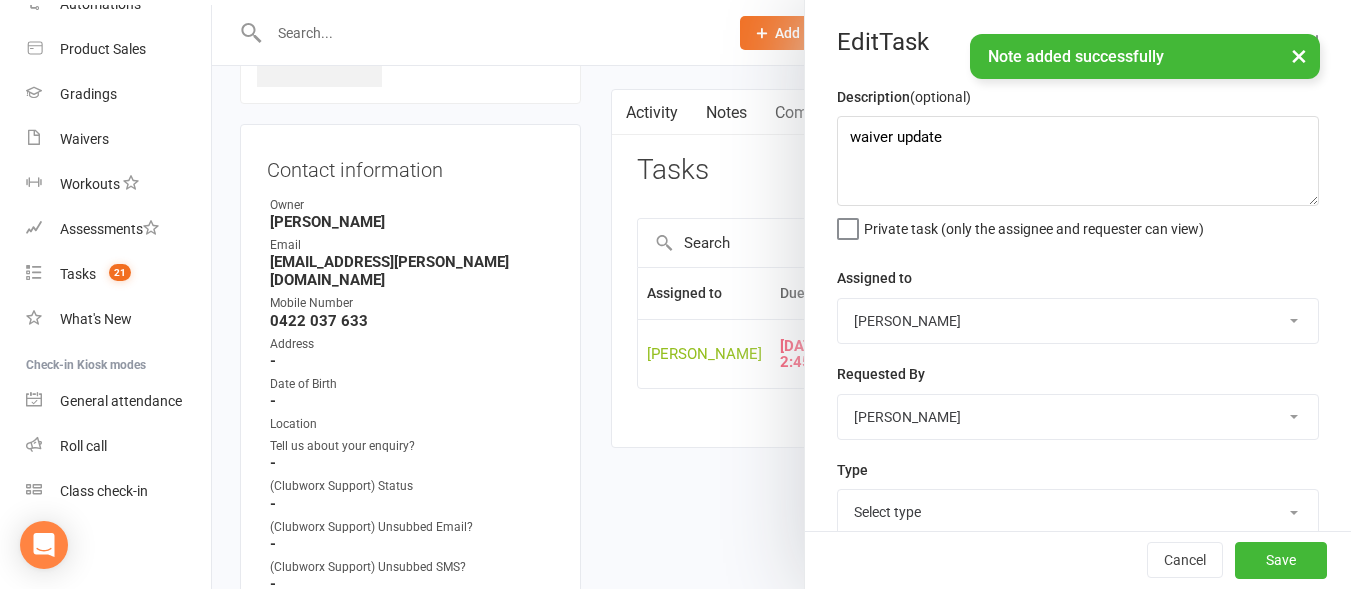 select on "18926" 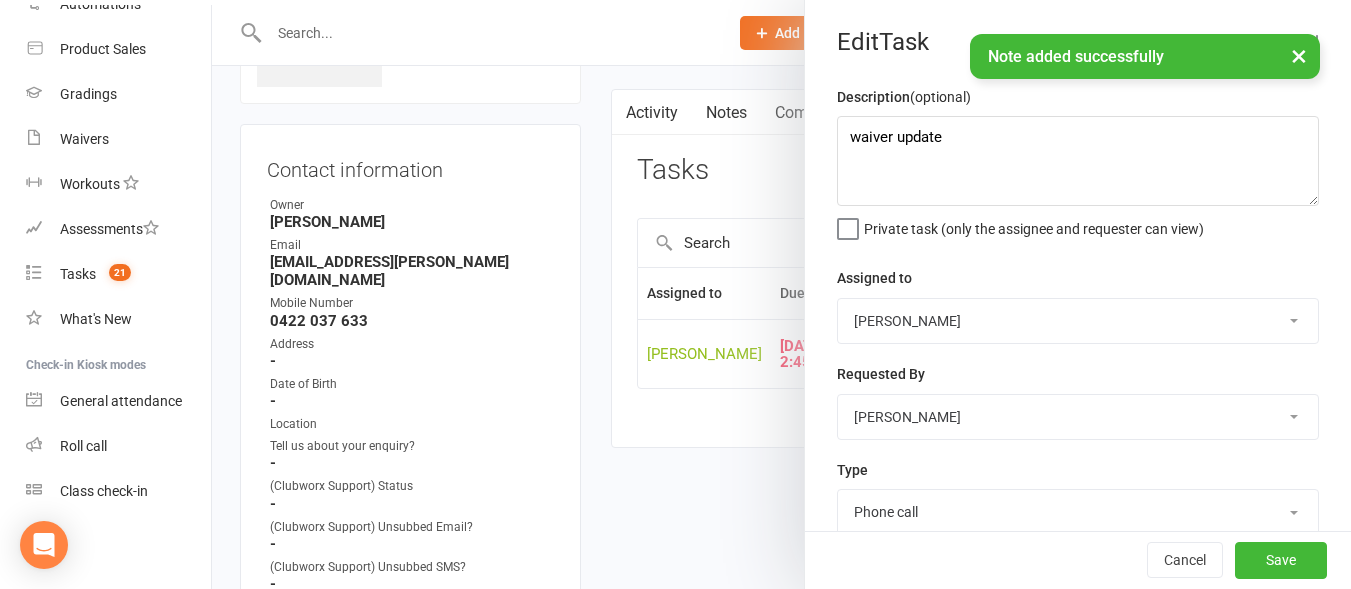 scroll, scrollTop: 369, scrollLeft: 0, axis: vertical 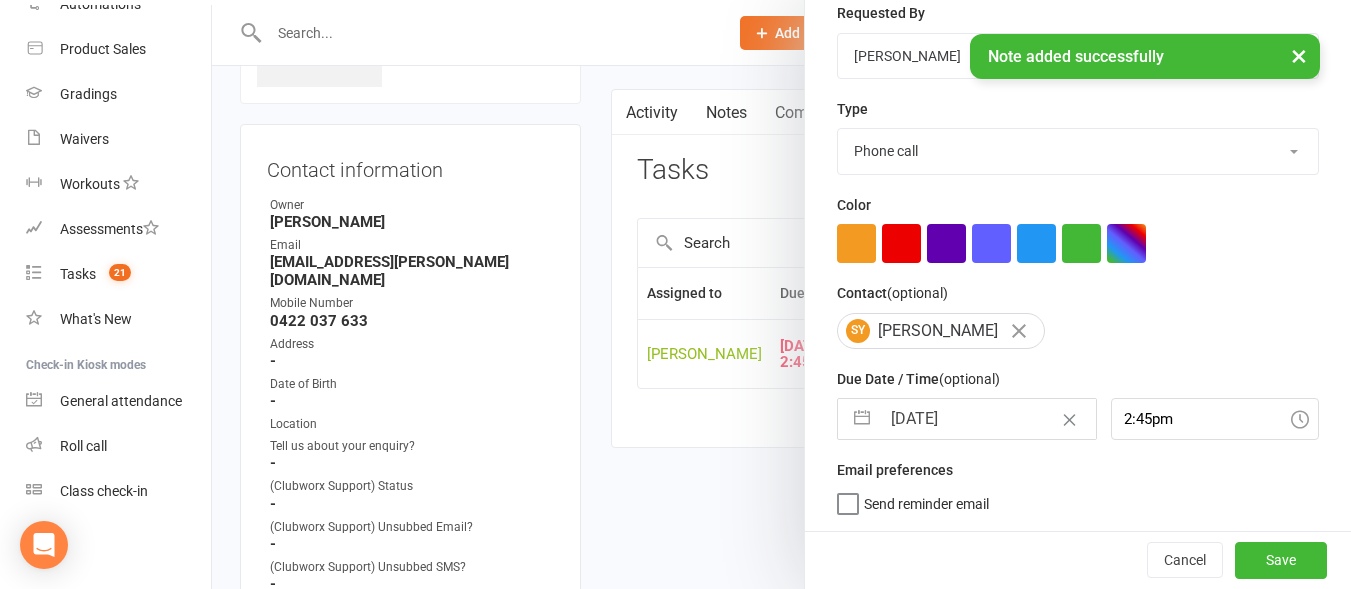 click on "[DATE]" at bounding box center [987, 419] 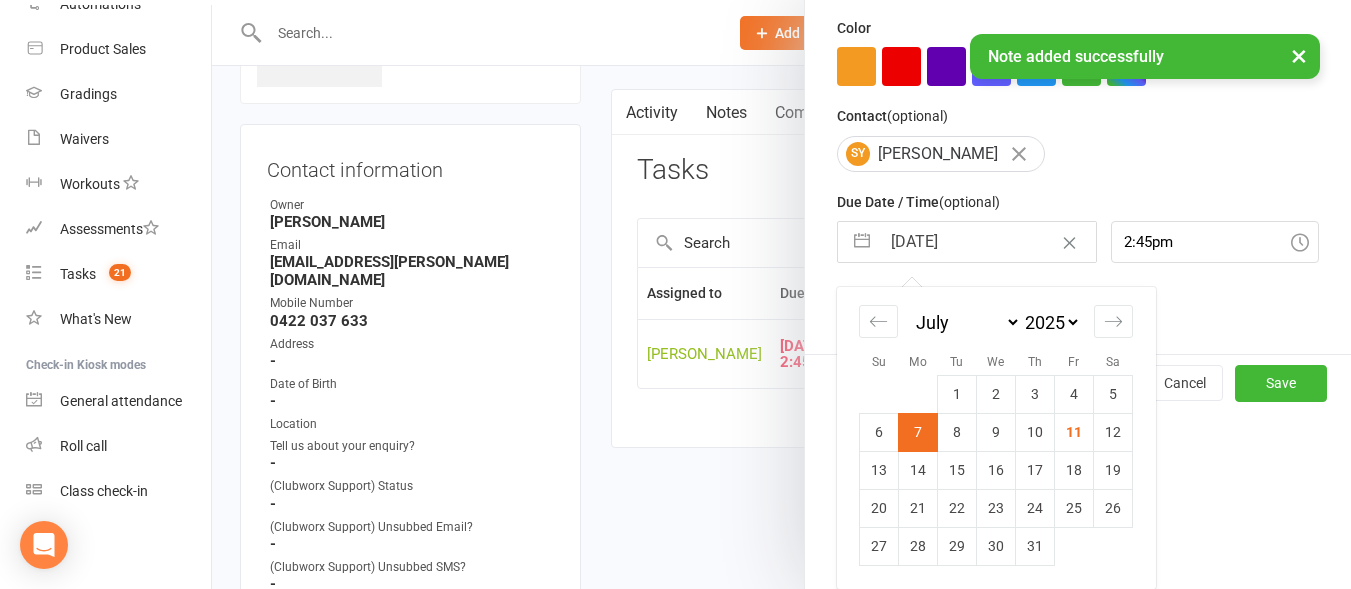 click on "14" at bounding box center (918, 470) 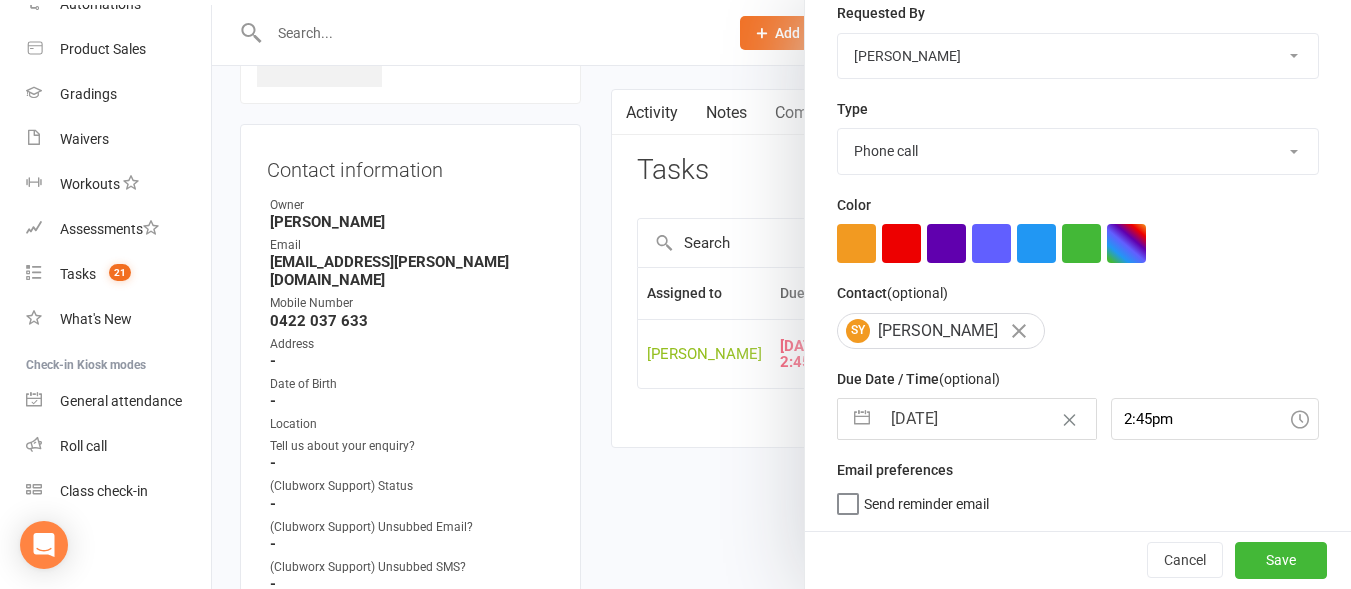 type on "[DATE]" 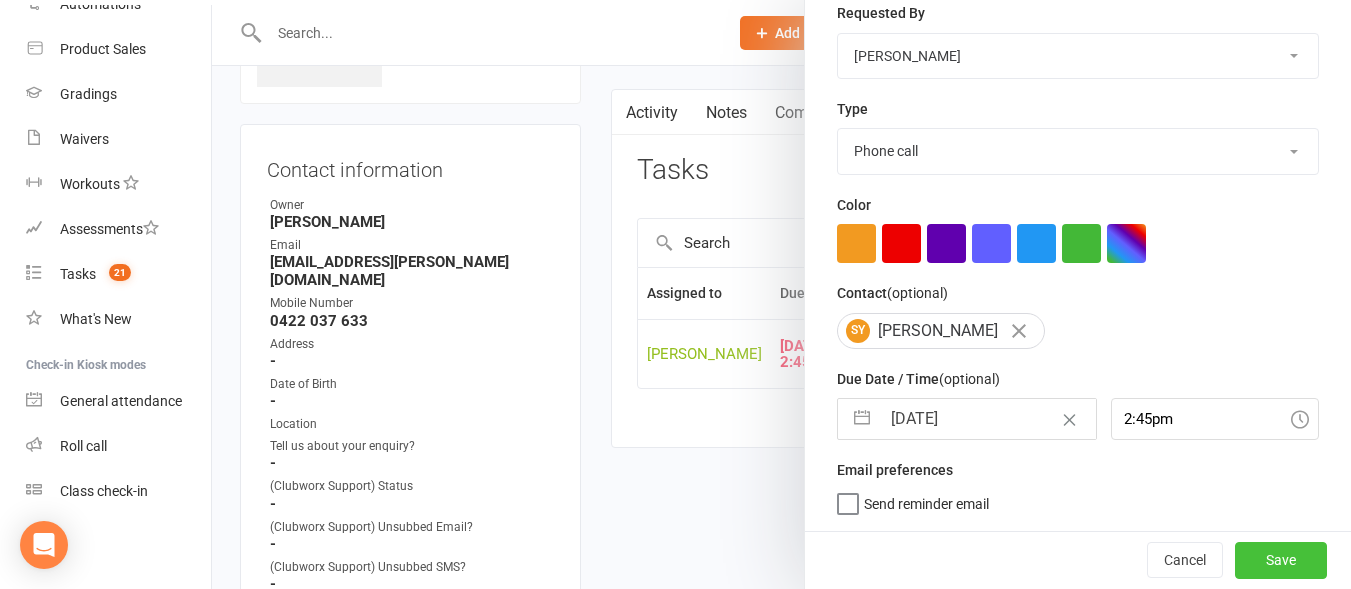 click on "Save" at bounding box center [1281, 560] 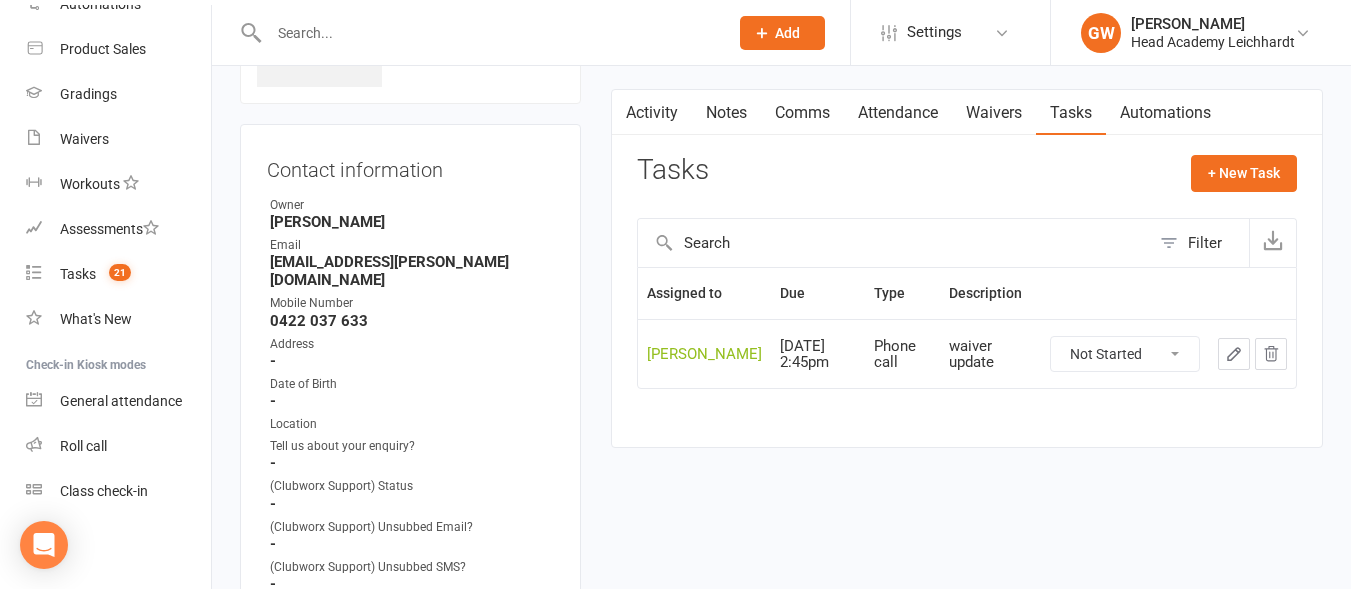 scroll, scrollTop: 0, scrollLeft: 0, axis: both 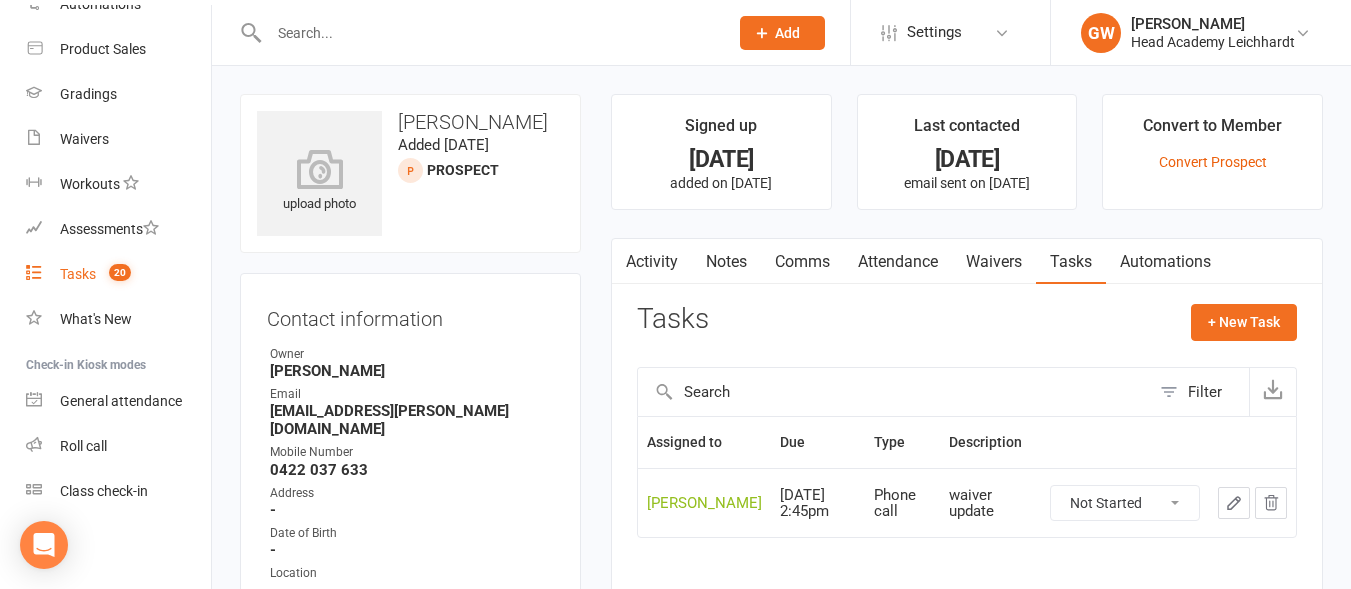 click on "Tasks   20" at bounding box center (118, 274) 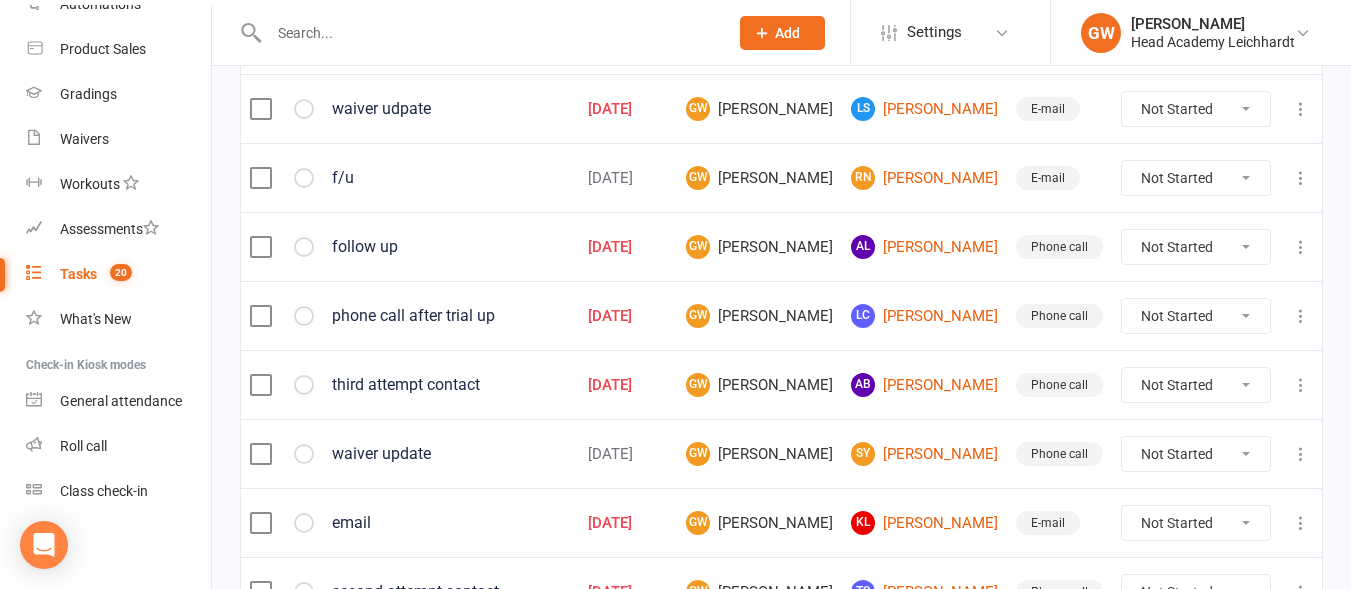 scroll, scrollTop: 725, scrollLeft: 0, axis: vertical 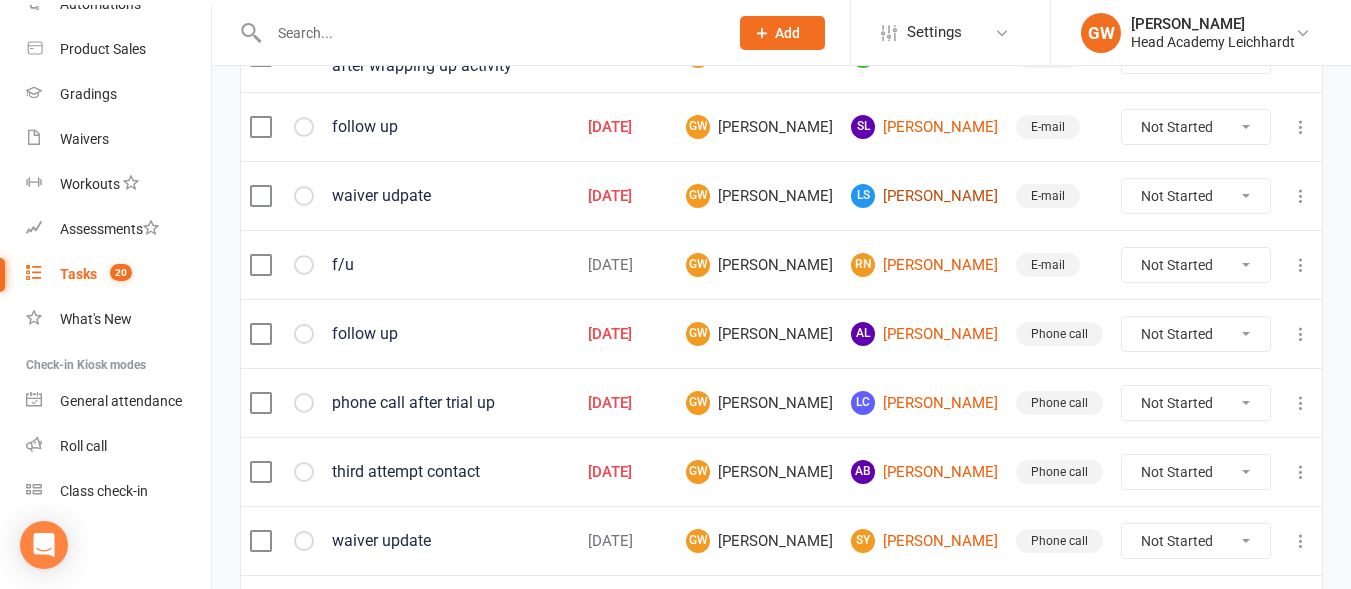 click on "LS [PERSON_NAME]" at bounding box center (924, 196) 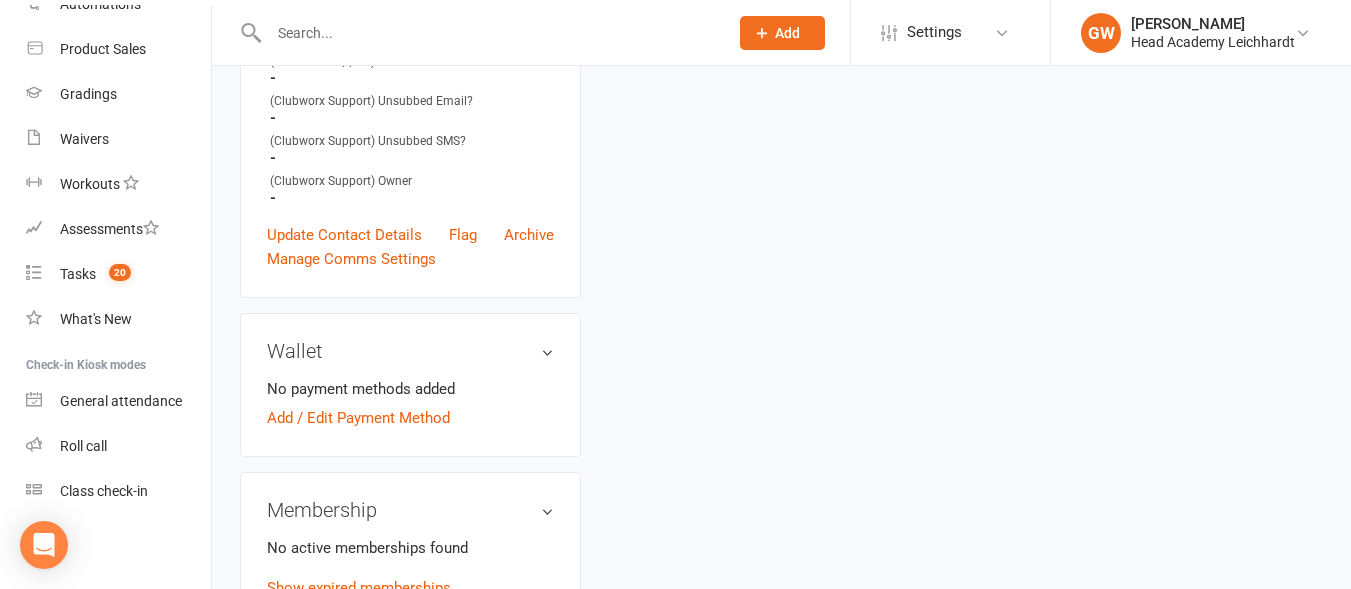 scroll, scrollTop: 0, scrollLeft: 0, axis: both 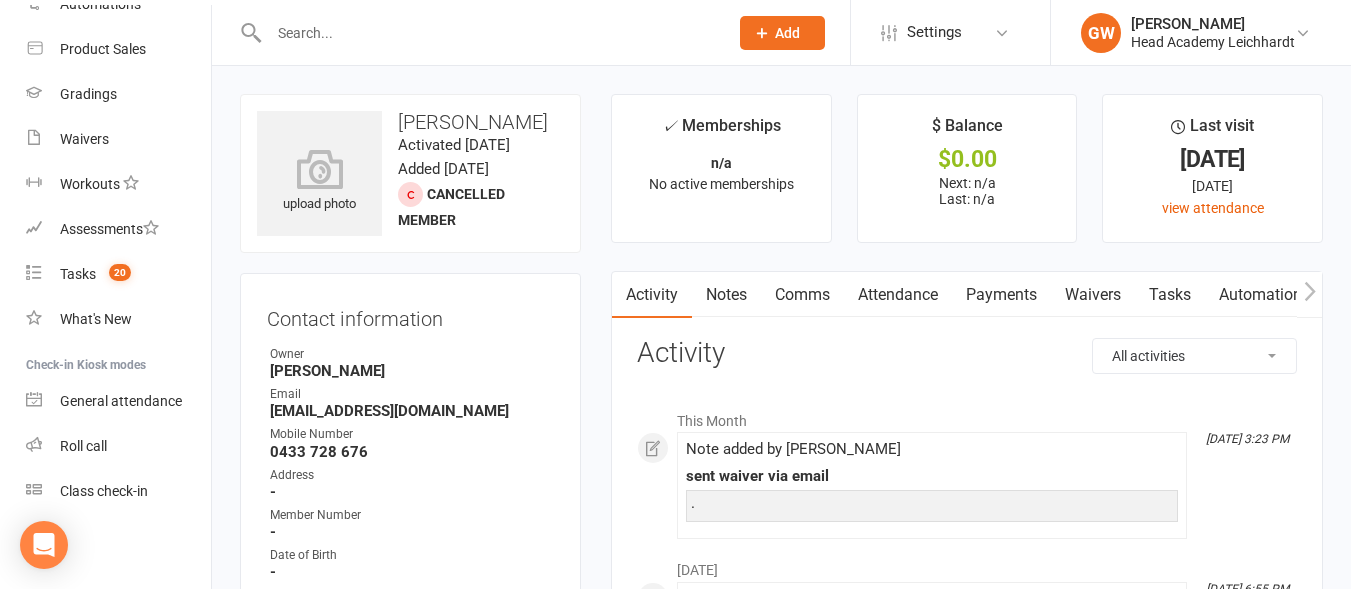 click on "[EMAIL_ADDRESS][DOMAIN_NAME]" at bounding box center [412, 411] 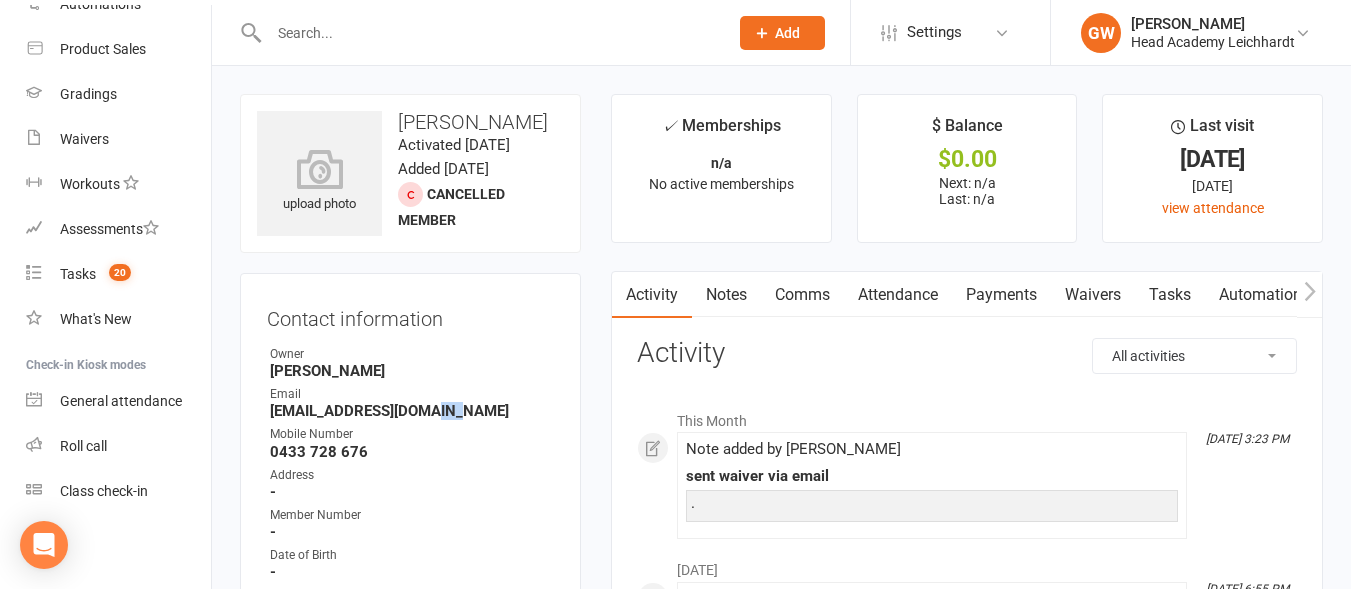 click on "[EMAIL_ADDRESS][DOMAIN_NAME]" at bounding box center [412, 411] 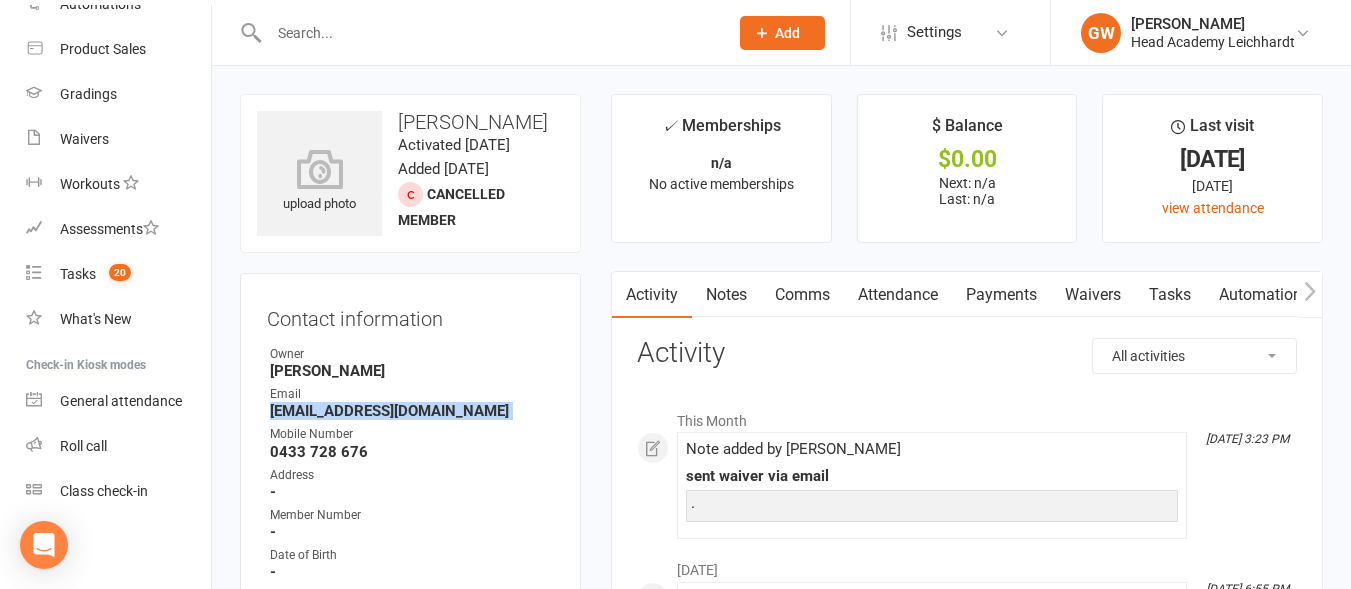 click on "[EMAIL_ADDRESS][DOMAIN_NAME]" at bounding box center (412, 411) 